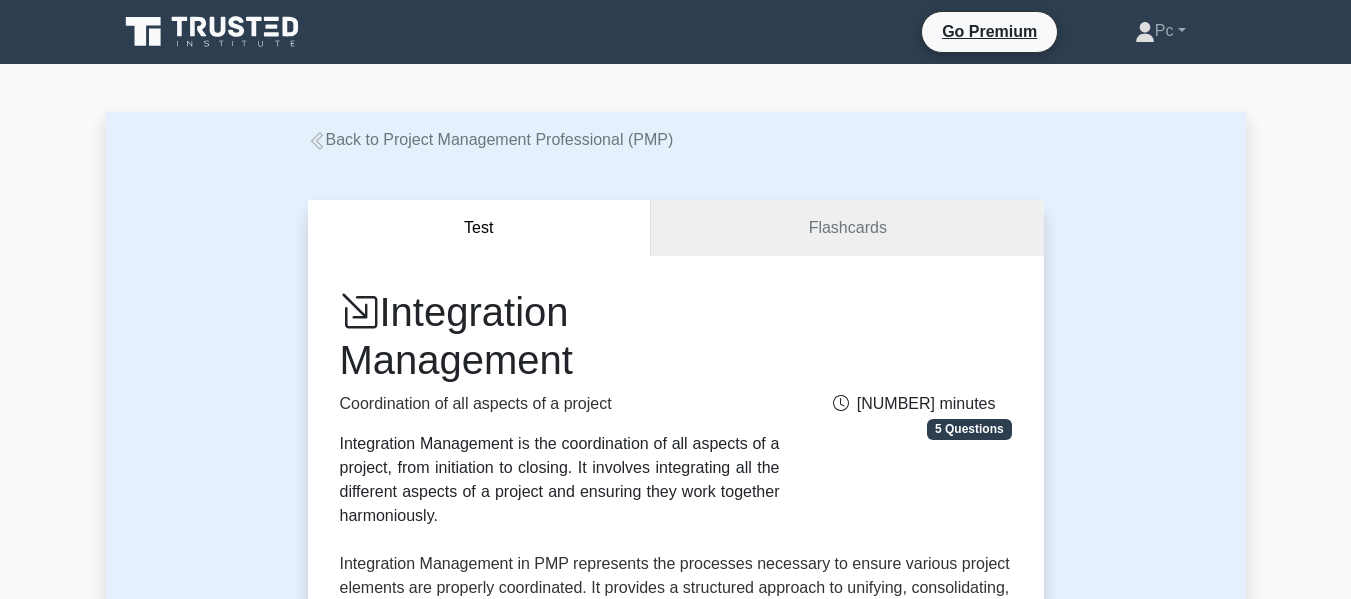 scroll, scrollTop: 1100, scrollLeft: 0, axis: vertical 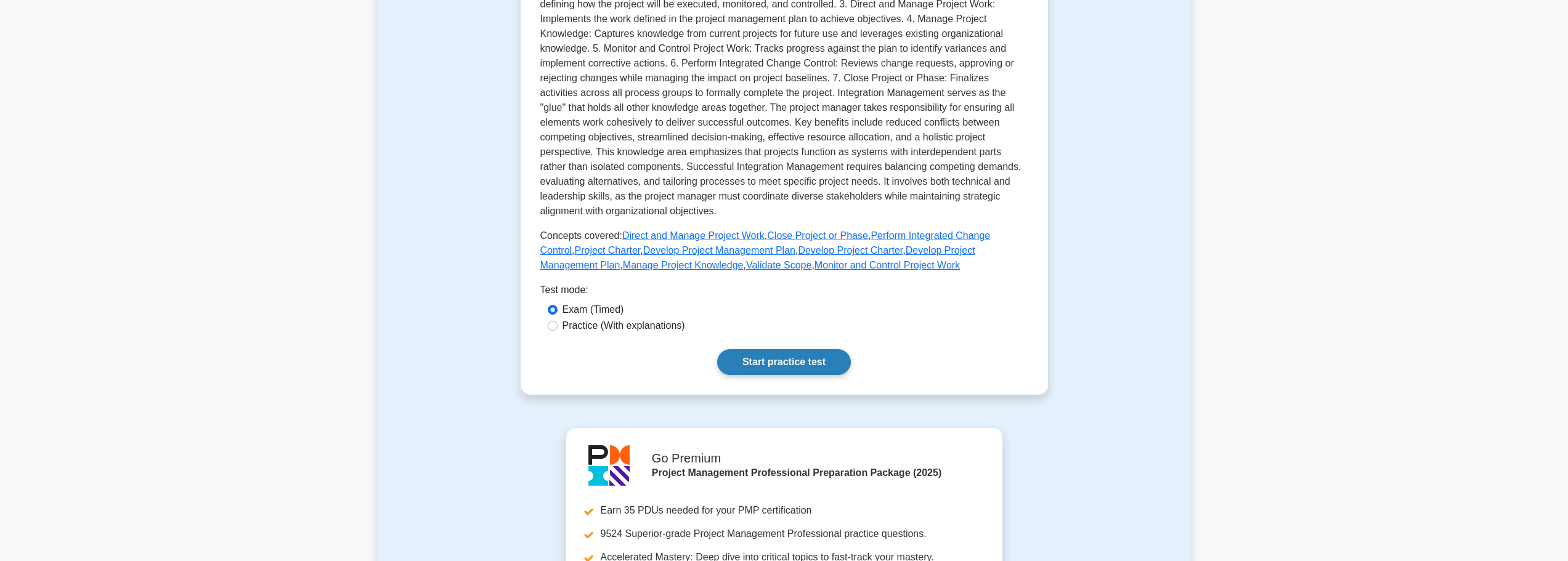 click on "Start practice test" at bounding box center [784, 362] 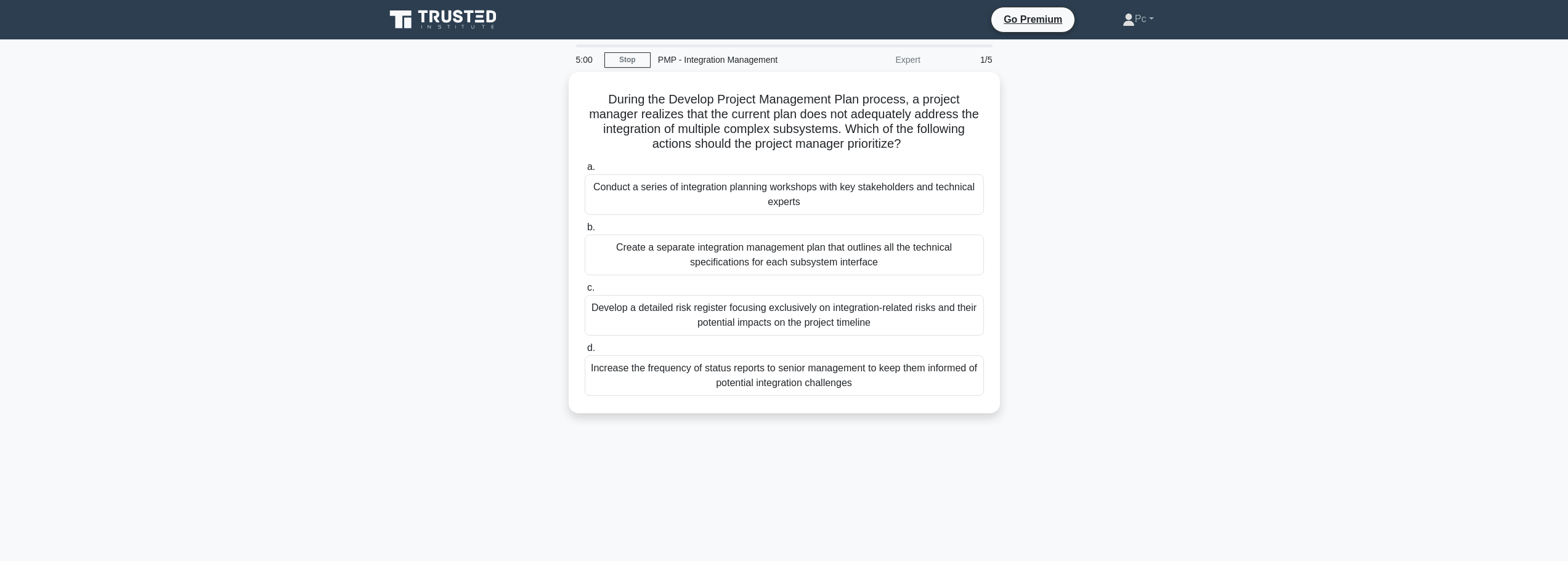 scroll, scrollTop: 0, scrollLeft: 0, axis: both 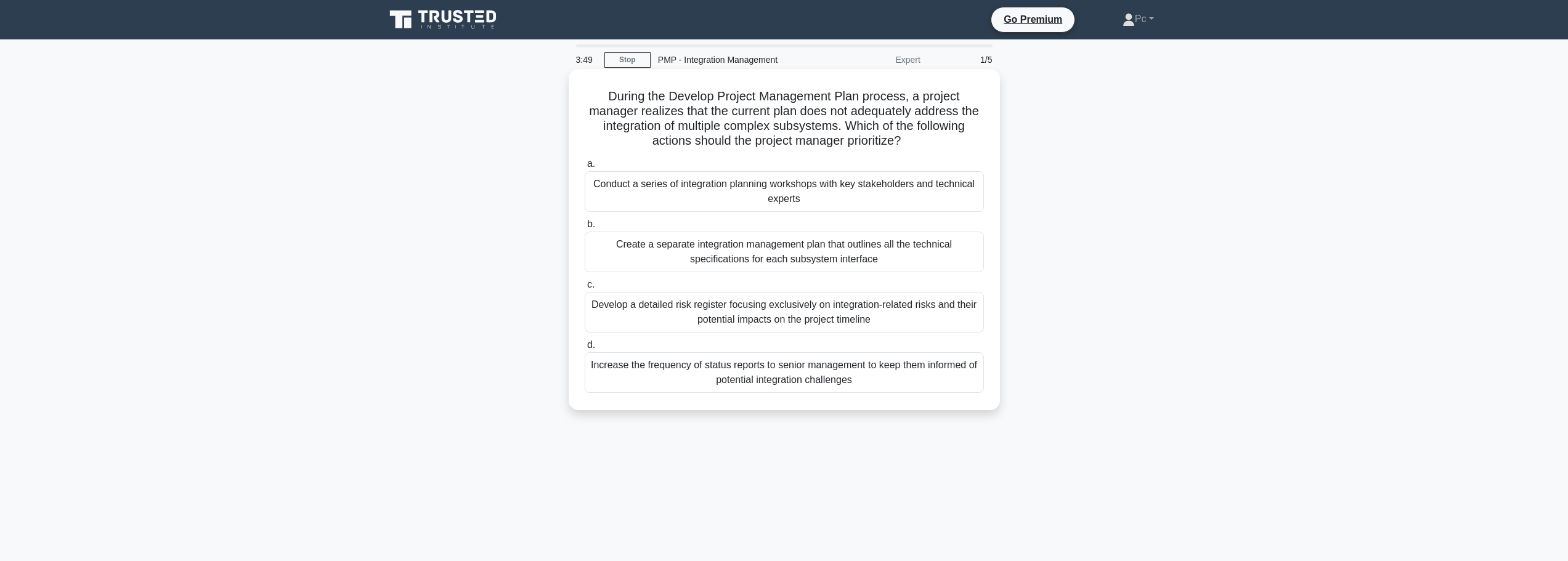 click on "Conduct a series of integration planning workshops with key stakeholders and technical experts" at bounding box center [784, 192] 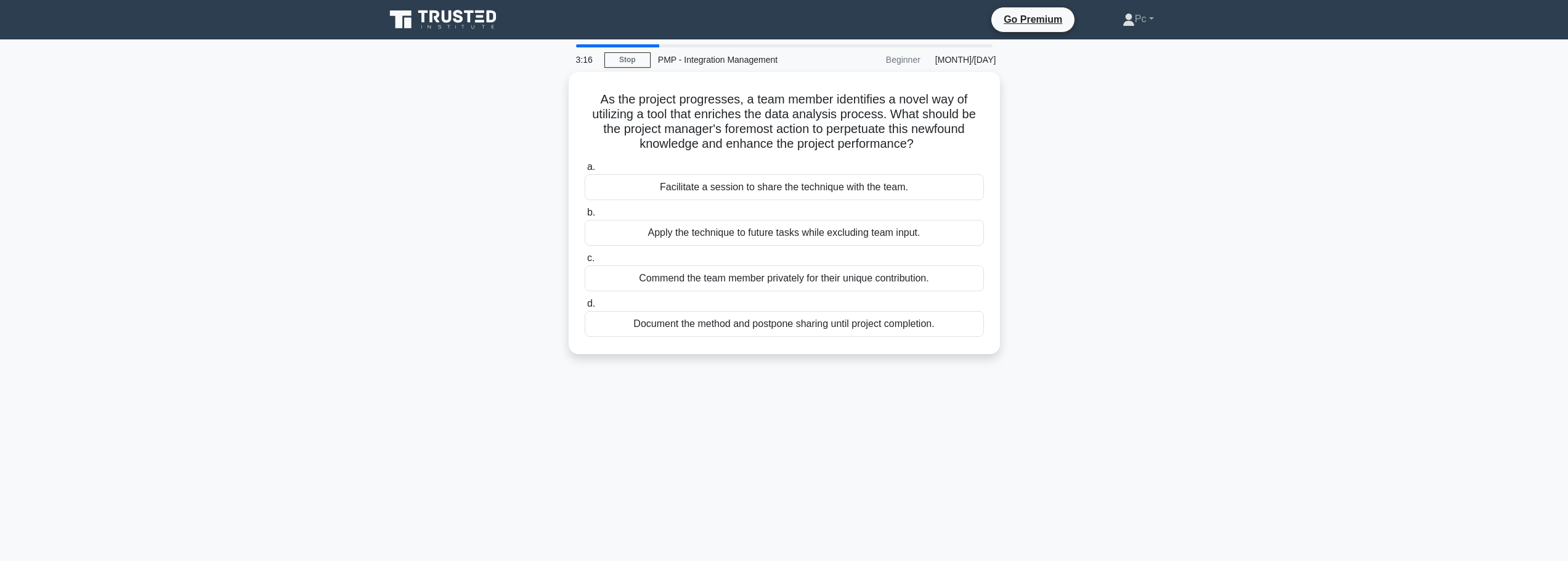 click on "As the project progresses, a team member identifies a novel way of utilizing a tool that enriches the data analysis process. What should be the project manager's foremost action to perpetuate this newfound knowledge and enhance the project performance?
.spinner_0XTQ{transform-origin:center;animation:spinner_y6GP .75s linear infinite}@keyframes spinner_y6GP{100%{transform:rotate(360deg)}}
a.
b. c. d." at bounding box center (784, 220) 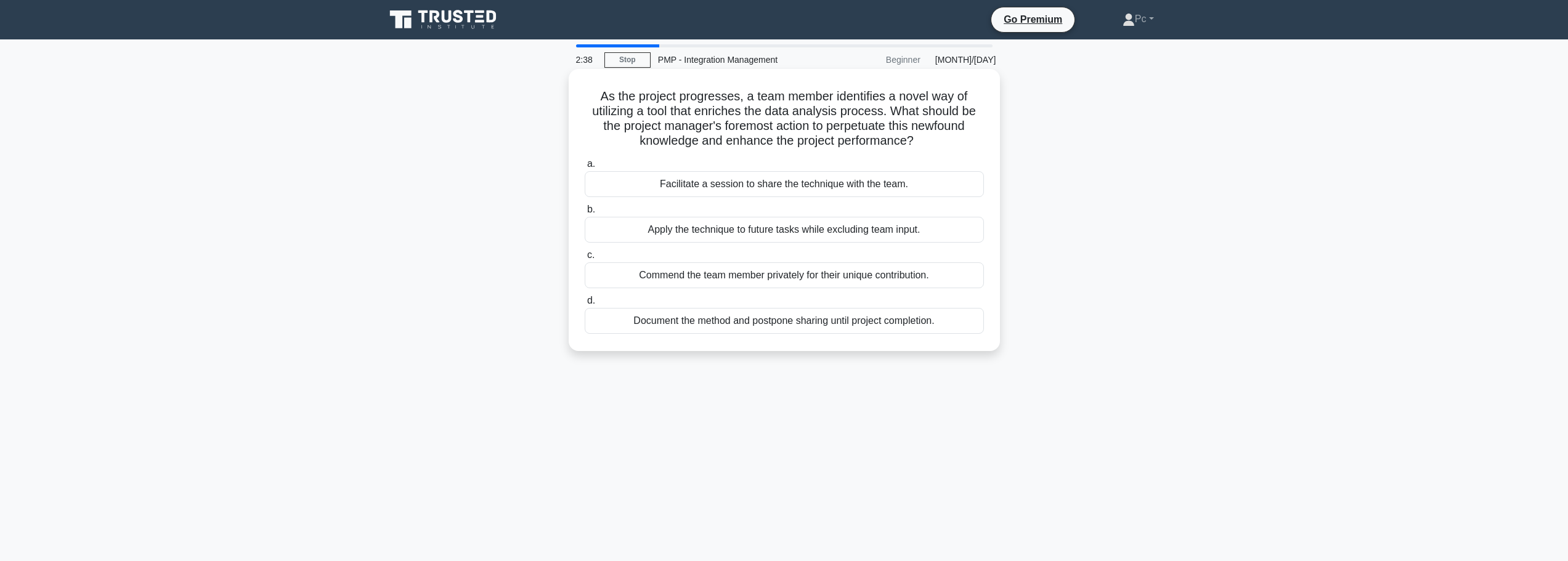 click on "Facilitate a session to share the technique with the team." at bounding box center [784, 184] 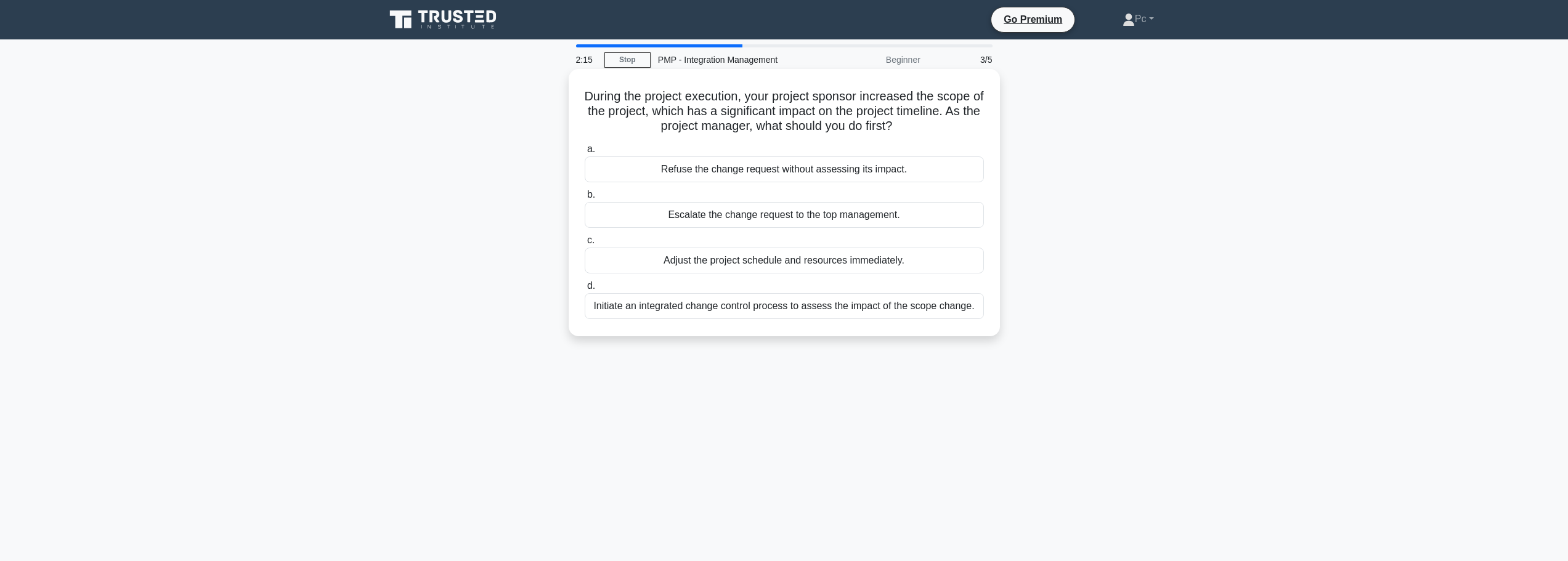 click on "Initiate an integrated change control process to assess the impact of the scope change." at bounding box center (784, 306) 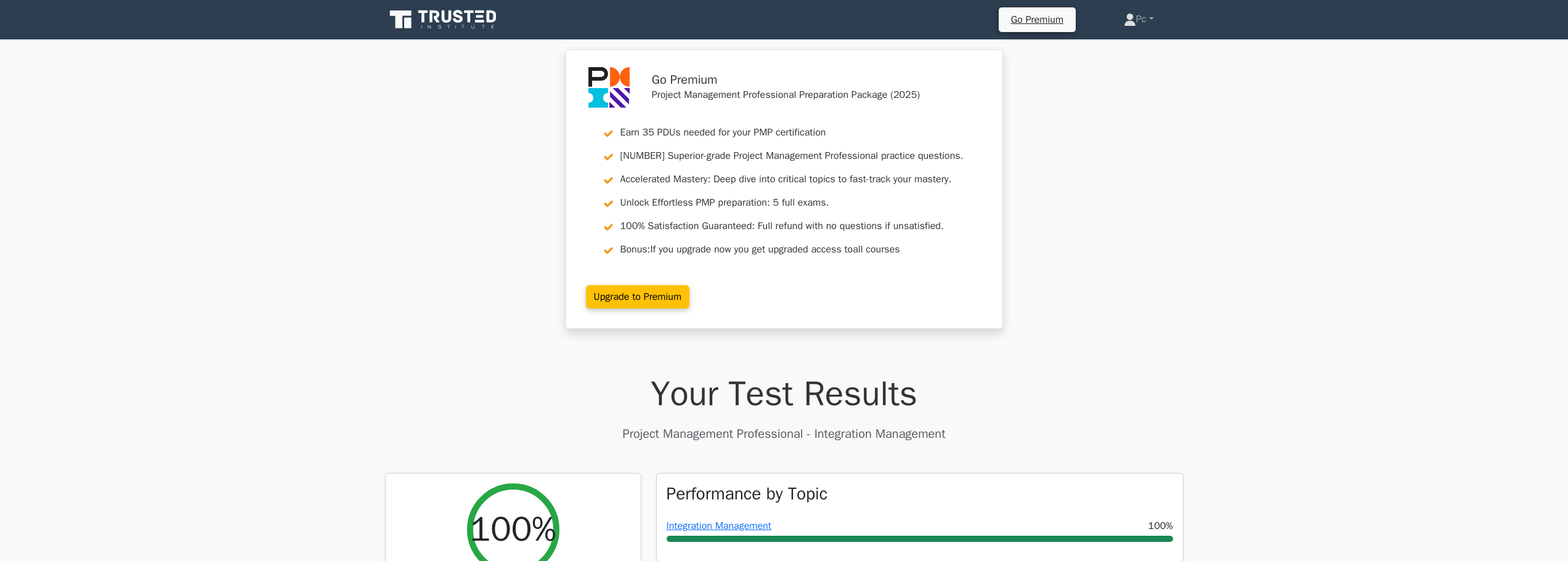 scroll, scrollTop: 0, scrollLeft: 0, axis: both 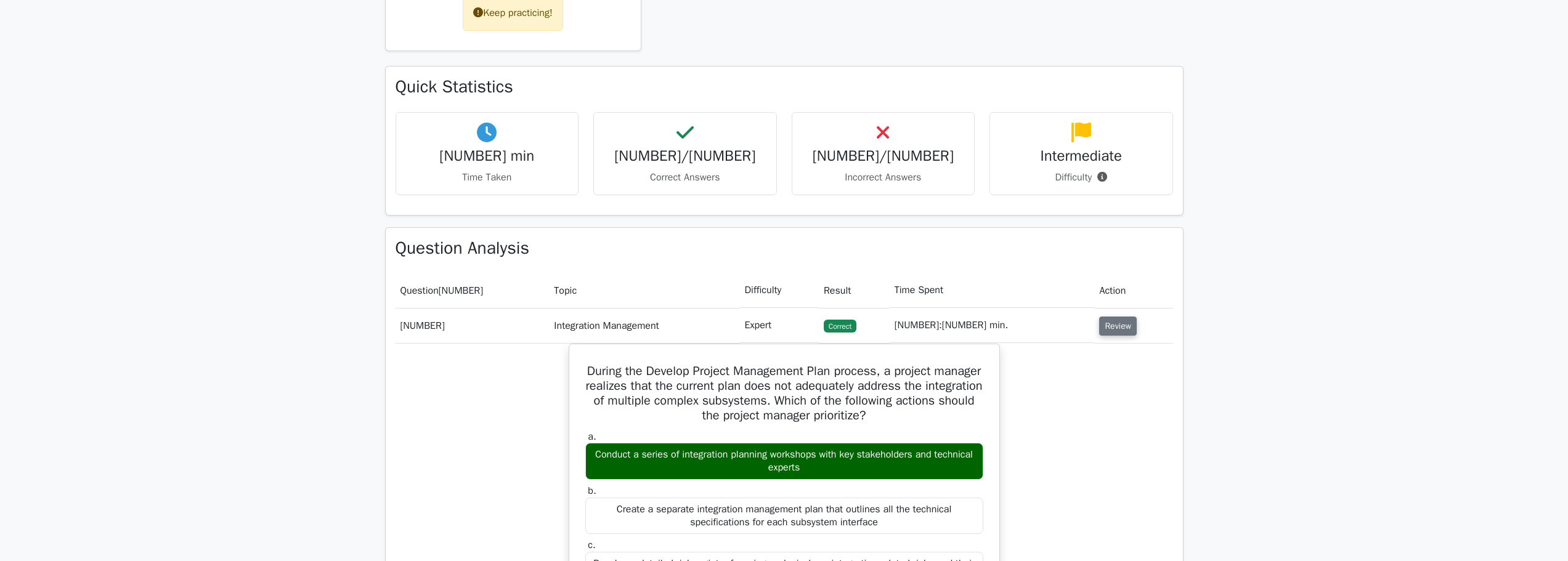 click on "Review" at bounding box center [1118, 326] 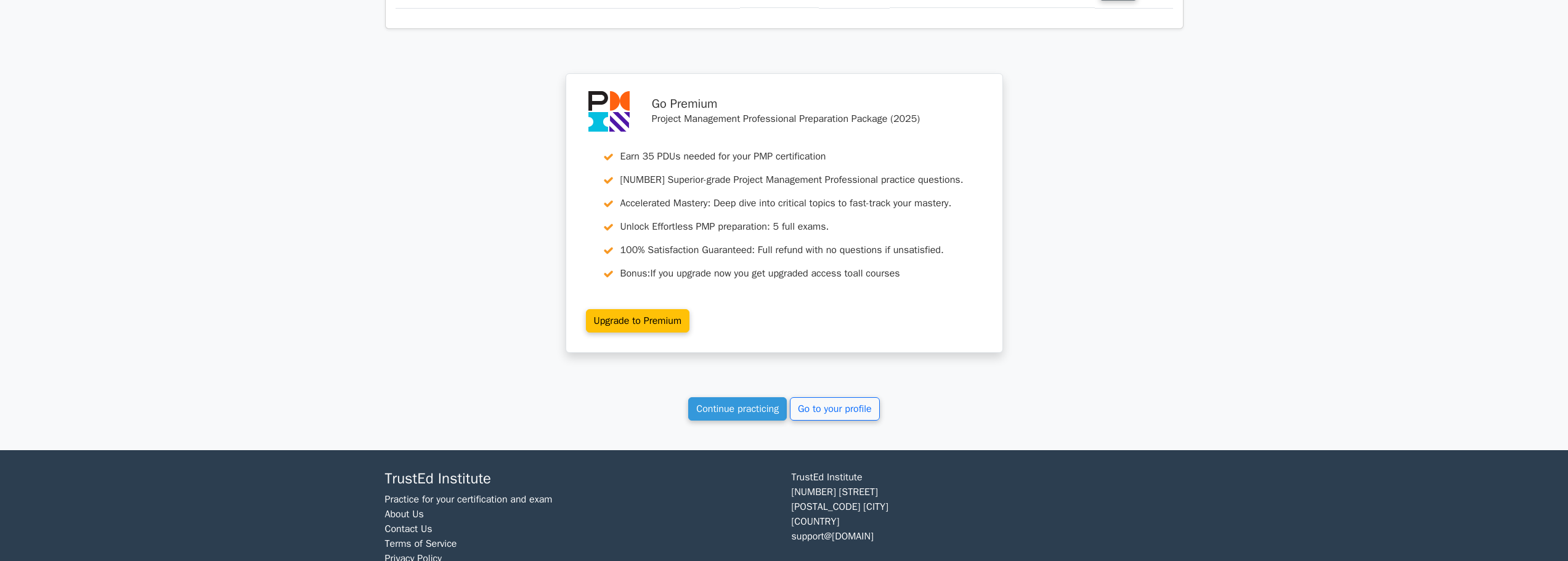 scroll, scrollTop: 1047, scrollLeft: 0, axis: vertical 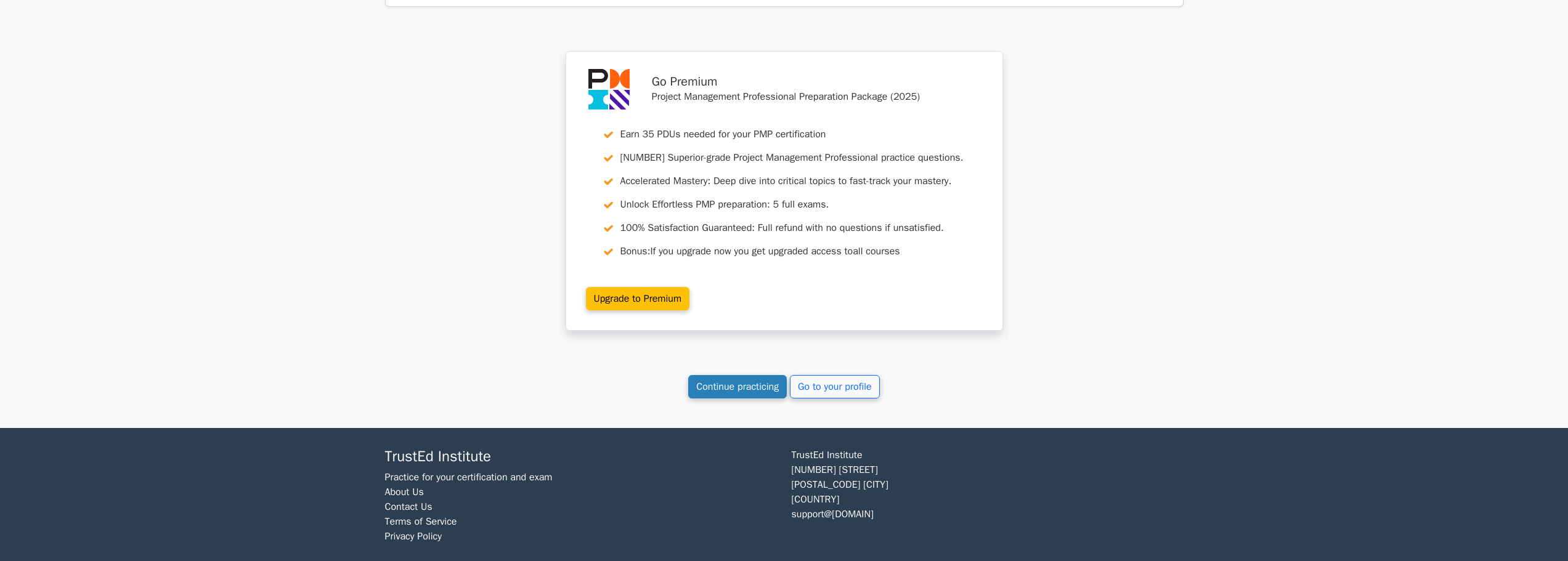 click on "Continue practicing" at bounding box center (737, 387) 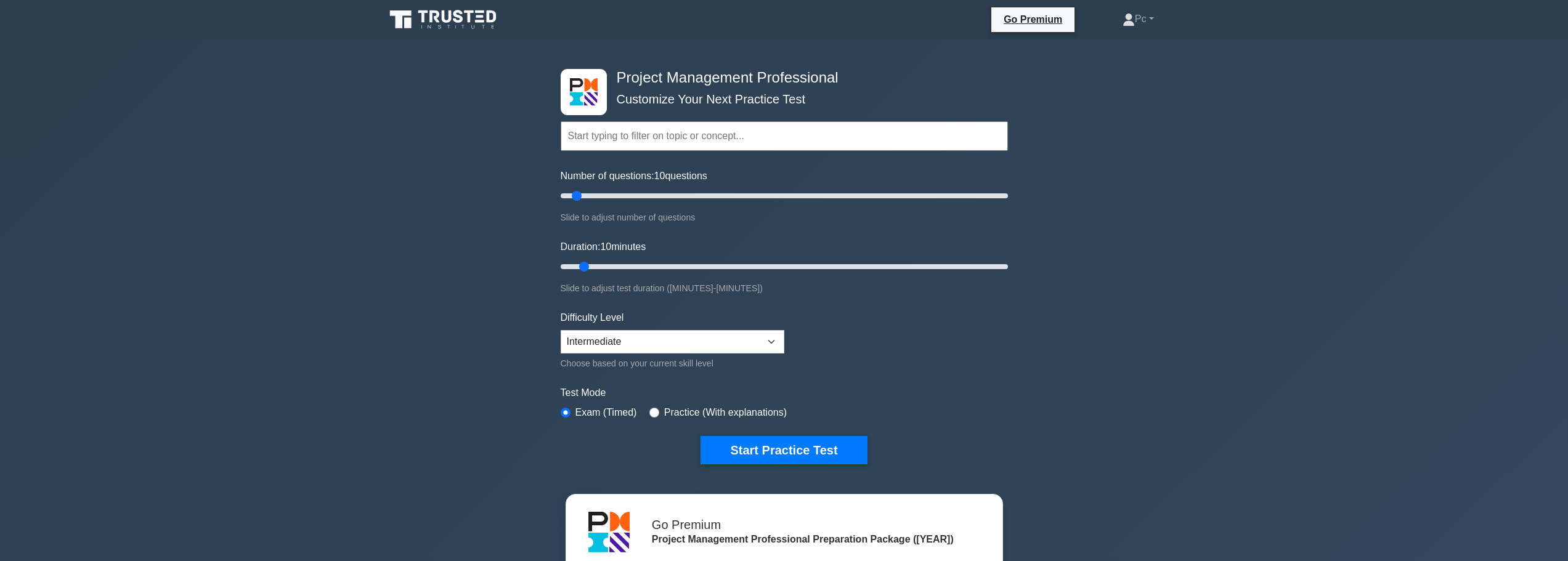 scroll, scrollTop: 0, scrollLeft: 0, axis: both 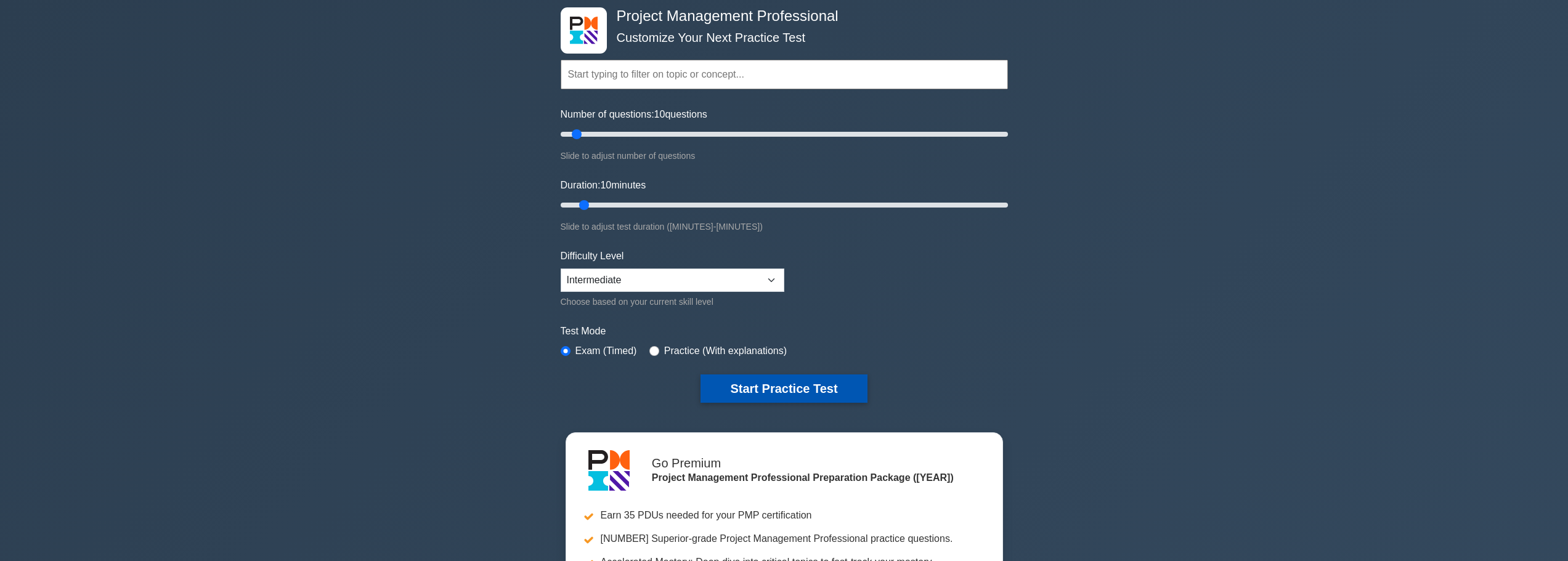 click on "Start Practice Test" at bounding box center (784, 389) 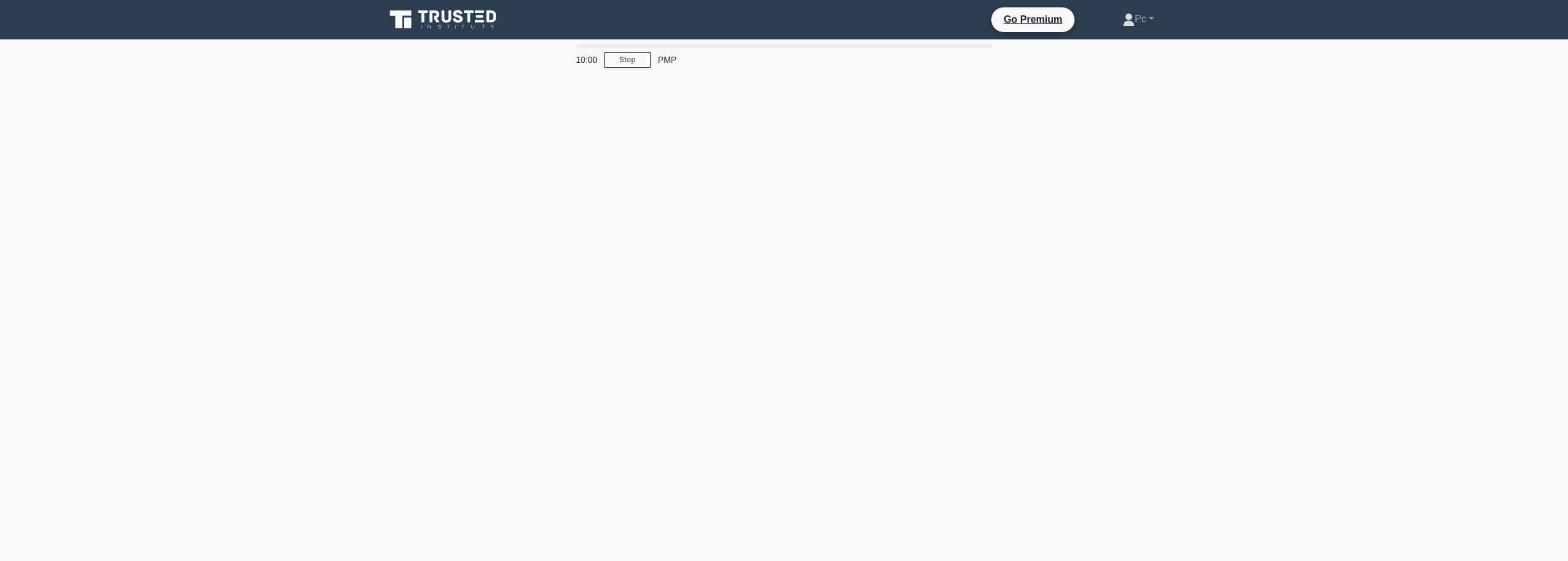 scroll, scrollTop: 0, scrollLeft: 0, axis: both 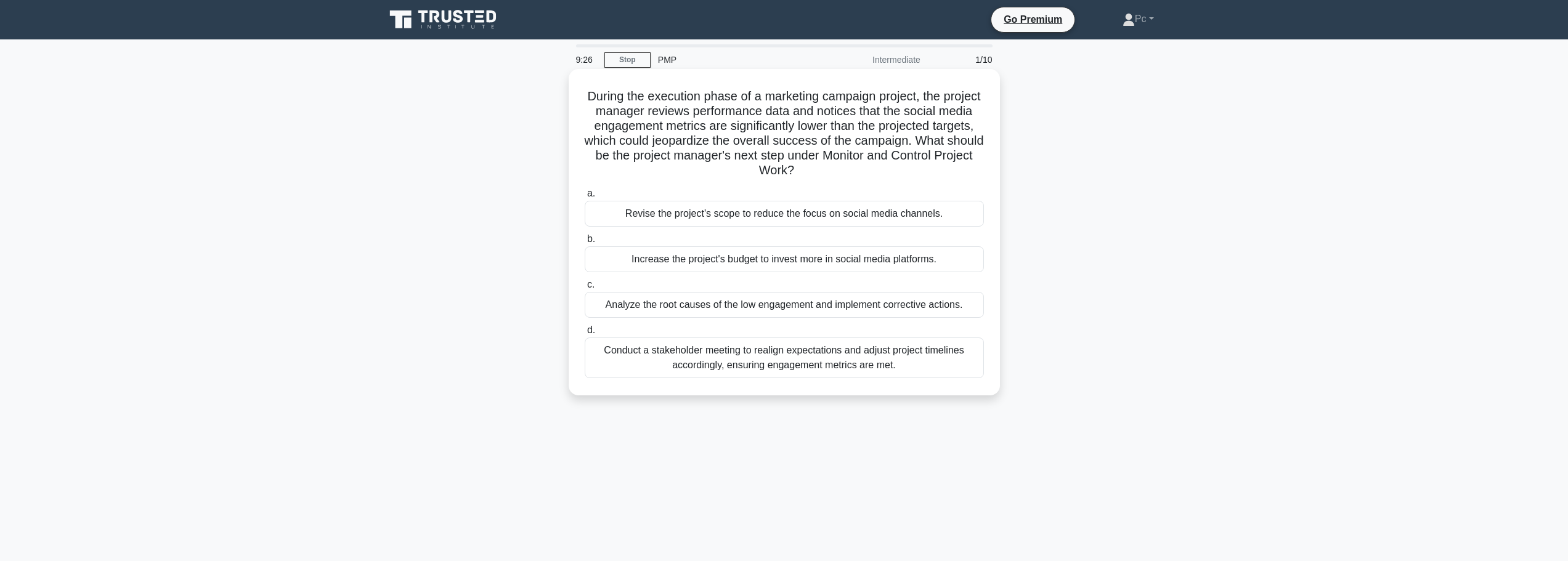 click on "Analyze the root causes of the low engagement and implement corrective actions." at bounding box center [784, 305] 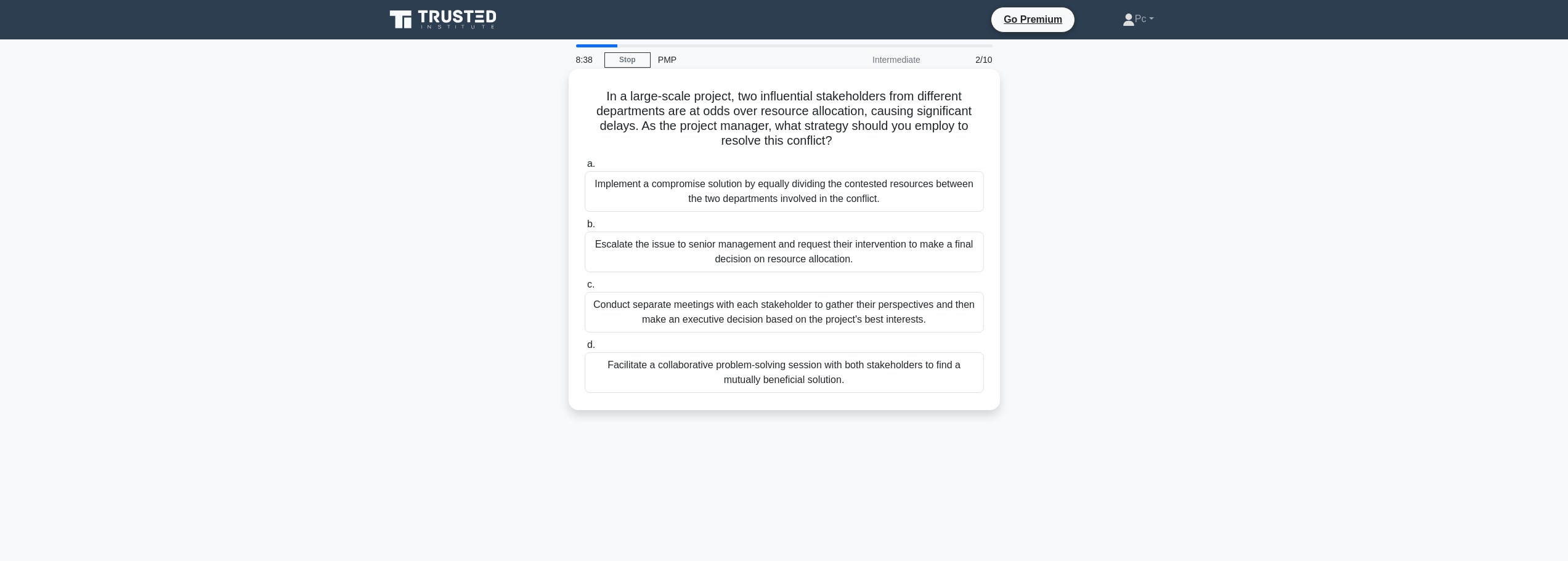 click on "Facilitate a collaborative problem-solving session with both stakeholders to find a mutually beneficial solution." at bounding box center (784, 373) 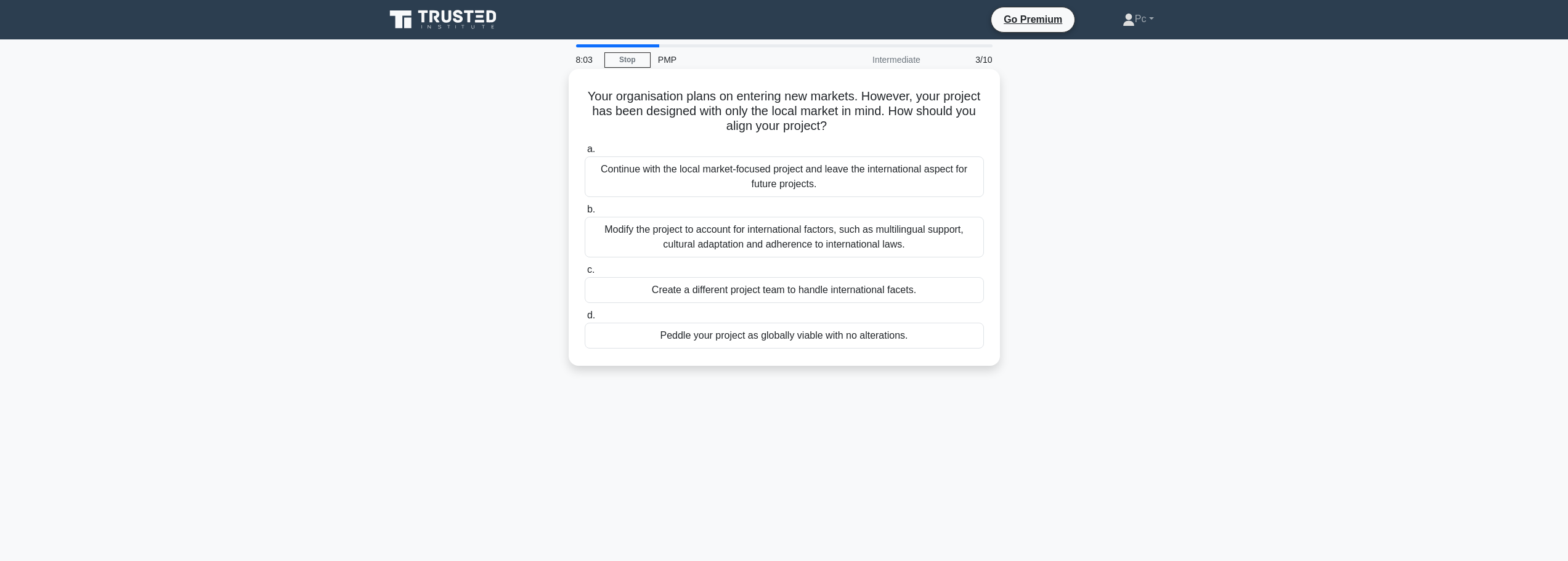click on "Continue with the local market-focused project and leave the international aspect for future projects." at bounding box center (784, 177) 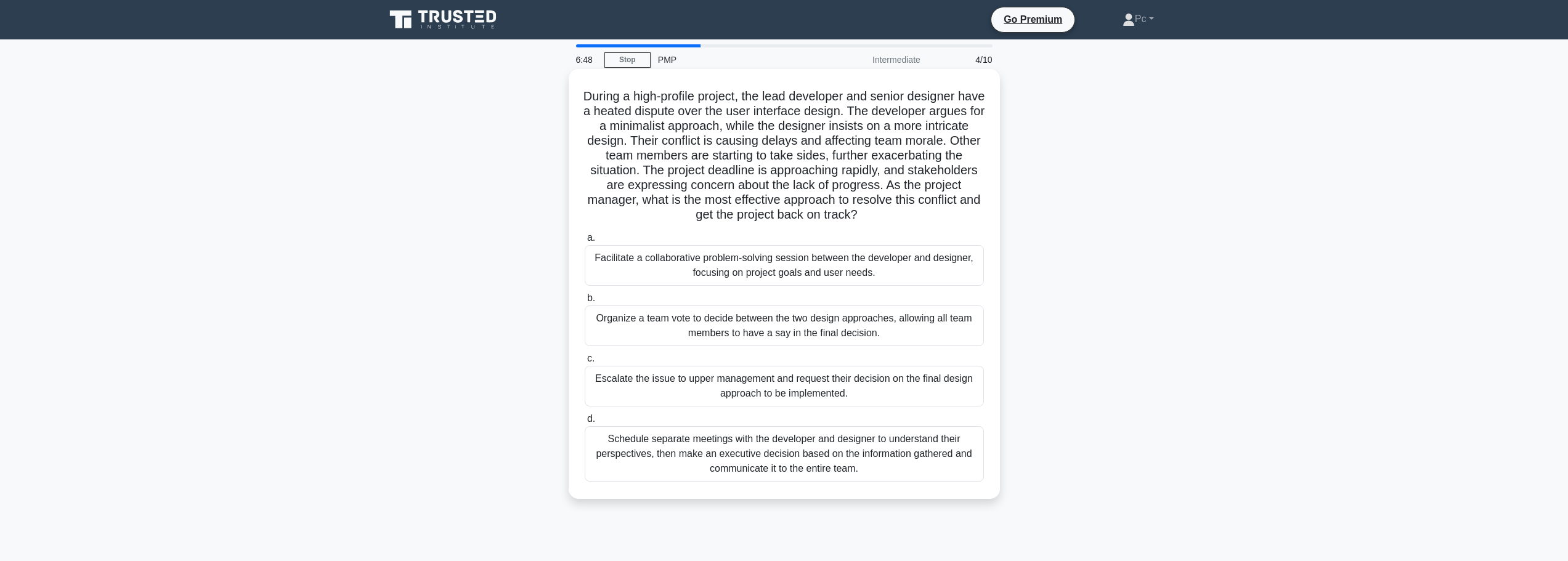 click on "Organize a team vote to decide between the two design approaches, allowing all team members to have a say in the final decision." at bounding box center [784, 326] 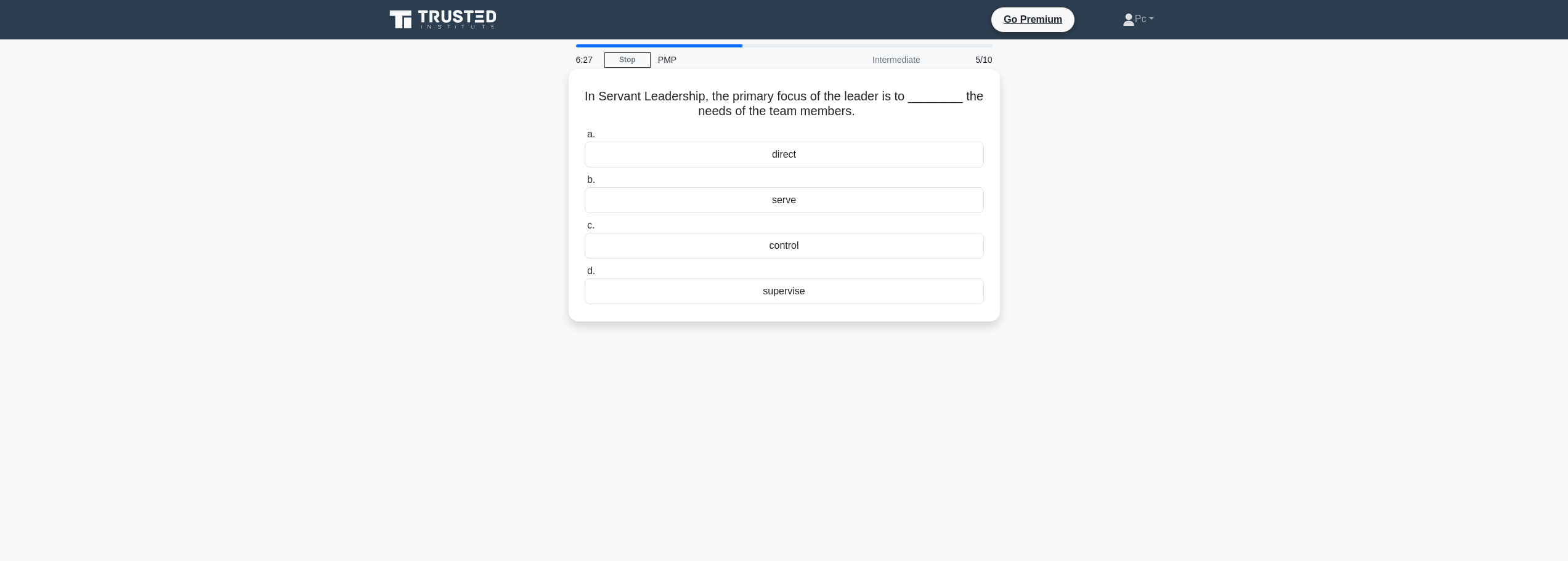 click on "serve" at bounding box center [784, 200] 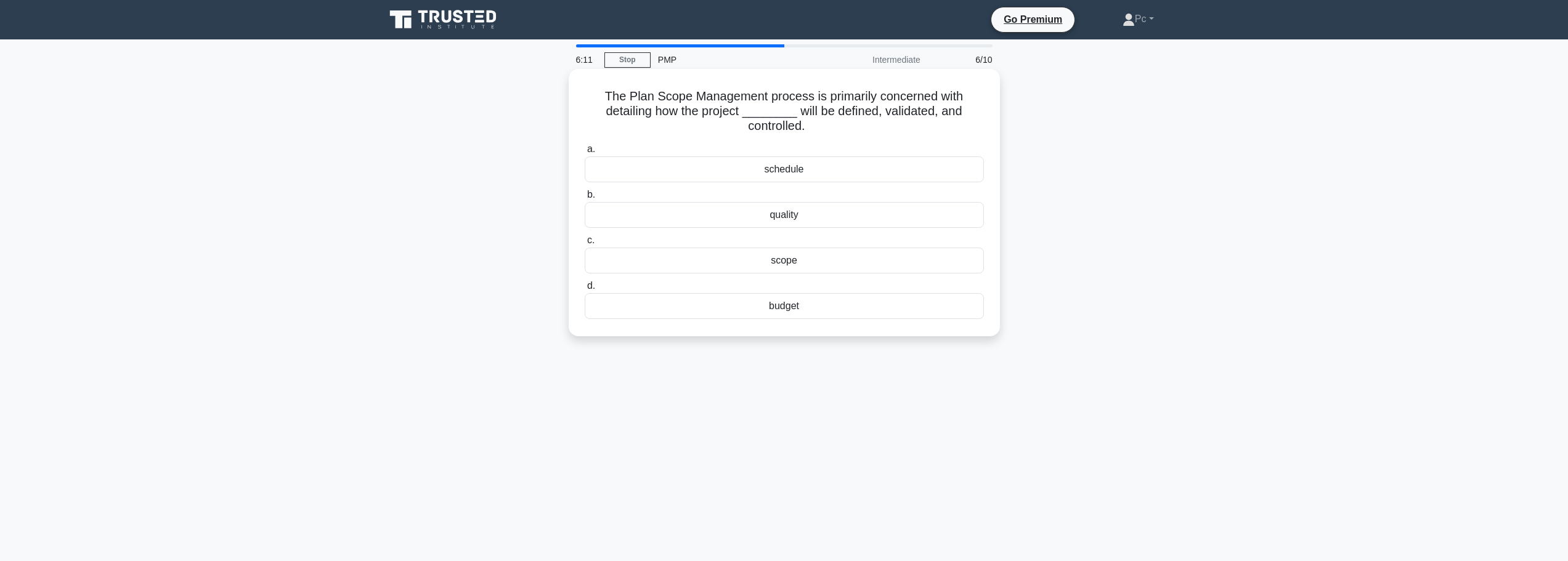 click on "scope" at bounding box center (784, 260) 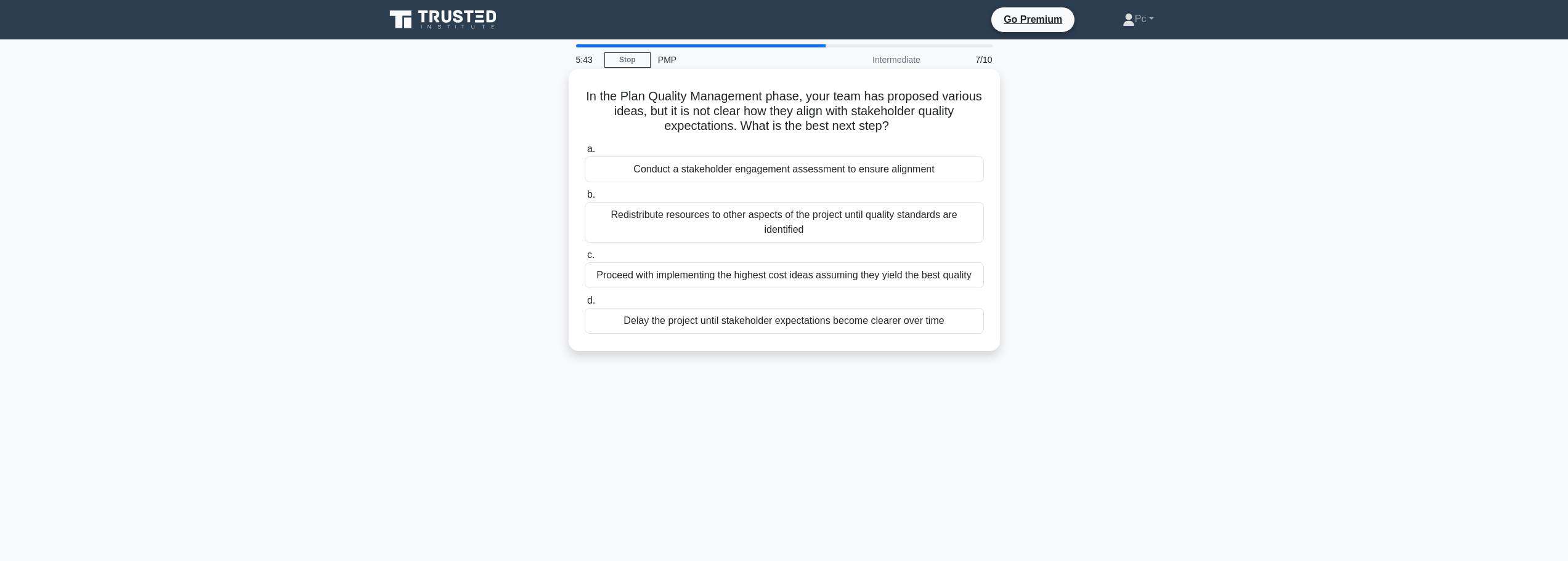 click on "Conduct a stakeholder engagement assessment to ensure alignment" at bounding box center [784, 169] 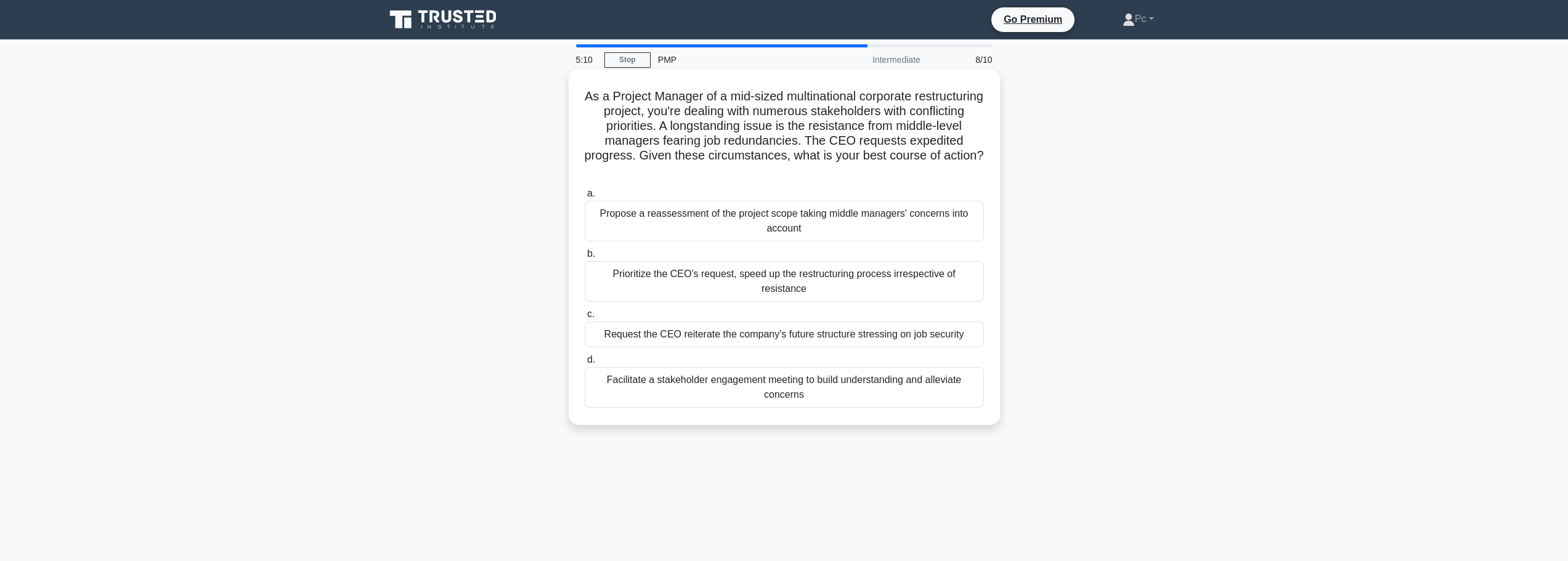 click on "Propose a reassessment of the project scope taking middle managers' concerns into account" at bounding box center (784, 221) 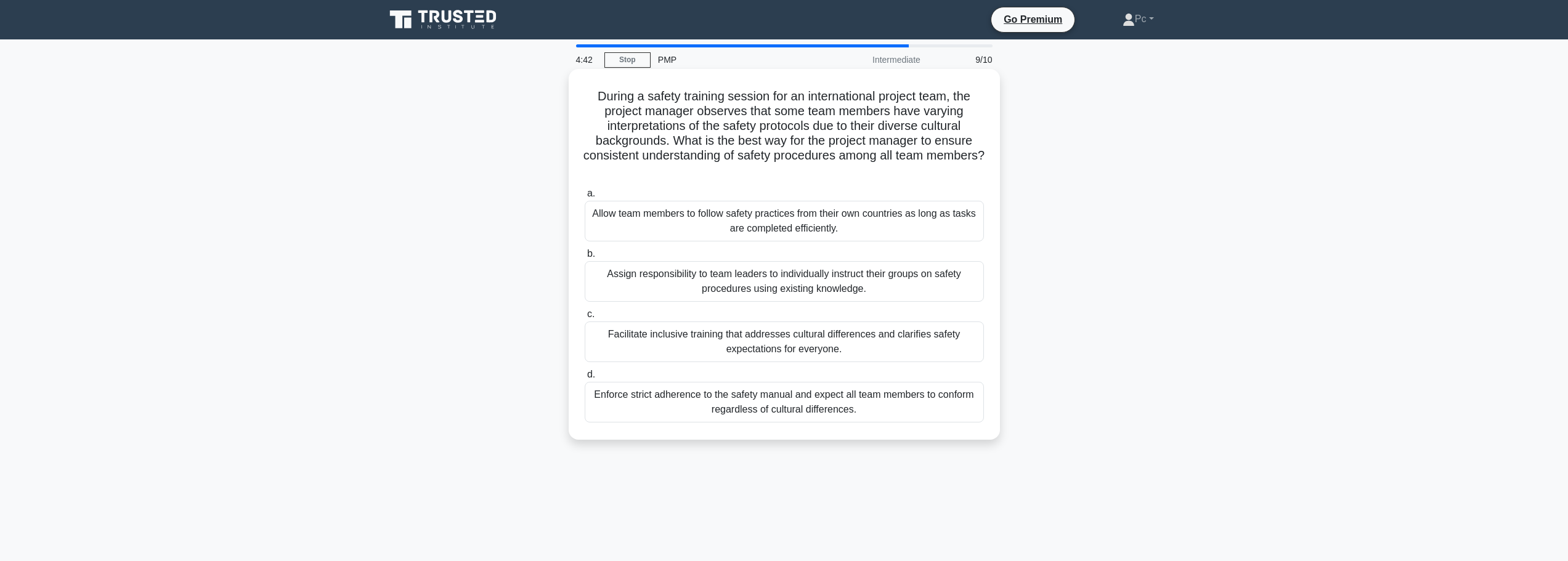 click on "Facilitate inclusive training that addresses cultural differences and clarifies safety expectations for everyone." at bounding box center [784, 342] 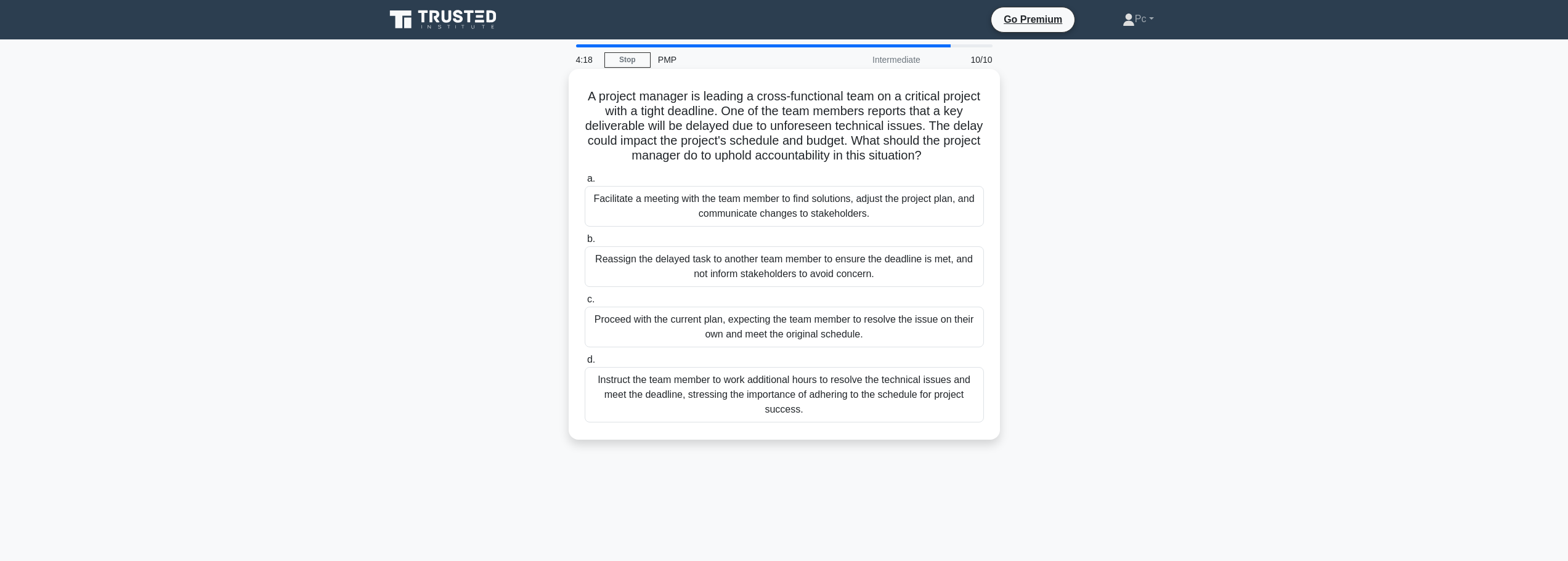 click on "Instruct the team member to work additional hours to resolve the technical issues and meet the deadline, stressing the importance of adhering to the schedule for project success." at bounding box center [784, 395] 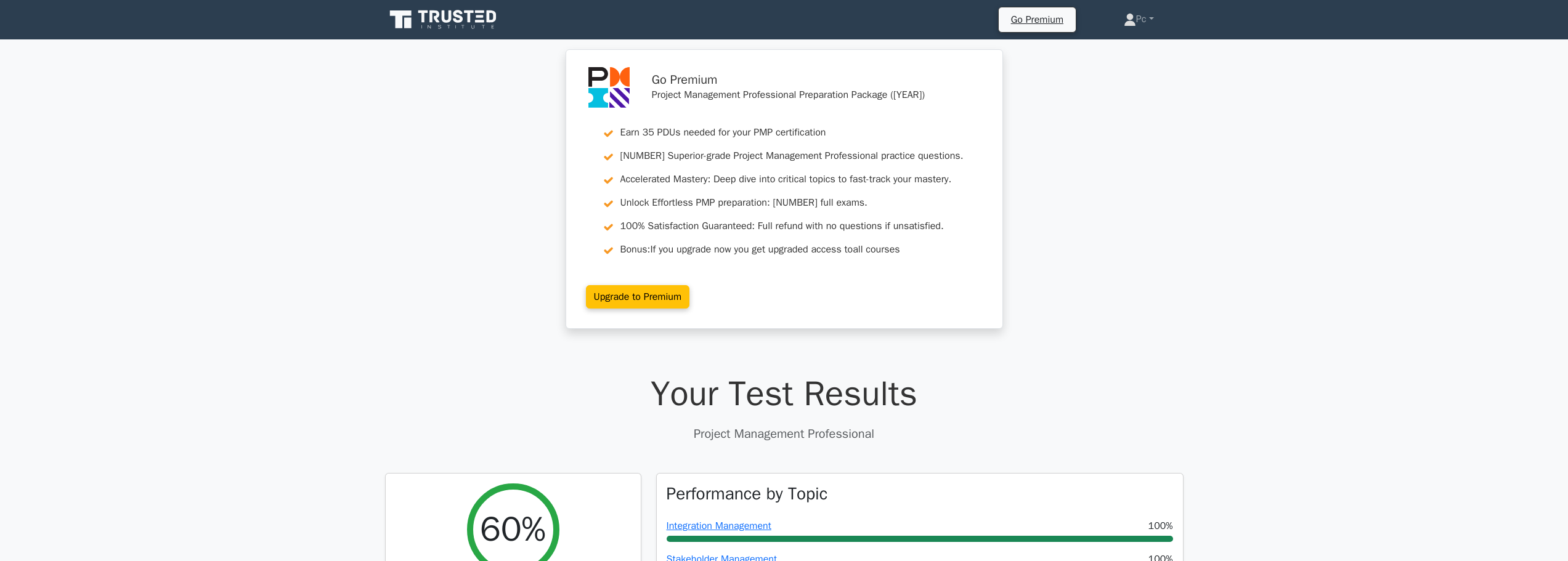 scroll, scrollTop: 0, scrollLeft: 0, axis: both 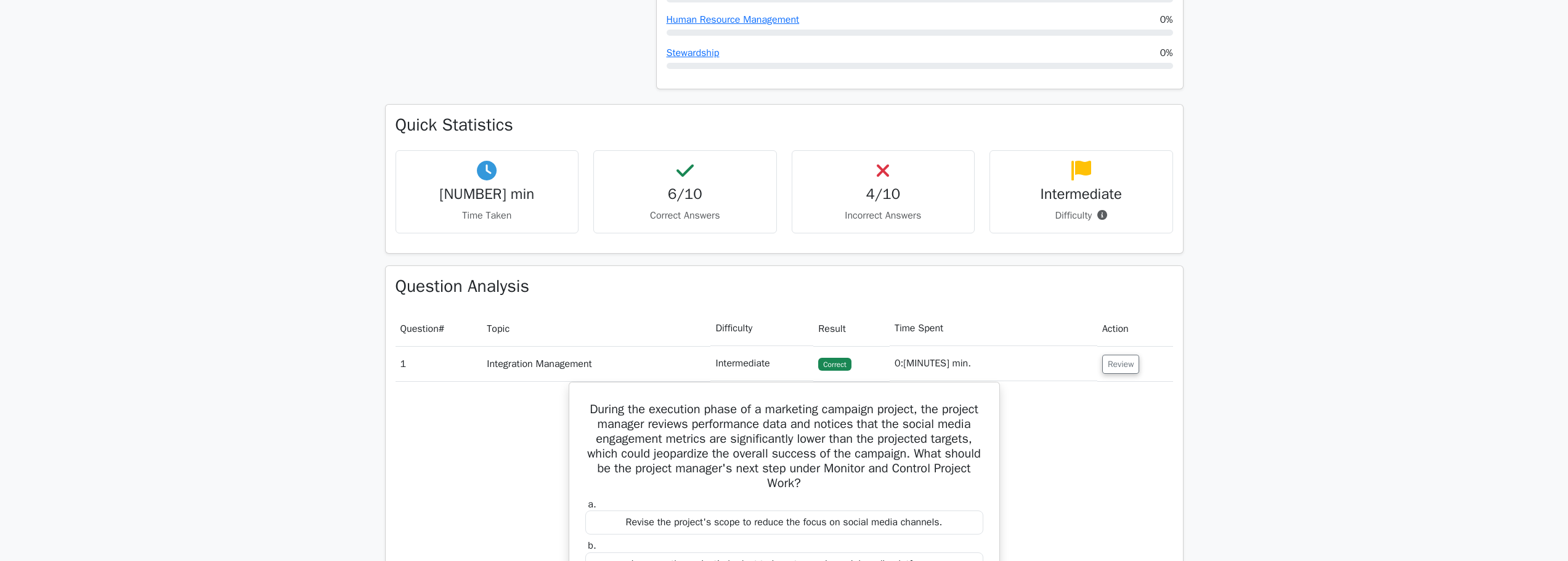 drag, startPoint x: 1116, startPoint y: 363, endPoint x: 1081, endPoint y: 349, distance: 37.69615 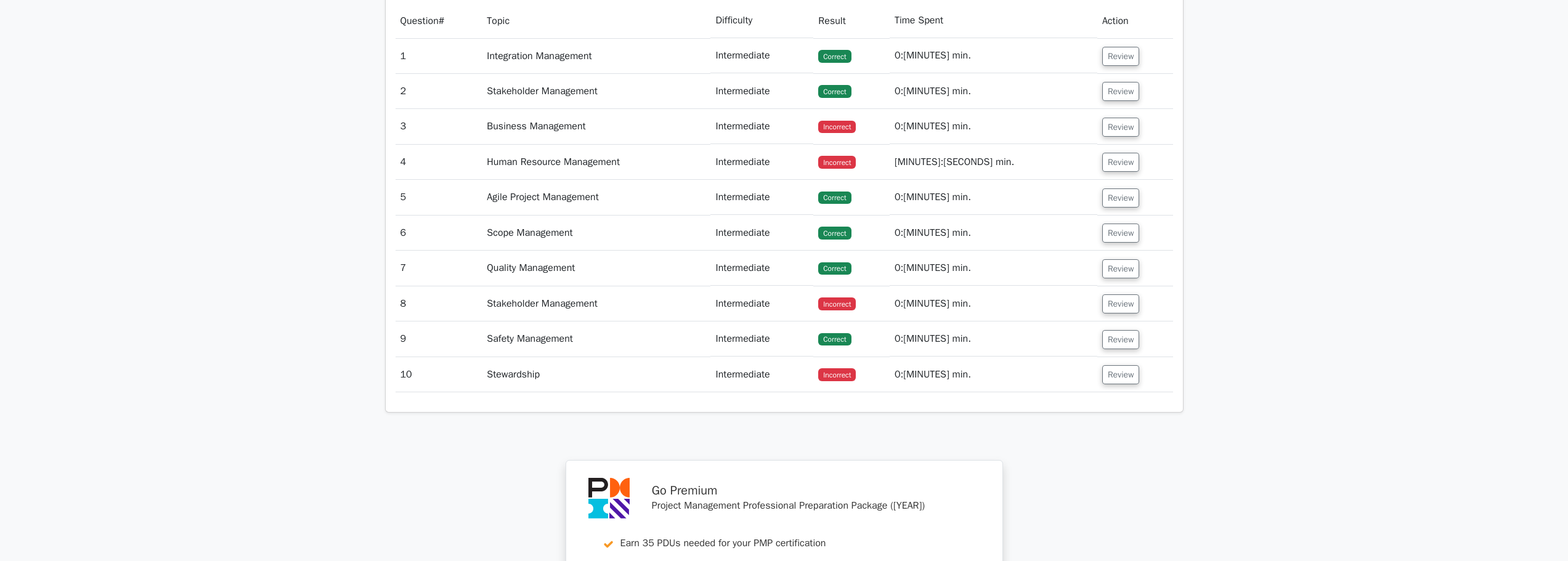 scroll, scrollTop: 985, scrollLeft: 0, axis: vertical 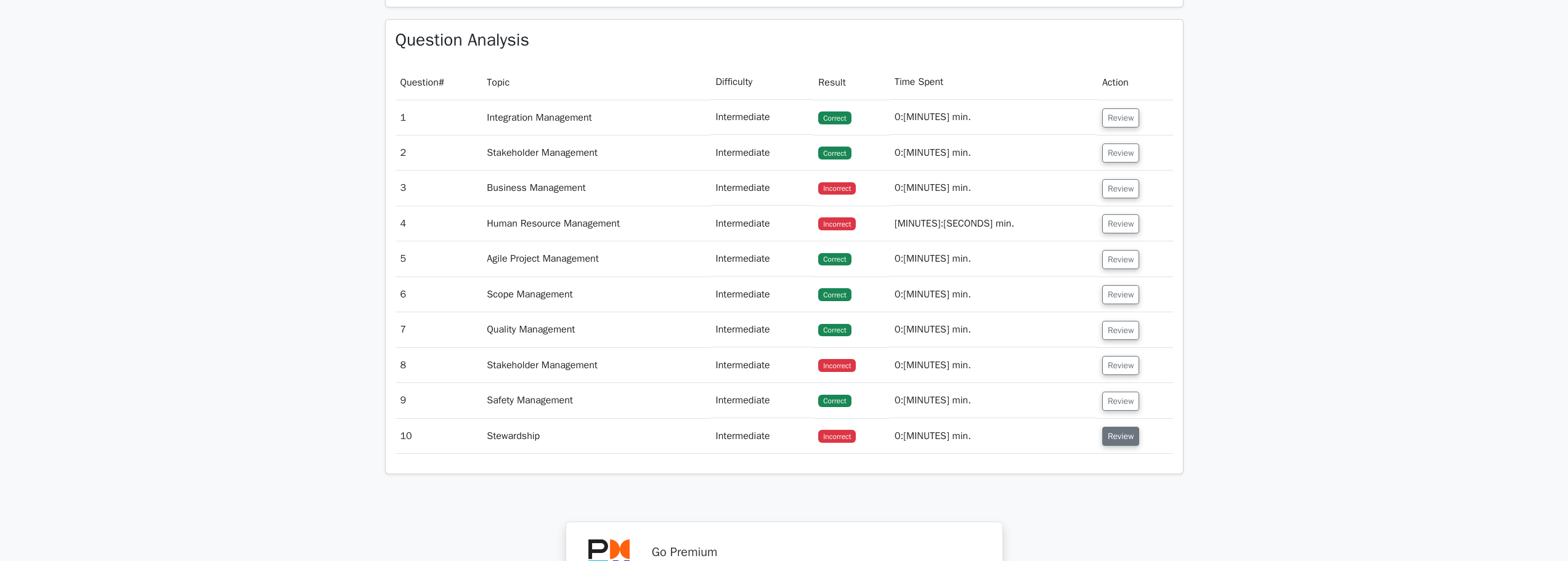 click on "Review" at bounding box center (1121, 436) 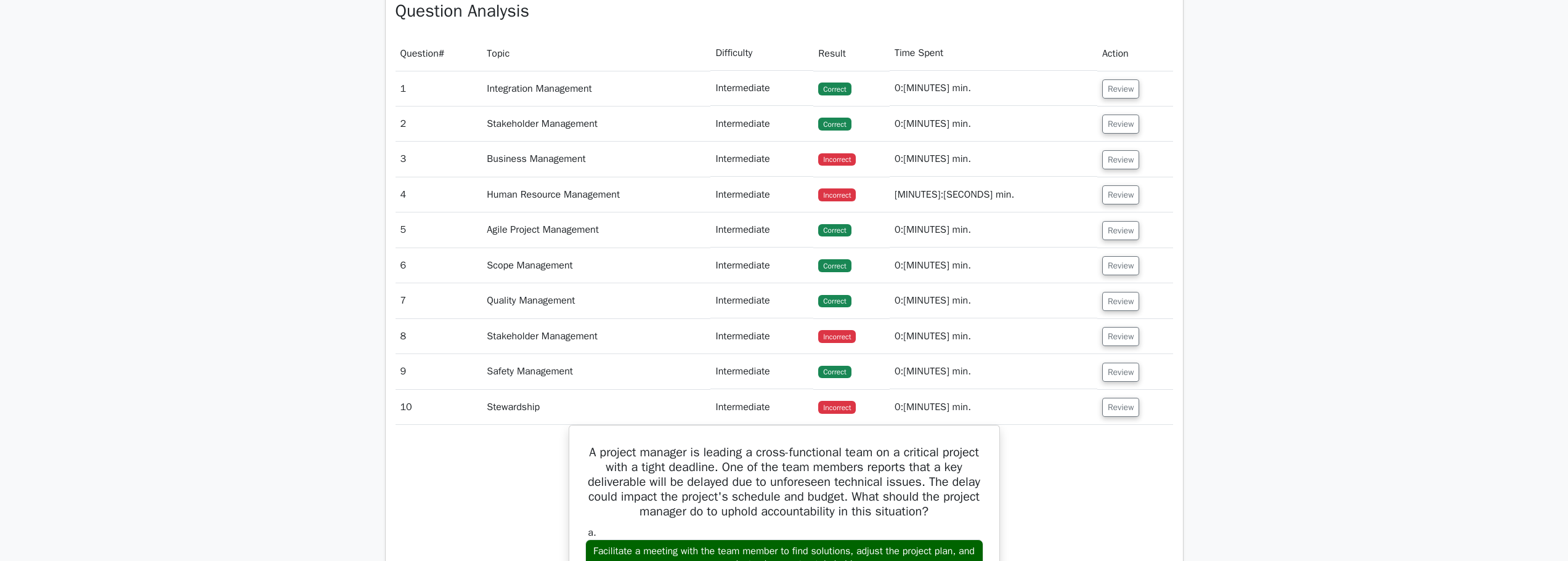 scroll, scrollTop: 985, scrollLeft: 0, axis: vertical 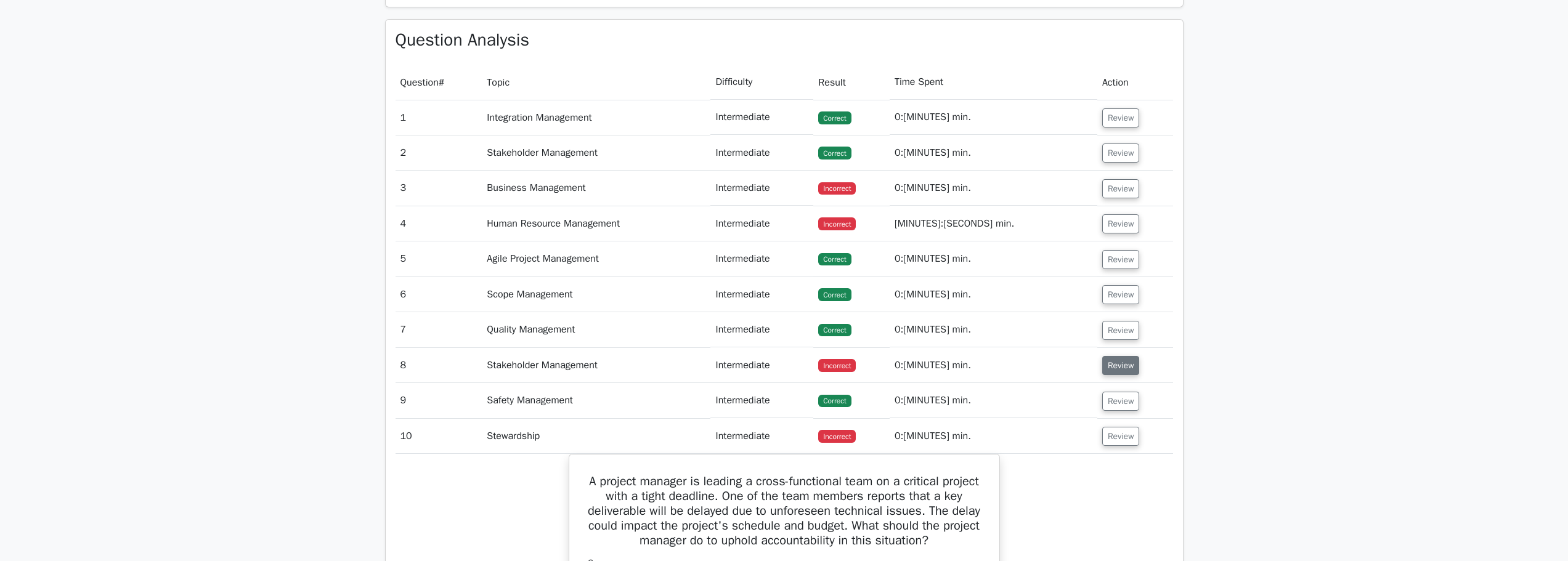 click on "Review" at bounding box center (1121, 365) 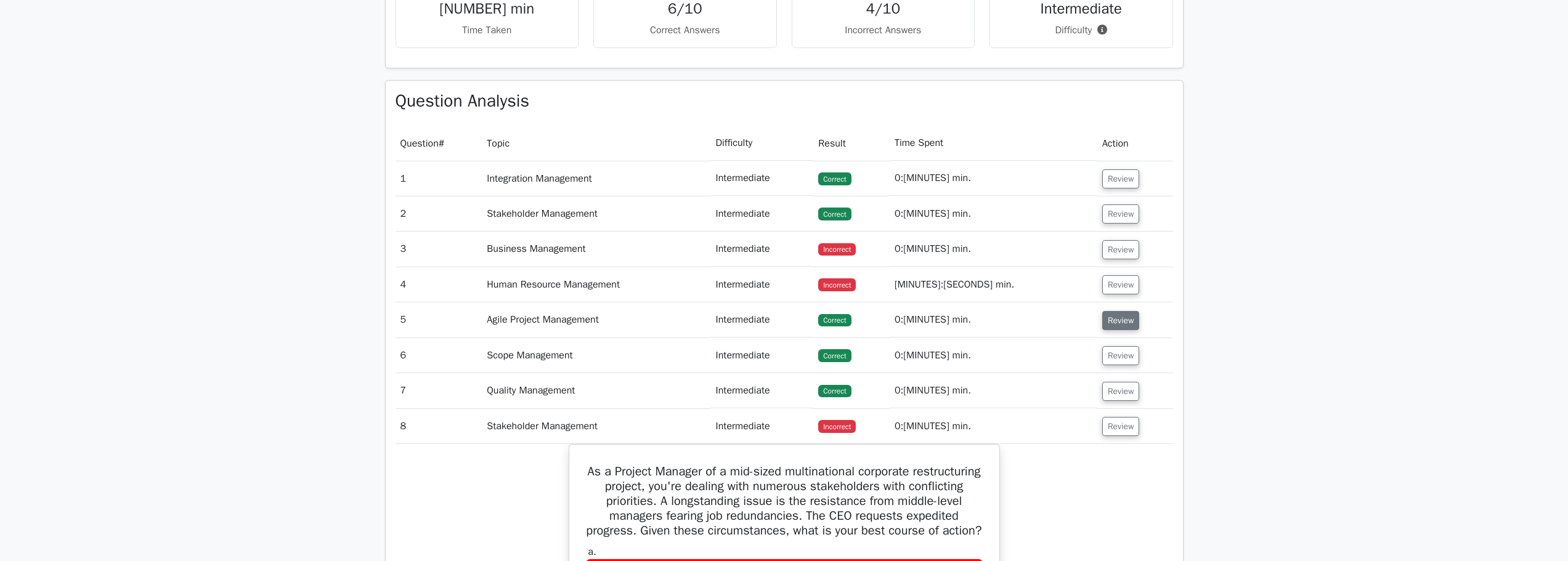scroll, scrollTop: 924, scrollLeft: 0, axis: vertical 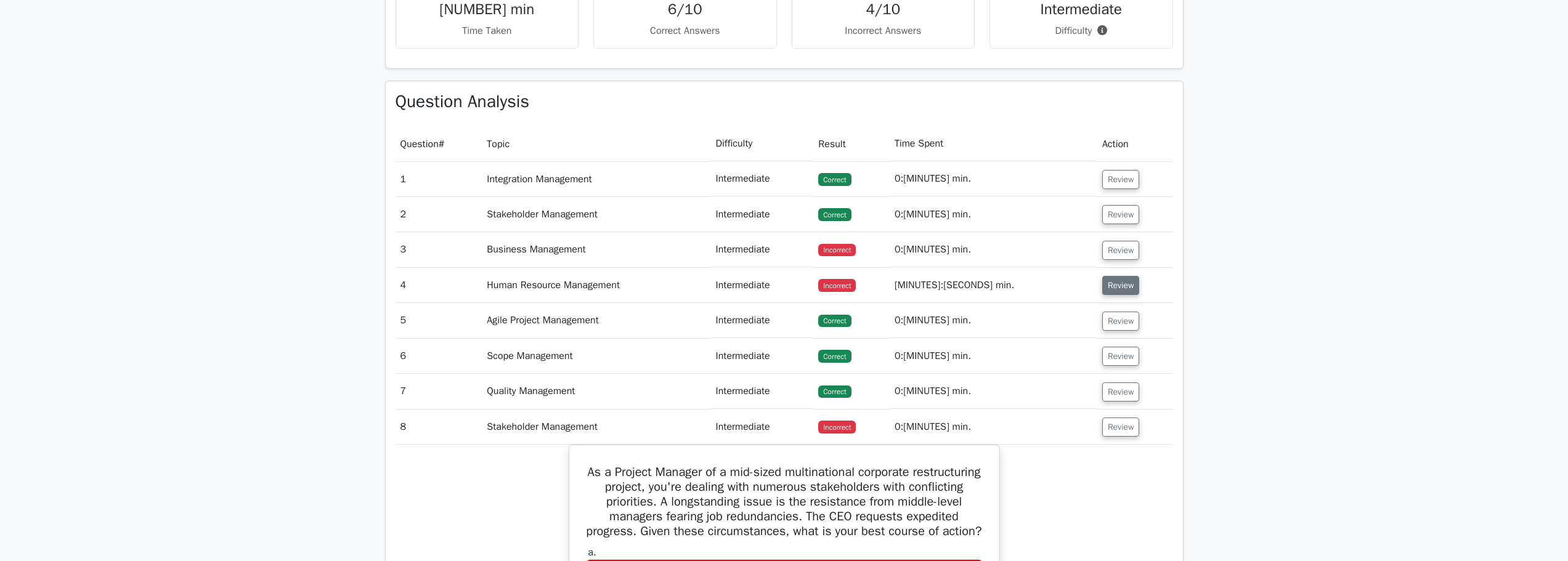 click on "Review" at bounding box center [1121, 285] 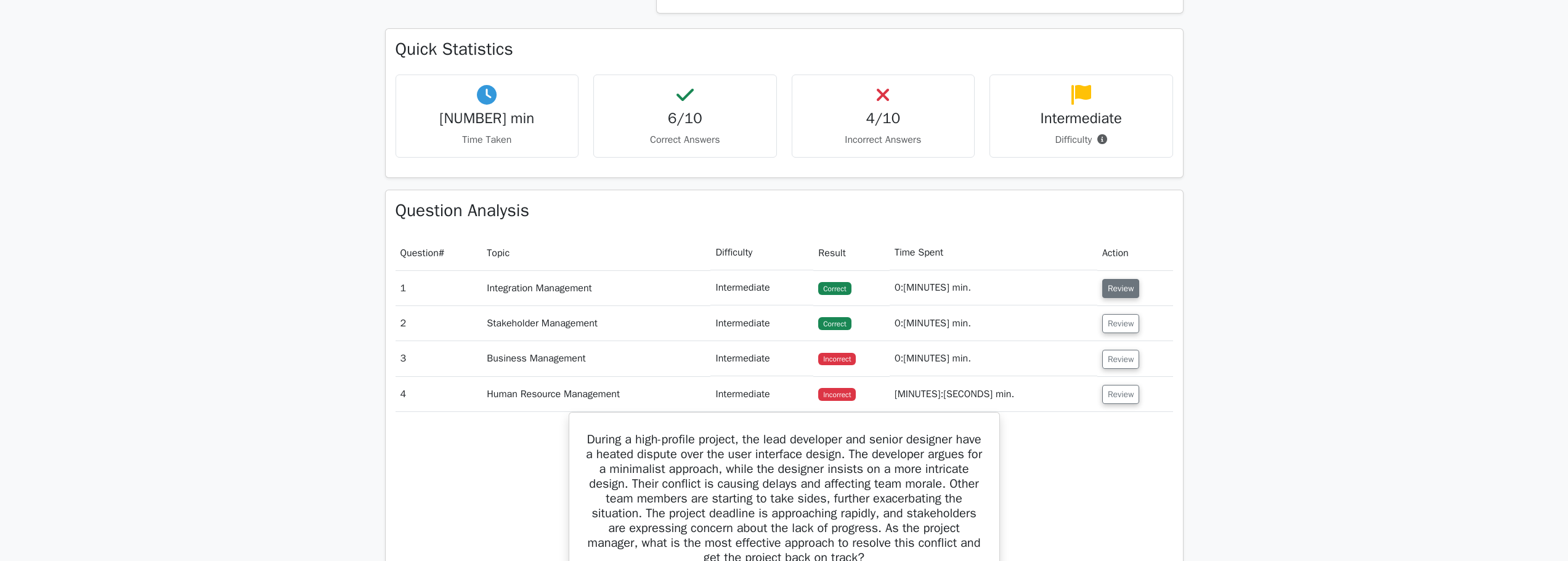 scroll, scrollTop: 801, scrollLeft: 0, axis: vertical 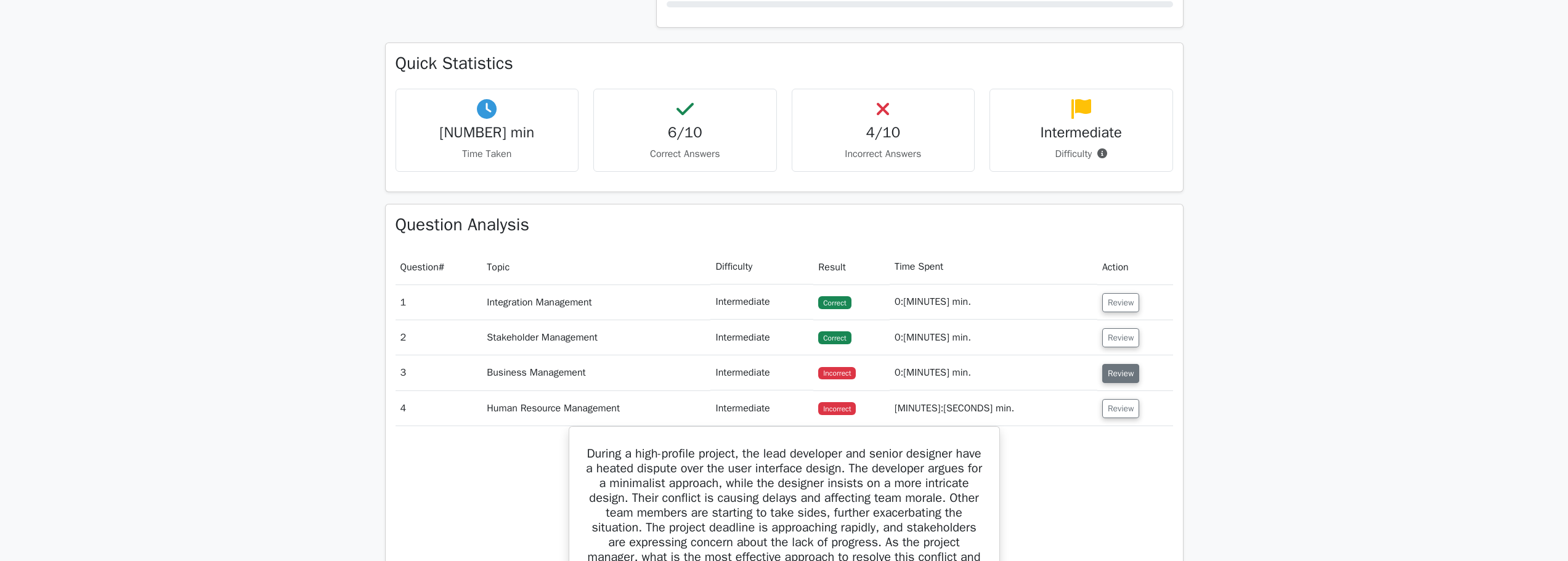 click on "Review" at bounding box center [1121, 373] 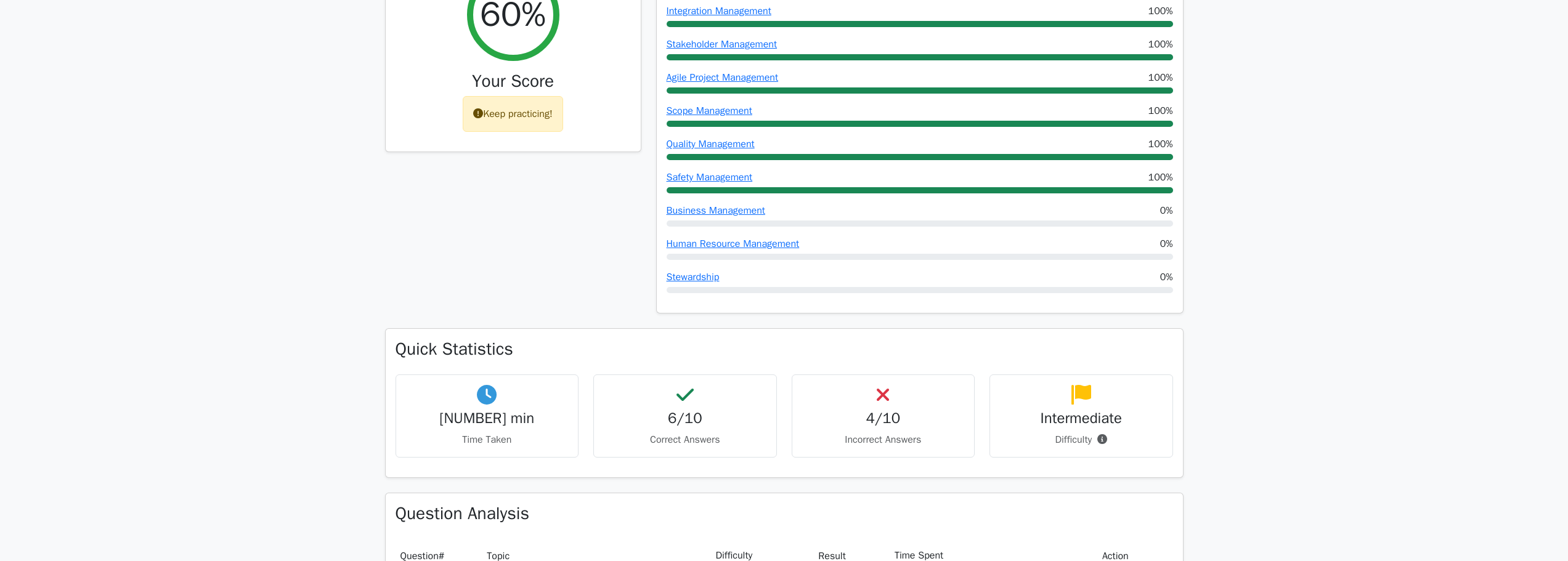 scroll, scrollTop: 493, scrollLeft: 0, axis: vertical 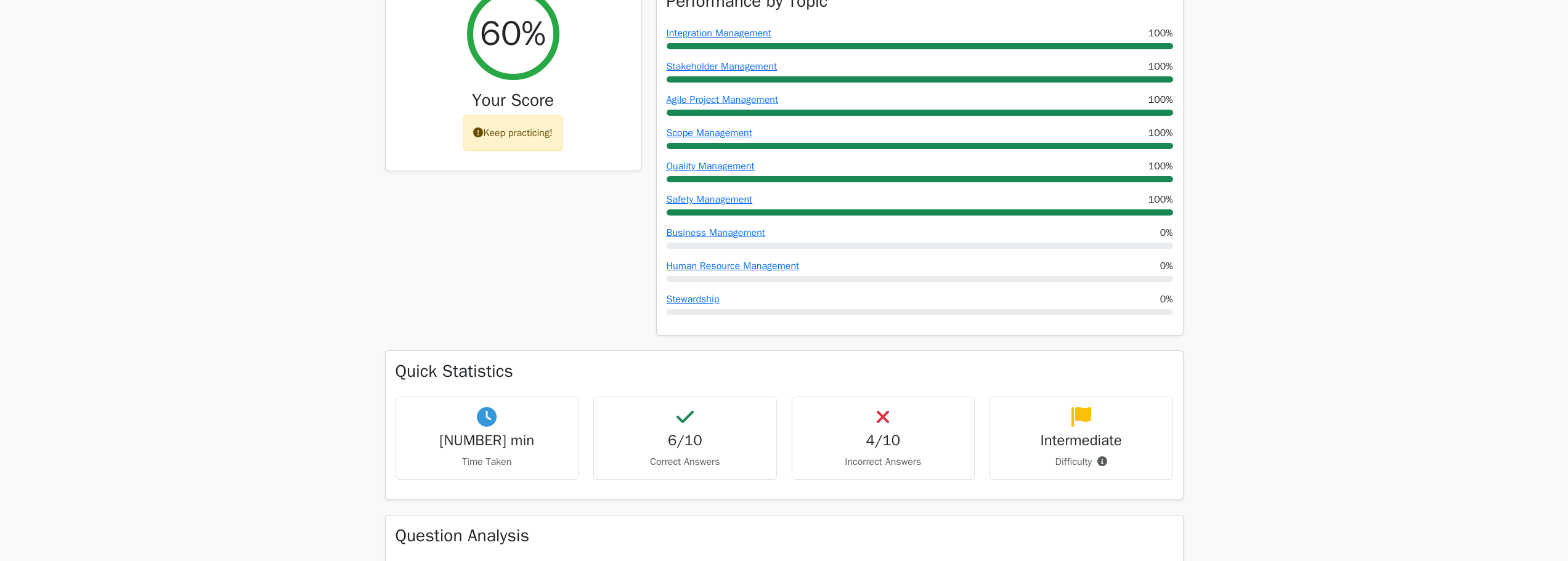 click on "Keep practicing!" at bounding box center (513, 133) 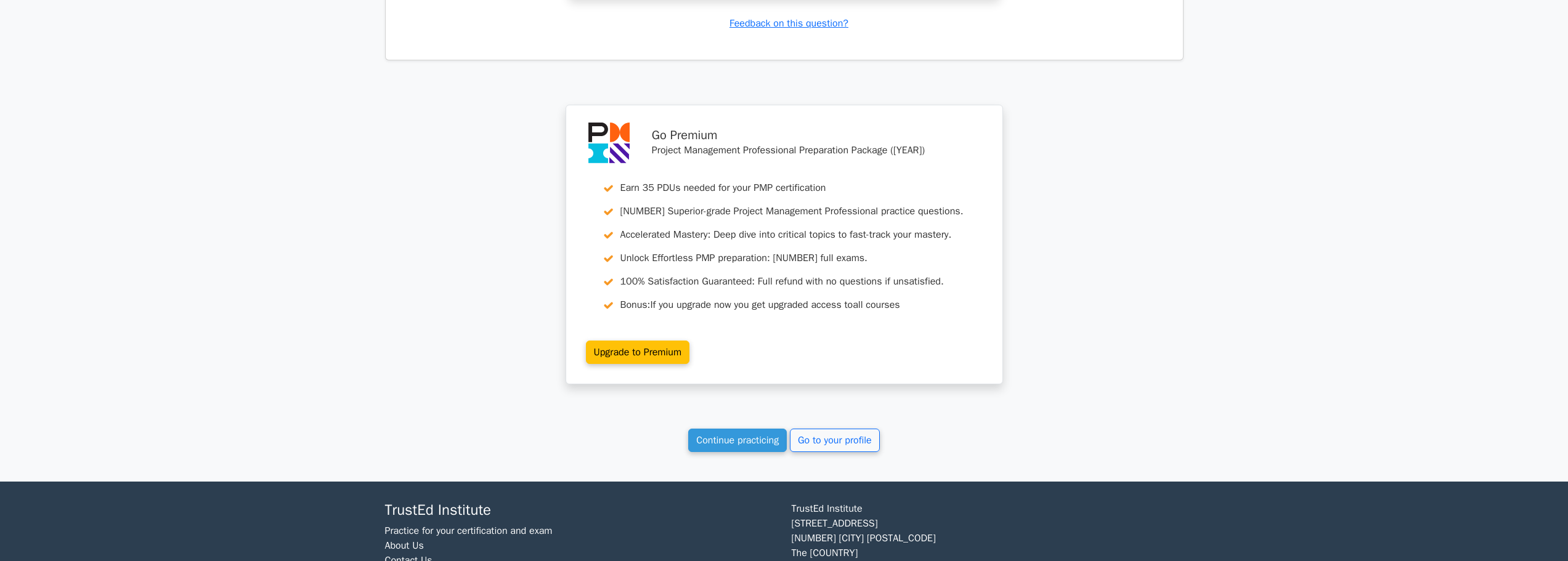 scroll, scrollTop: 4300, scrollLeft: 0, axis: vertical 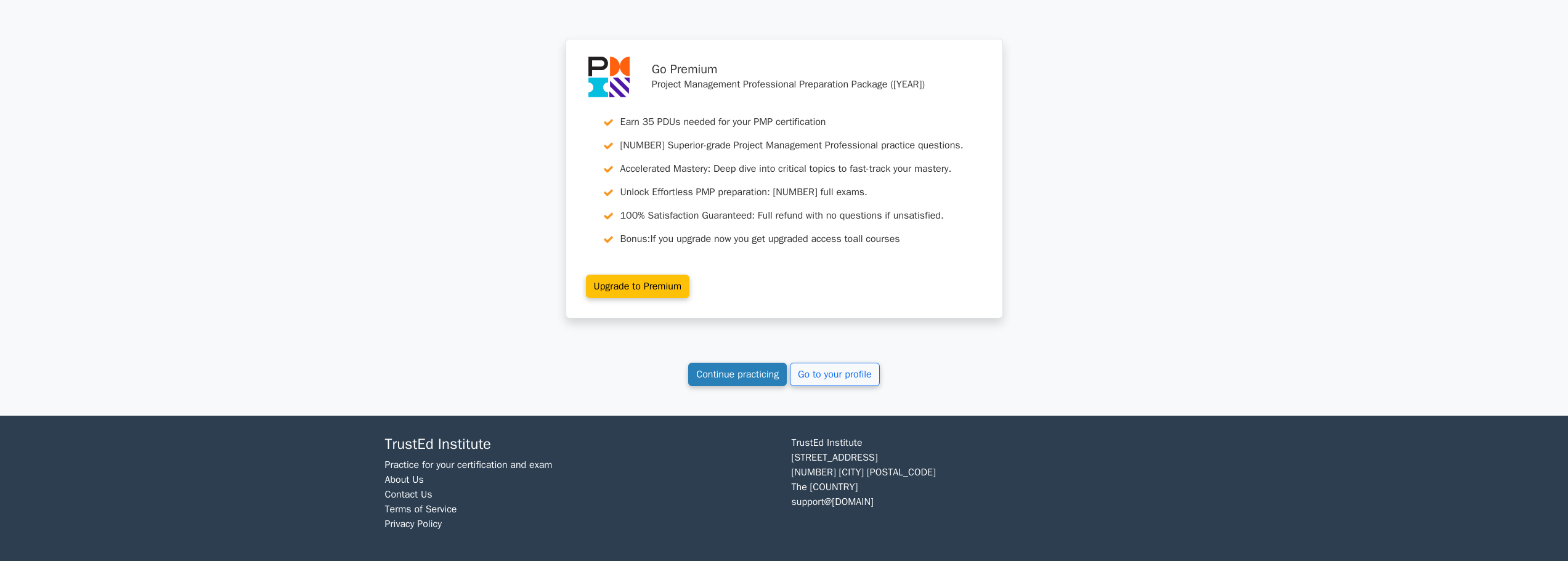 click on "Continue practicing" at bounding box center (737, 374) 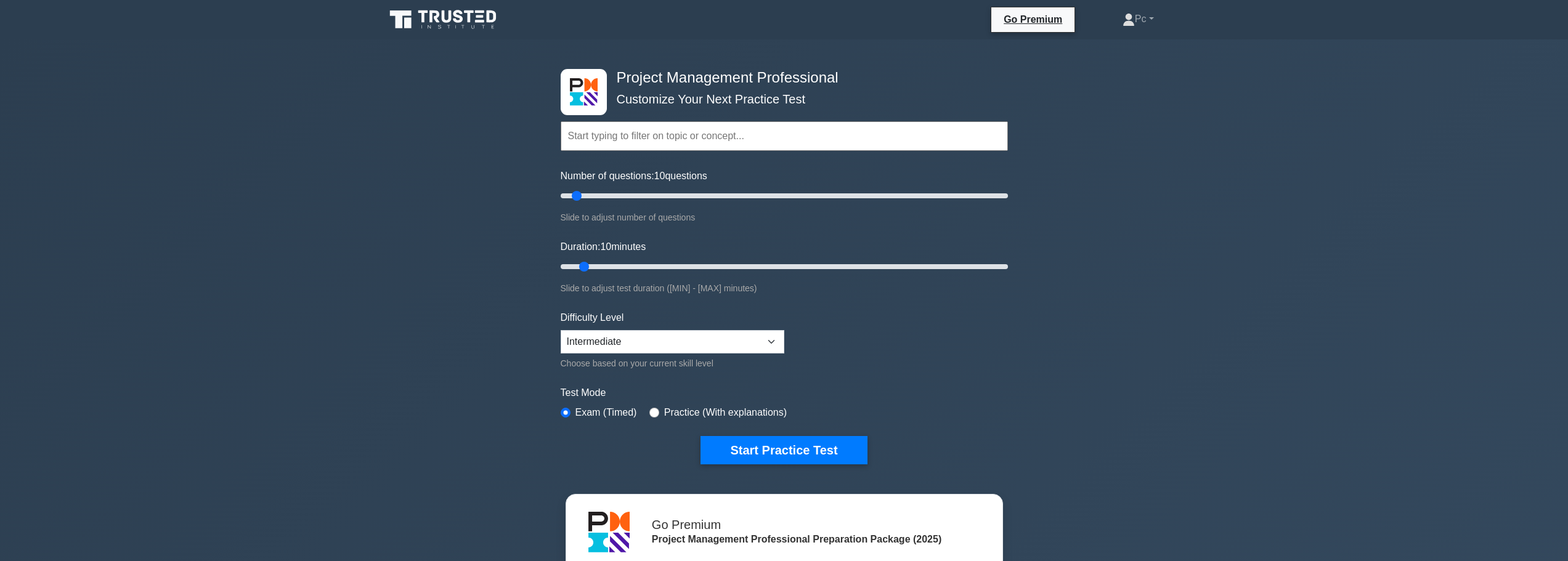scroll, scrollTop: 0, scrollLeft: 0, axis: both 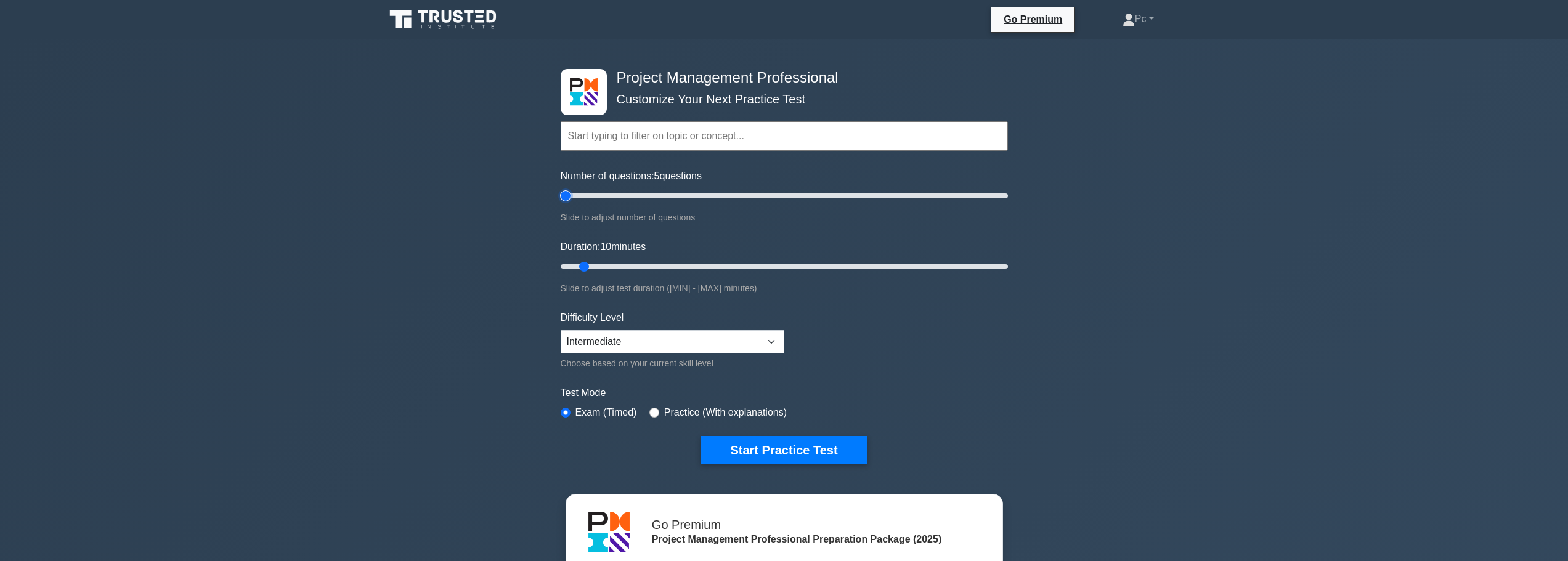 type on "5" 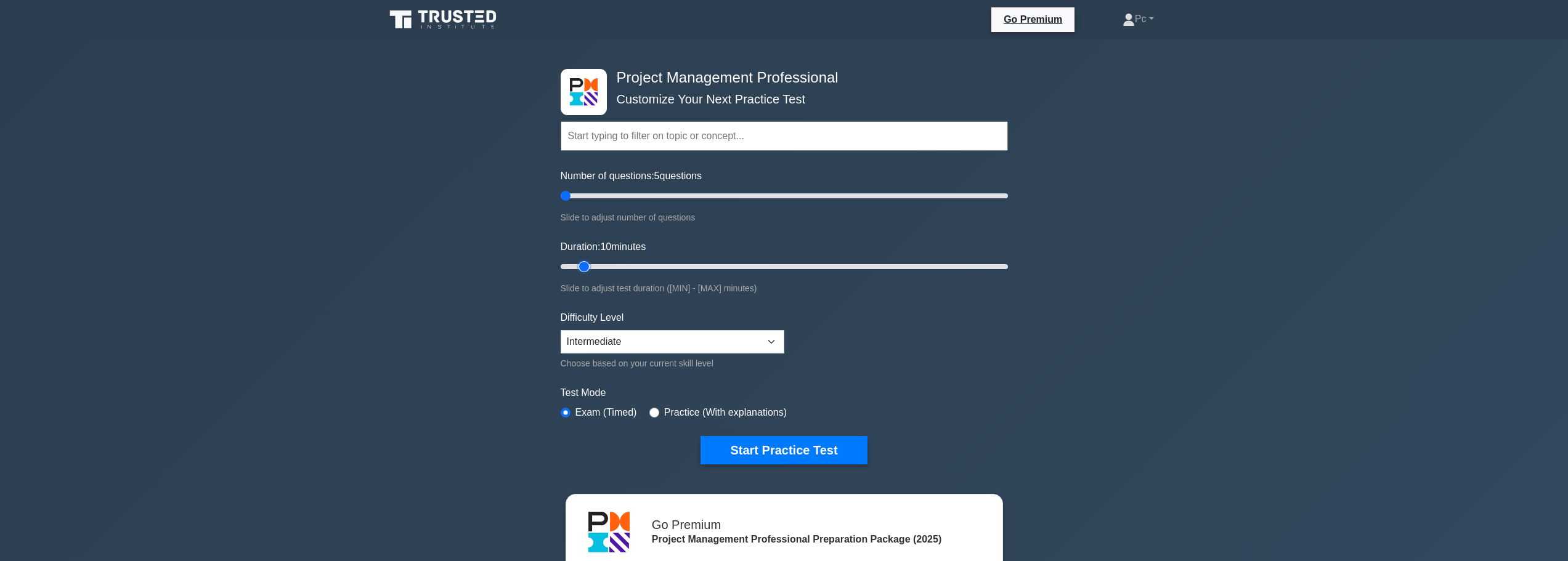 click on "Duration:  10  minutes" at bounding box center [784, 267] 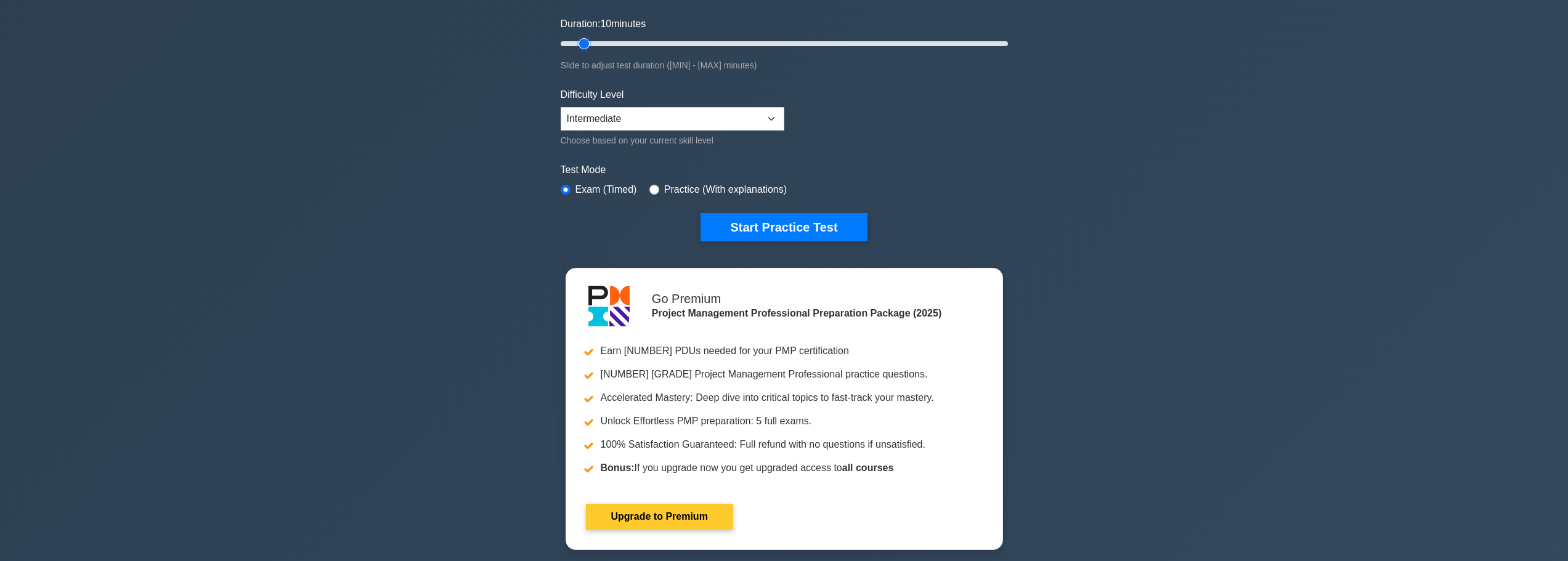 scroll, scrollTop: 246, scrollLeft: 0, axis: vertical 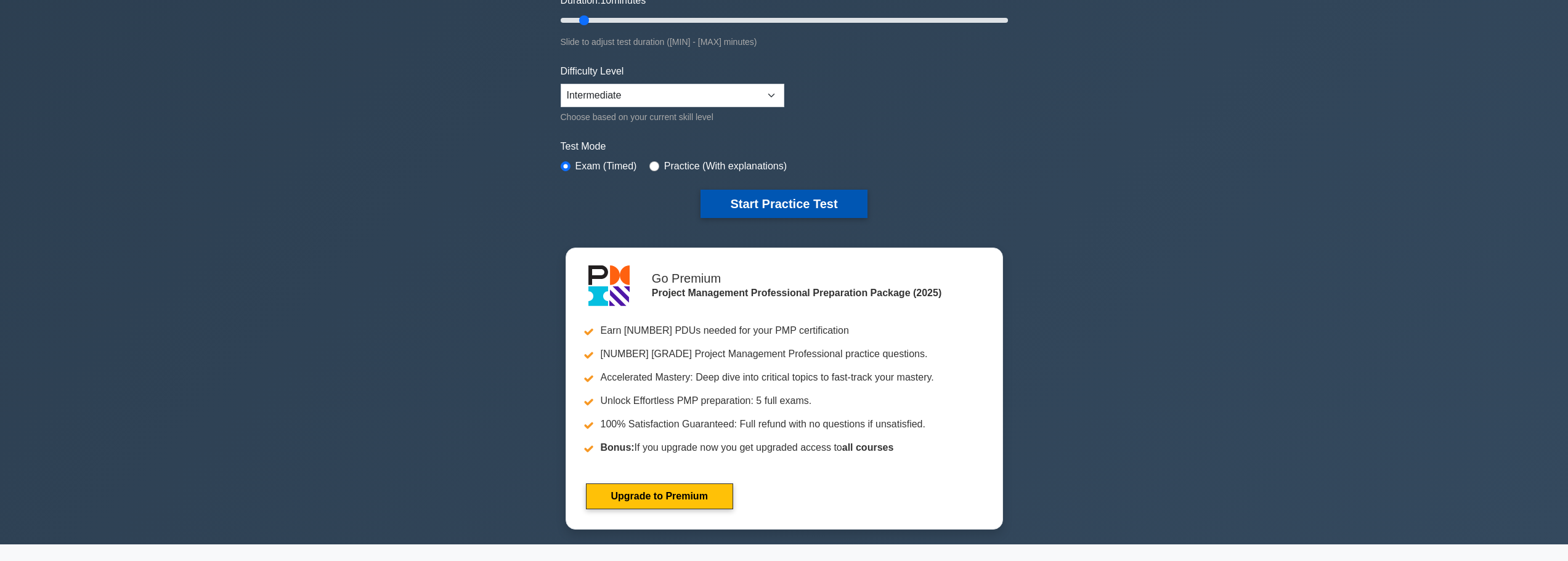 click on "Start Practice Test" at bounding box center [784, 204] 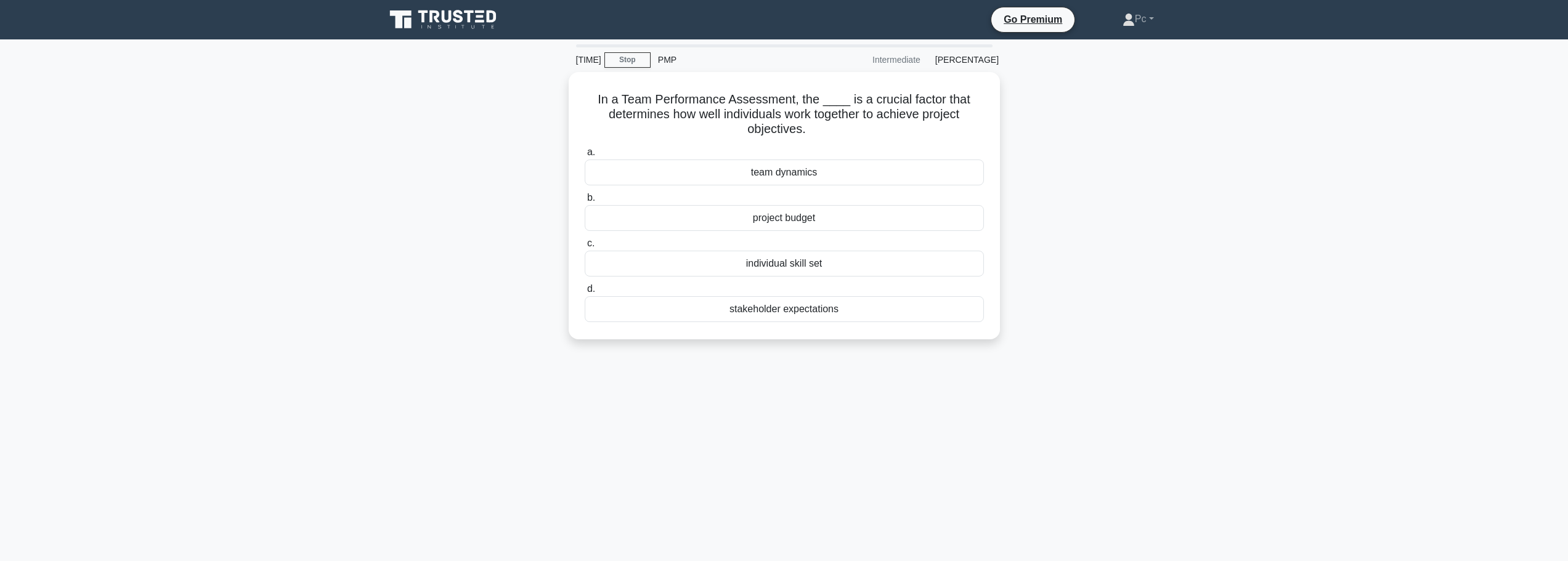 scroll, scrollTop: 0, scrollLeft: 0, axis: both 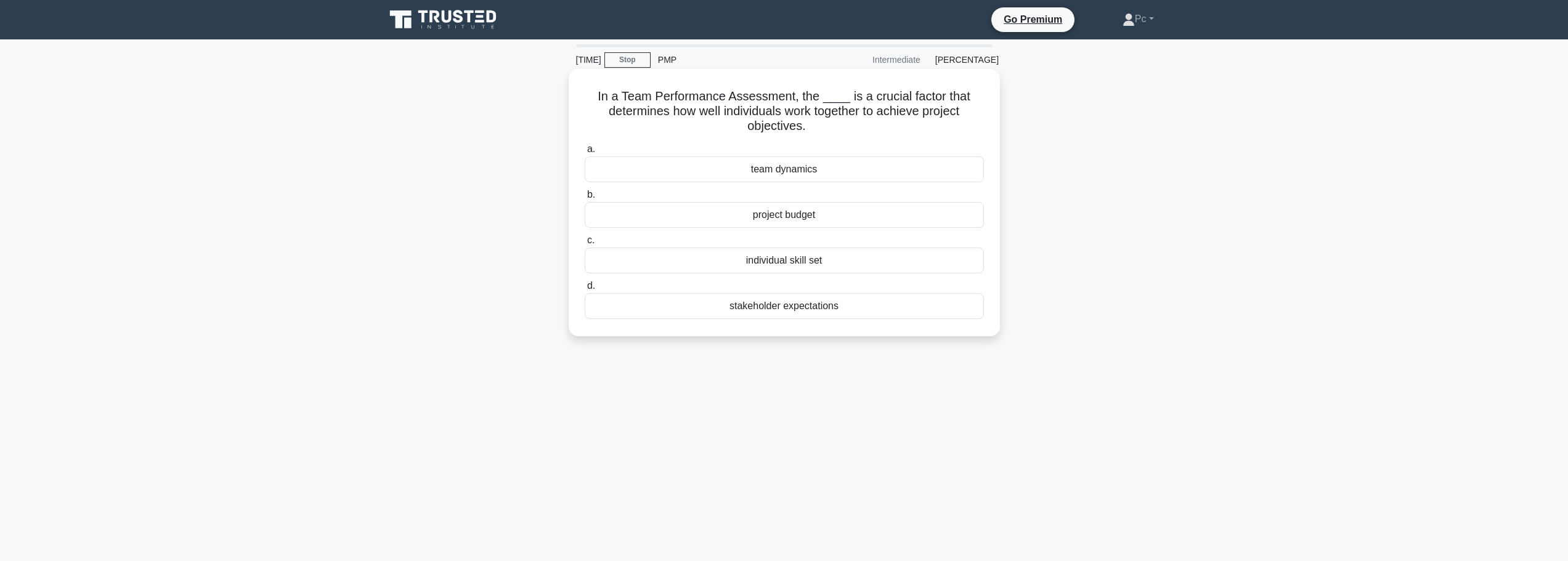click on "individual skill set" at bounding box center (784, 260) 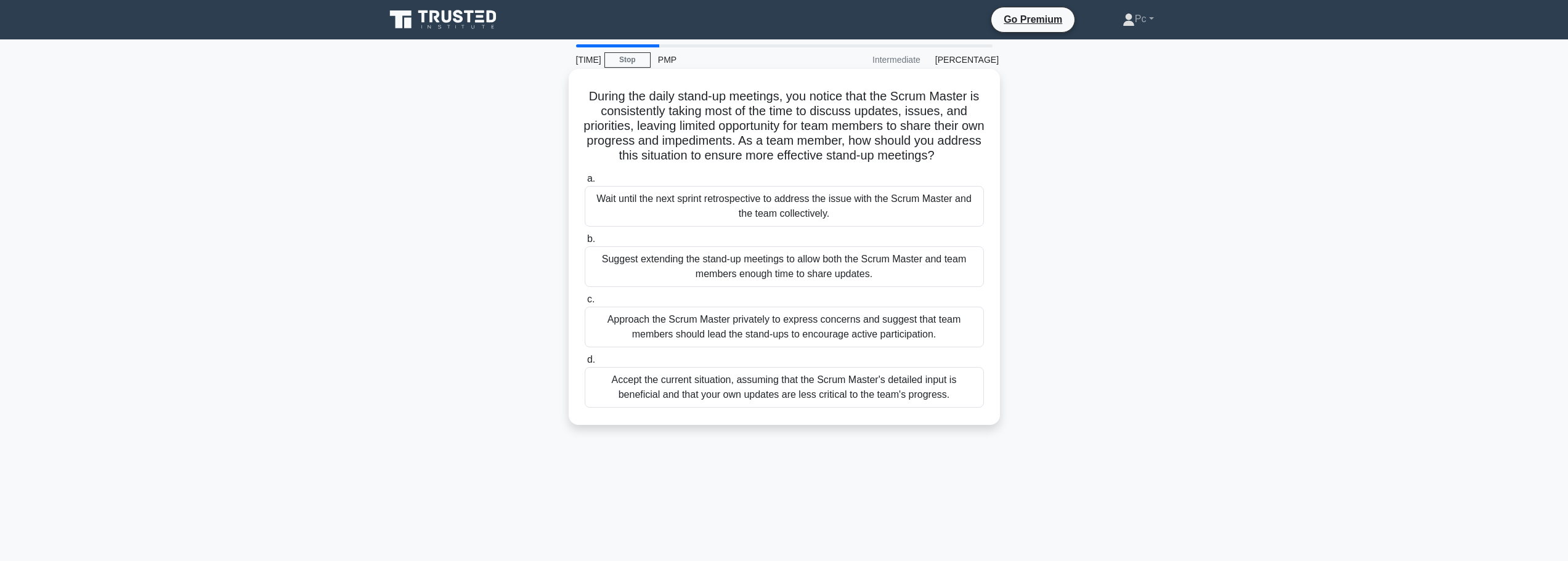 click on "Approach the Scrum Master privately to express concerns and suggest that team members should lead the stand-ups to encourage active participation." at bounding box center (784, 327) 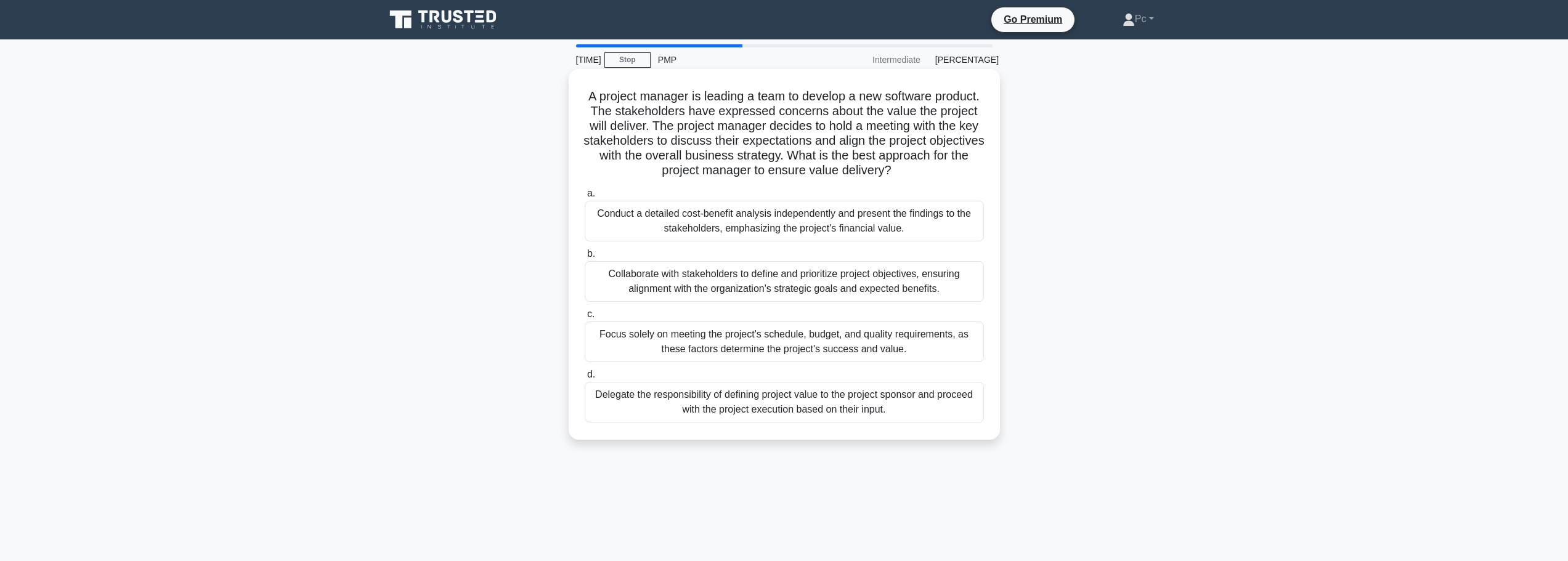 click on "Collaborate with stakeholders to define and prioritize project objectives, ensuring alignment with the organization's strategic goals and expected benefits." at bounding box center [784, 281] 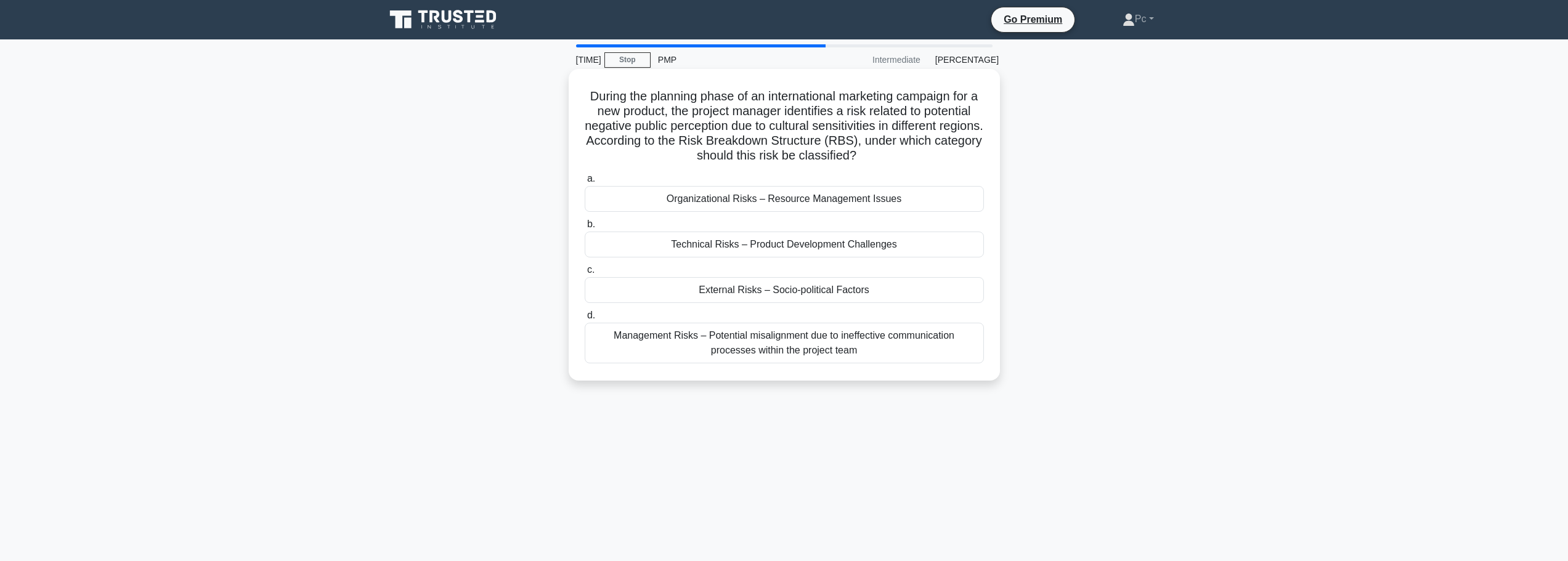click on "External Risks – Socio-political Factors" at bounding box center (784, 290) 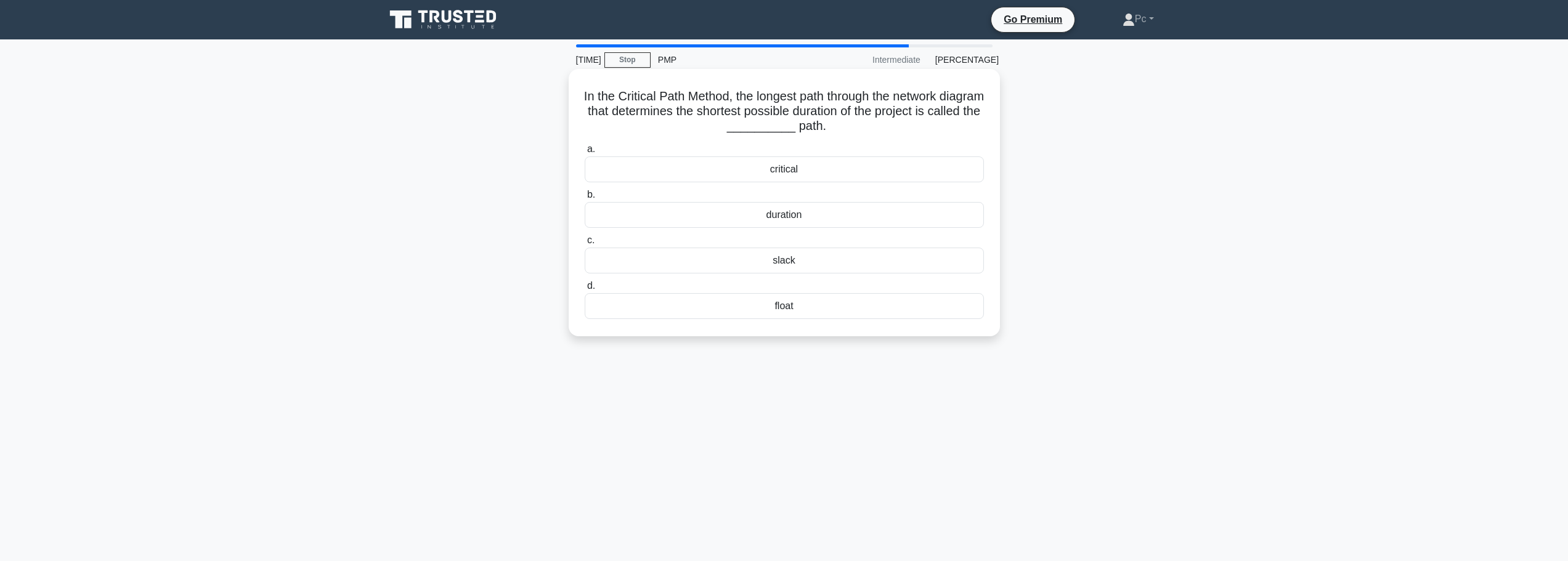 click on "critical" at bounding box center [784, 169] 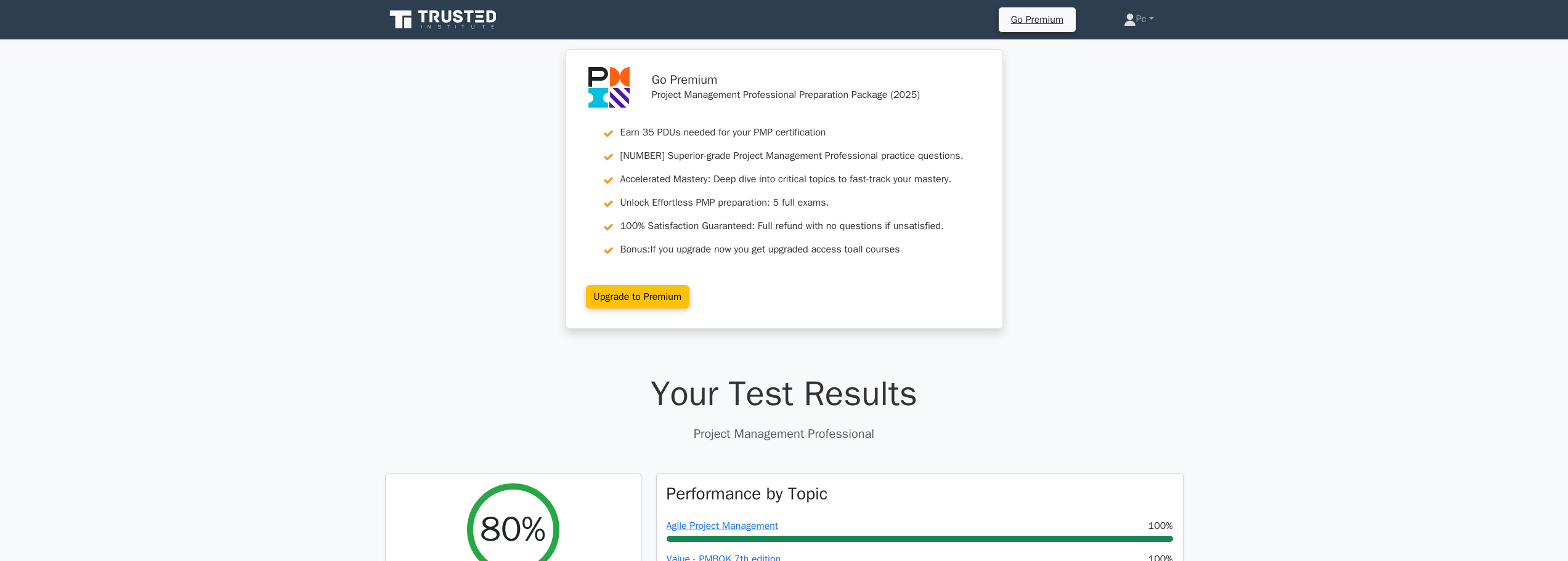 scroll, scrollTop: 112, scrollLeft: 0, axis: vertical 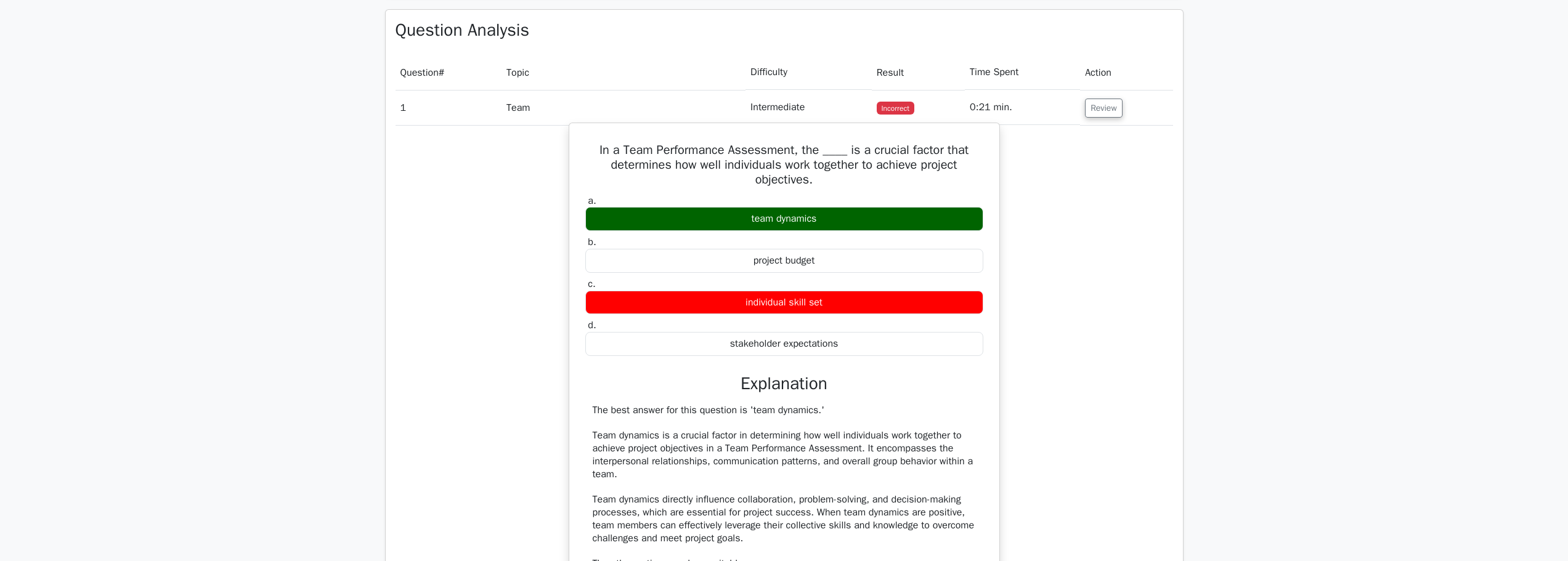 click on "individual skill set" at bounding box center [784, 302] 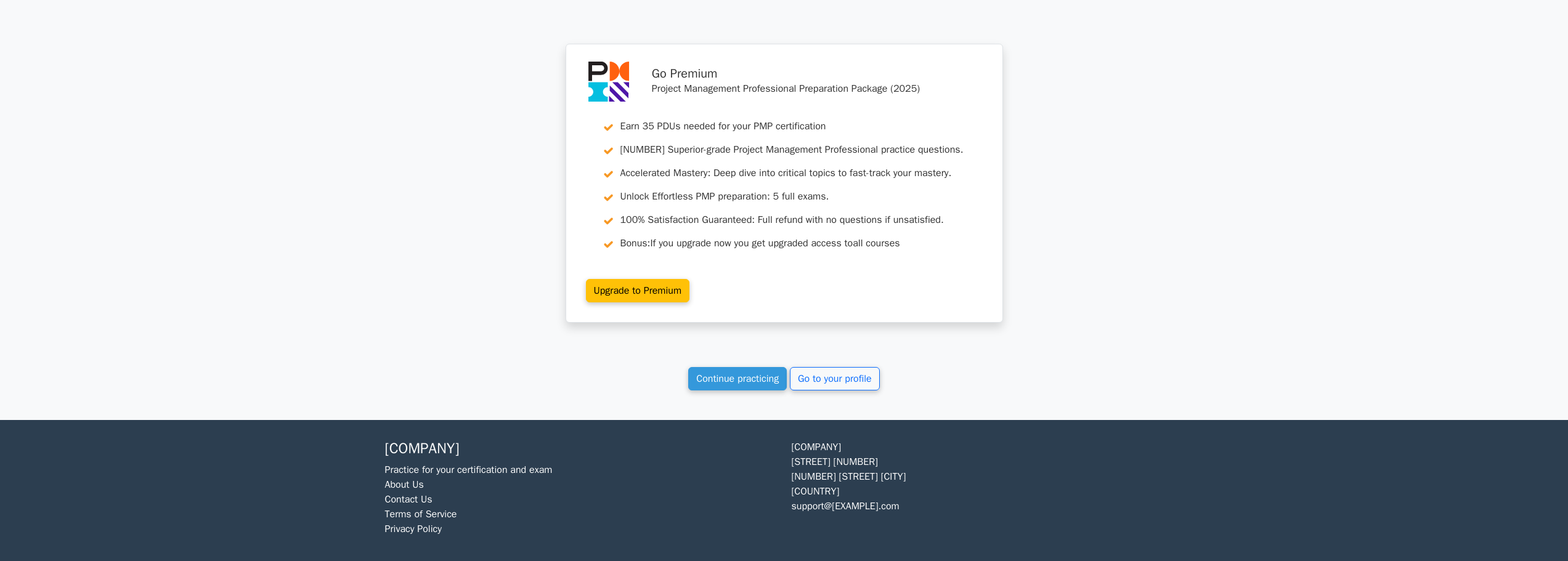scroll, scrollTop: 1888, scrollLeft: 0, axis: vertical 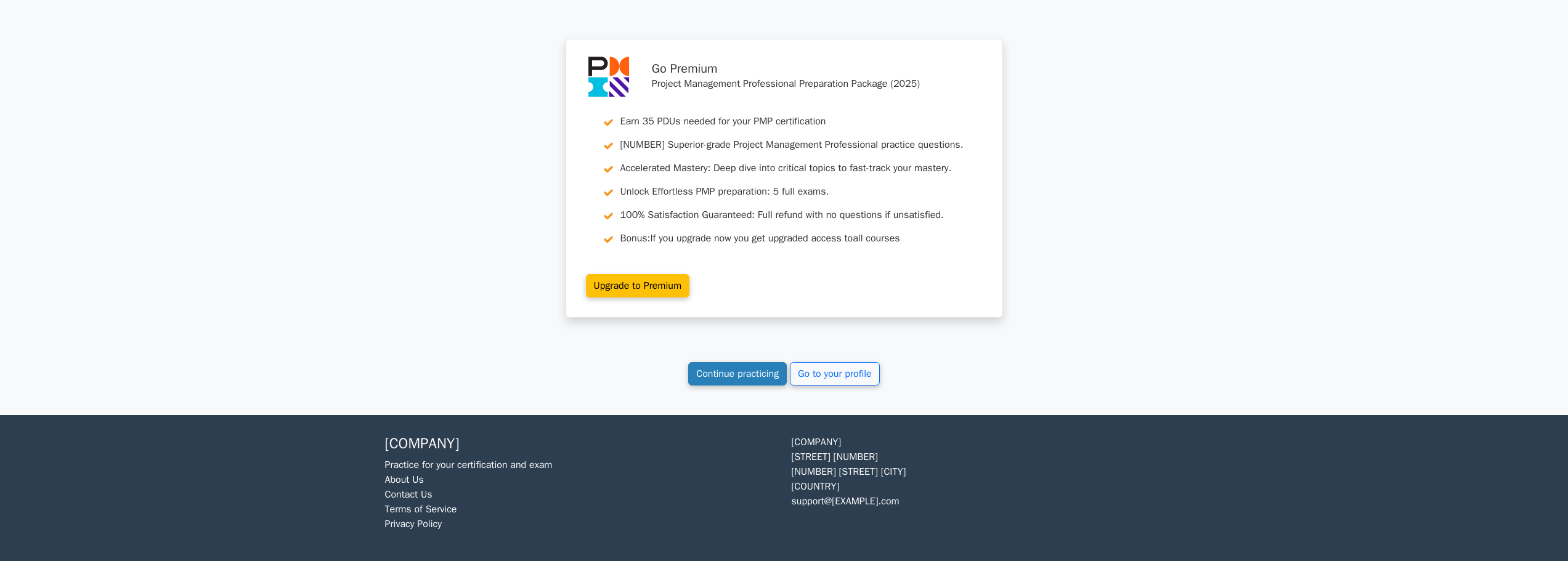 click on "Continue practicing" at bounding box center (737, 374) 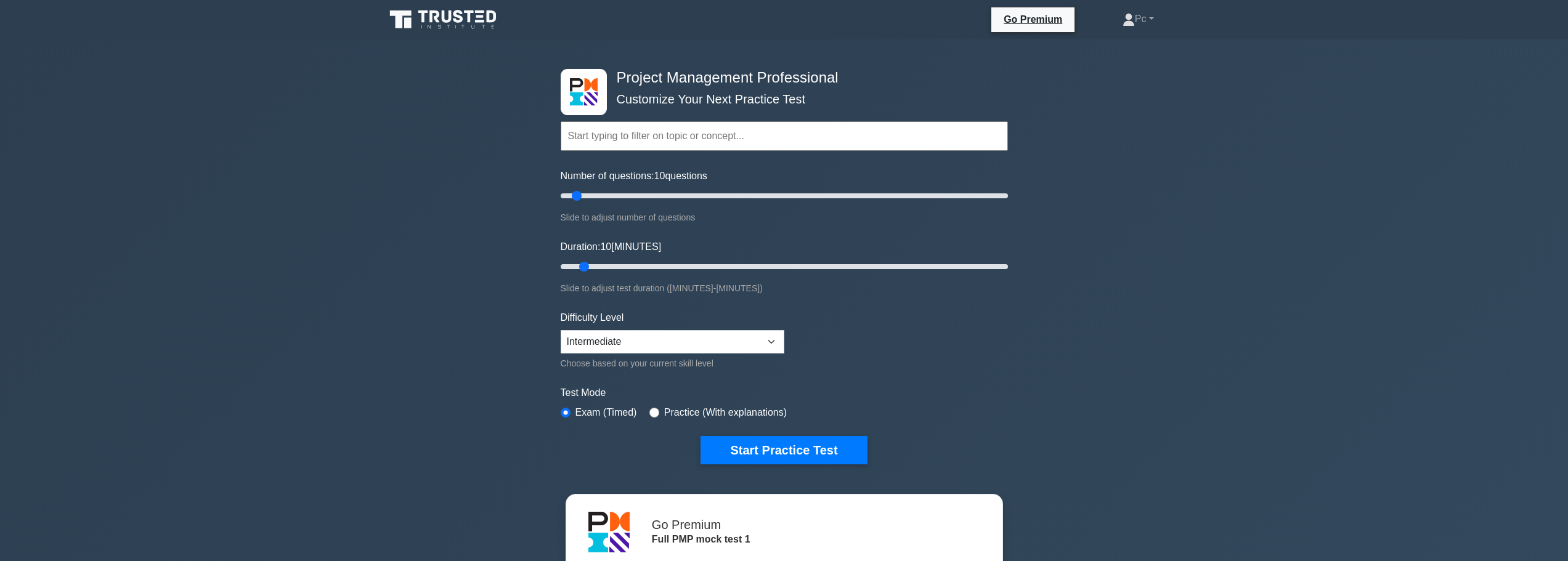 scroll, scrollTop: 0, scrollLeft: 0, axis: both 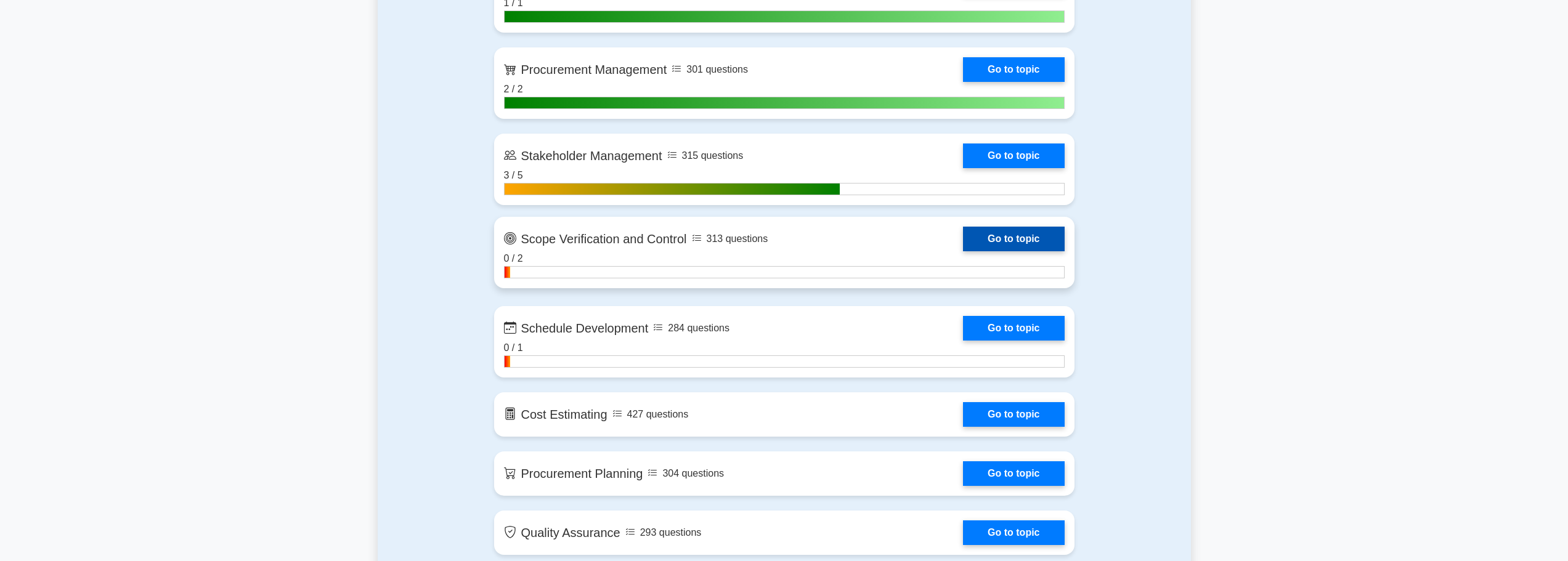 click on "Go to topic" at bounding box center [1014, 239] 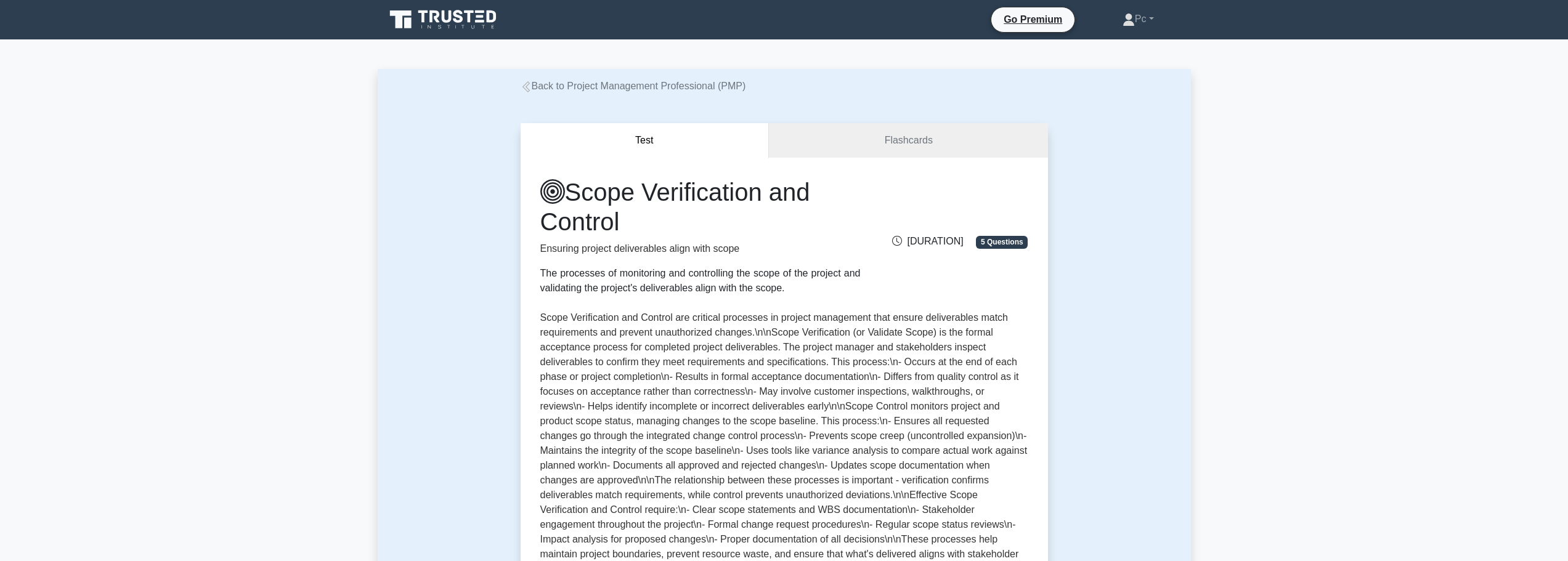 scroll, scrollTop: 0, scrollLeft: 0, axis: both 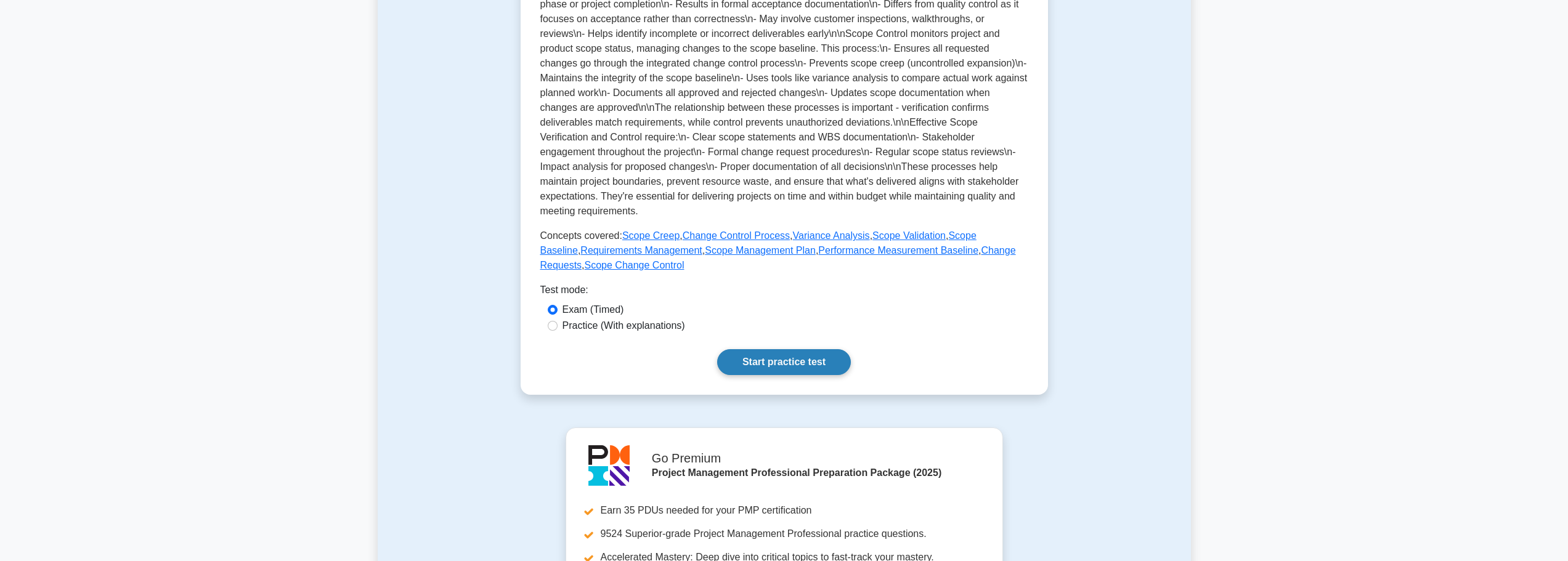 click on "Start practice test" at bounding box center (784, 362) 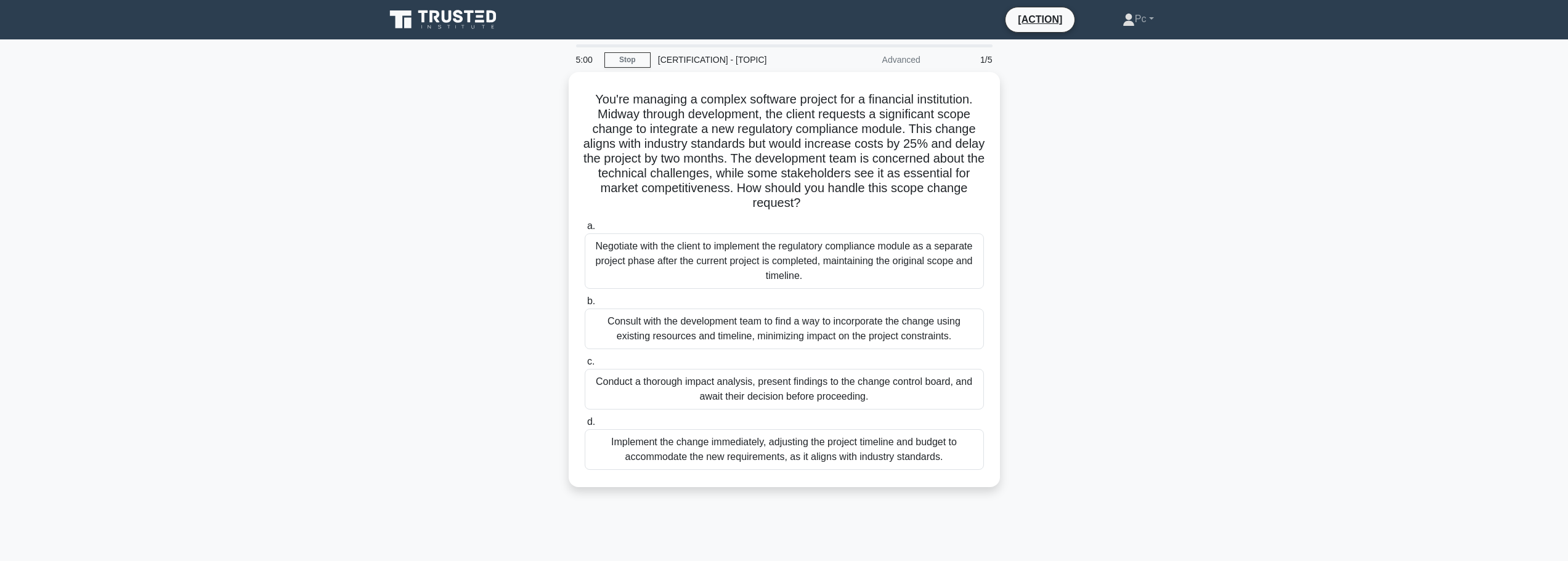 scroll, scrollTop: 0, scrollLeft: 0, axis: both 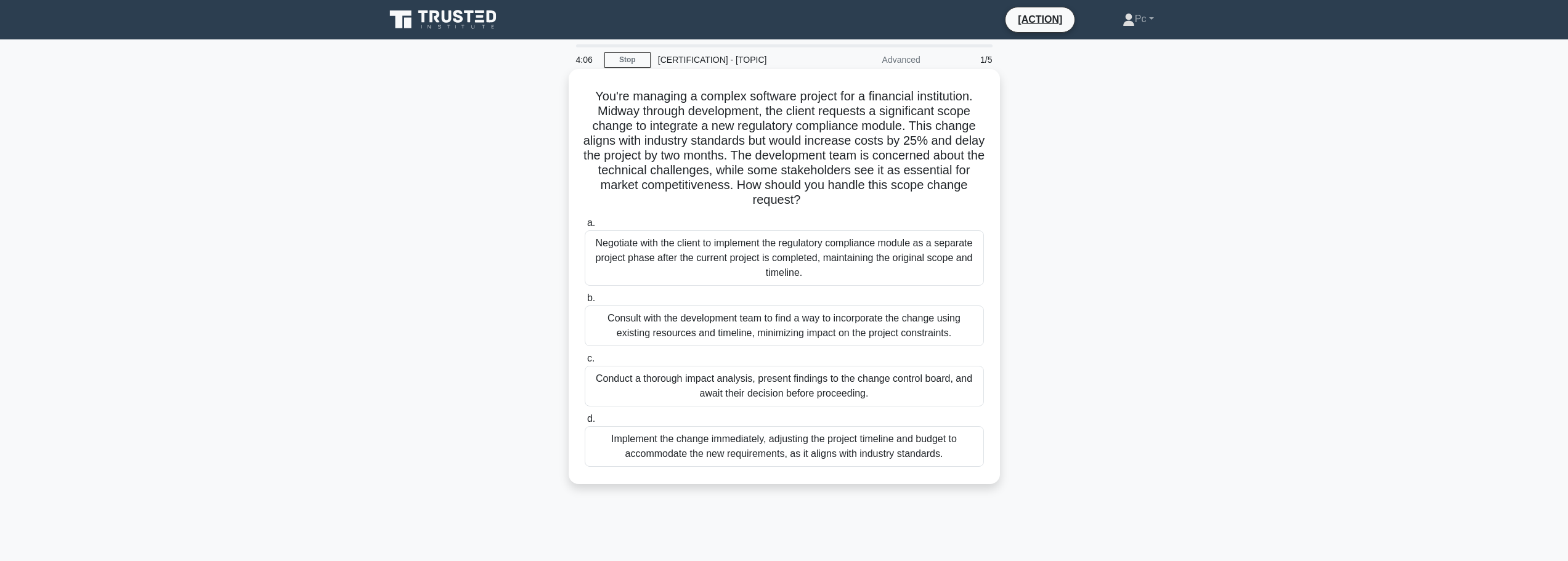 click on "Conduct a thorough impact analysis, present findings to the change control board, and await their decision before proceeding." at bounding box center [784, 386] 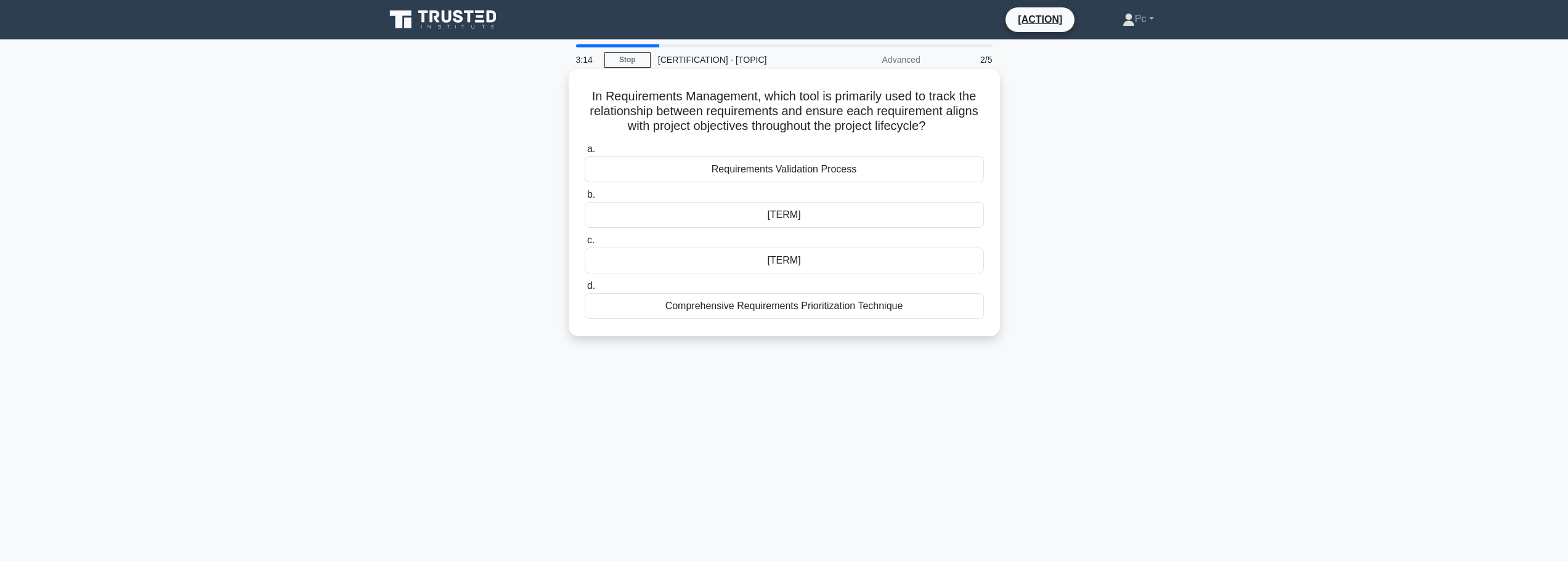 click on "Requirements Traceability Matrix" at bounding box center (784, 260) 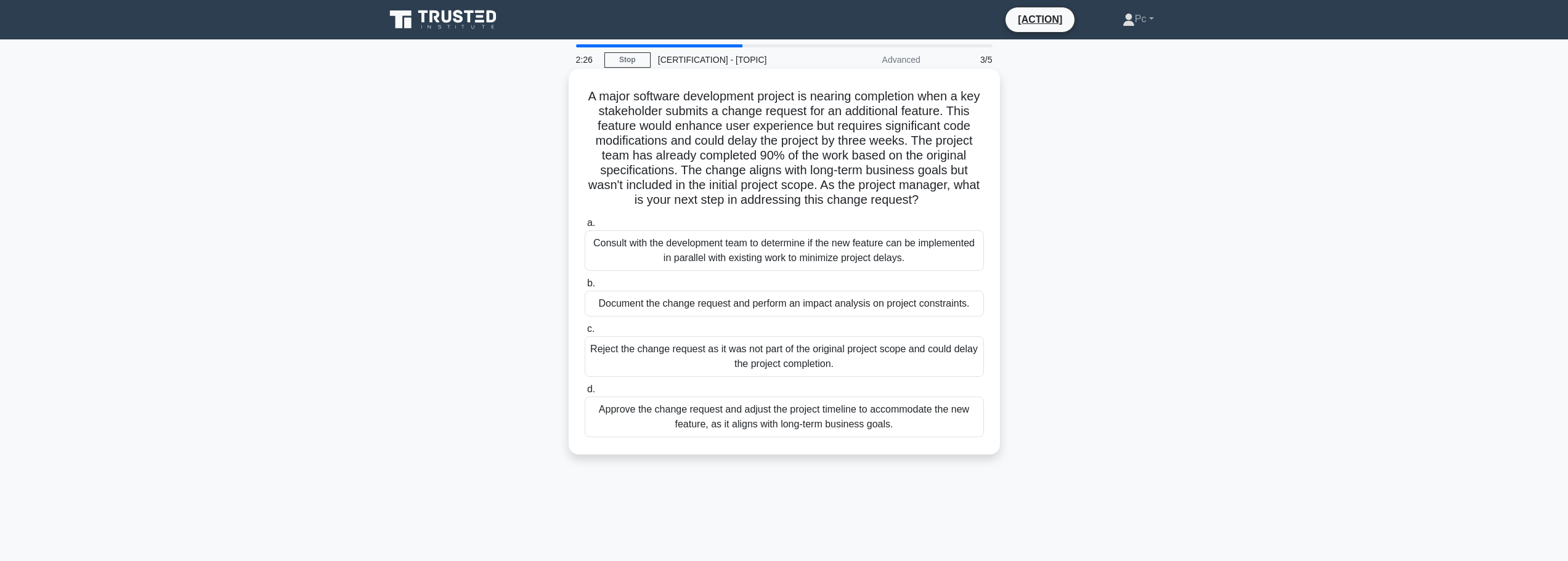 click on "Document the change request and perform an impact analysis on project constraints." at bounding box center (784, 304) 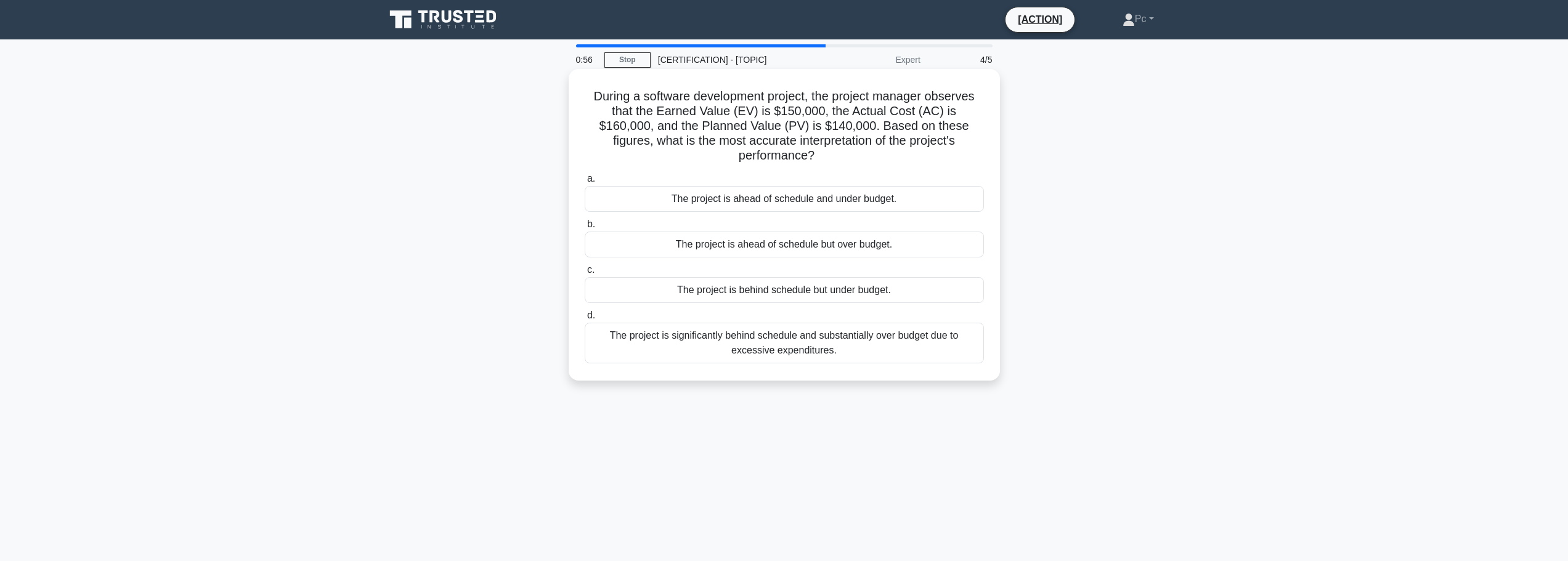 click on "The project is significantly behind schedule and substantially over budget due to excessive expenditures." at bounding box center [784, 343] 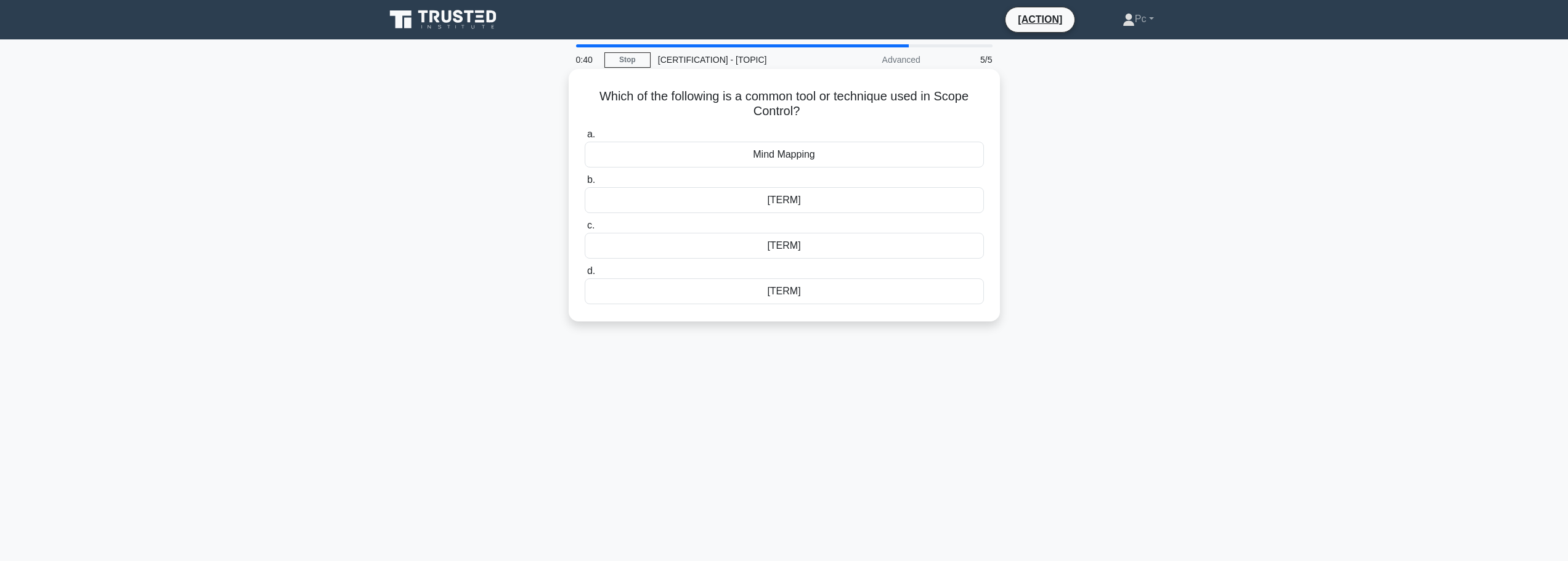 click on "Histograms" at bounding box center (784, 200) 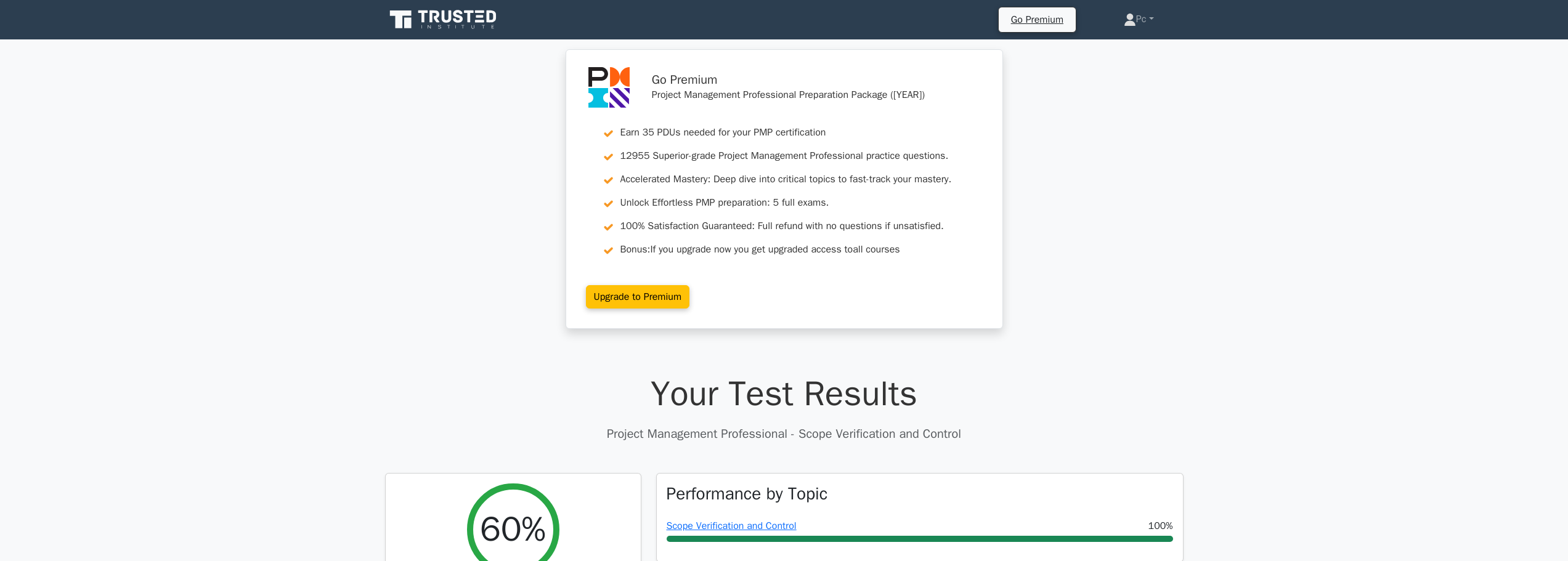 scroll, scrollTop: 0, scrollLeft: 0, axis: both 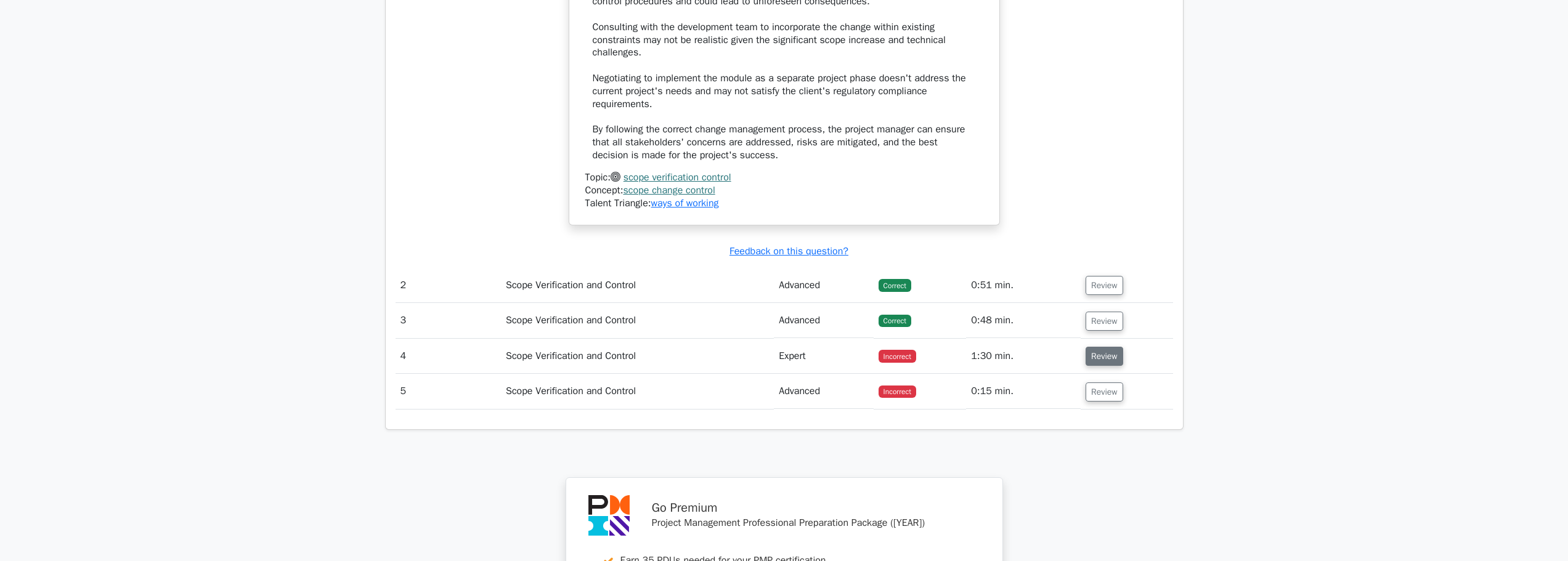 click on "Review" at bounding box center (1104, 356) 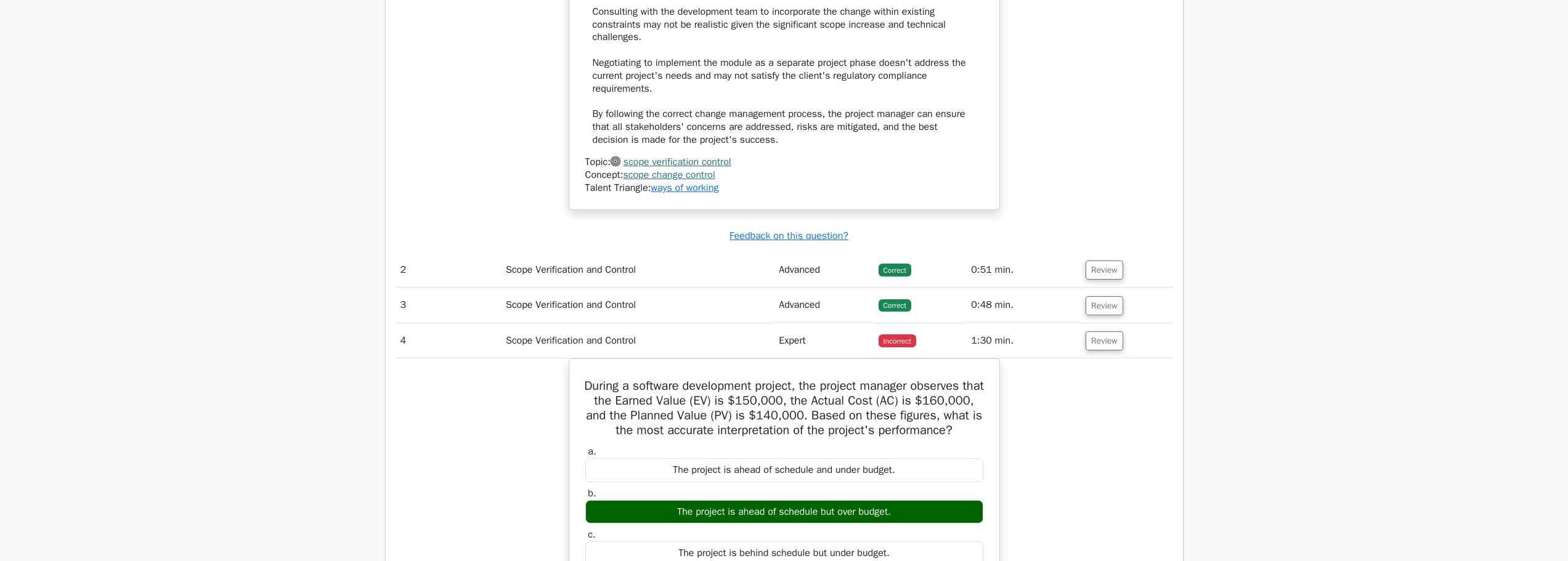 scroll, scrollTop: 1663, scrollLeft: 0, axis: vertical 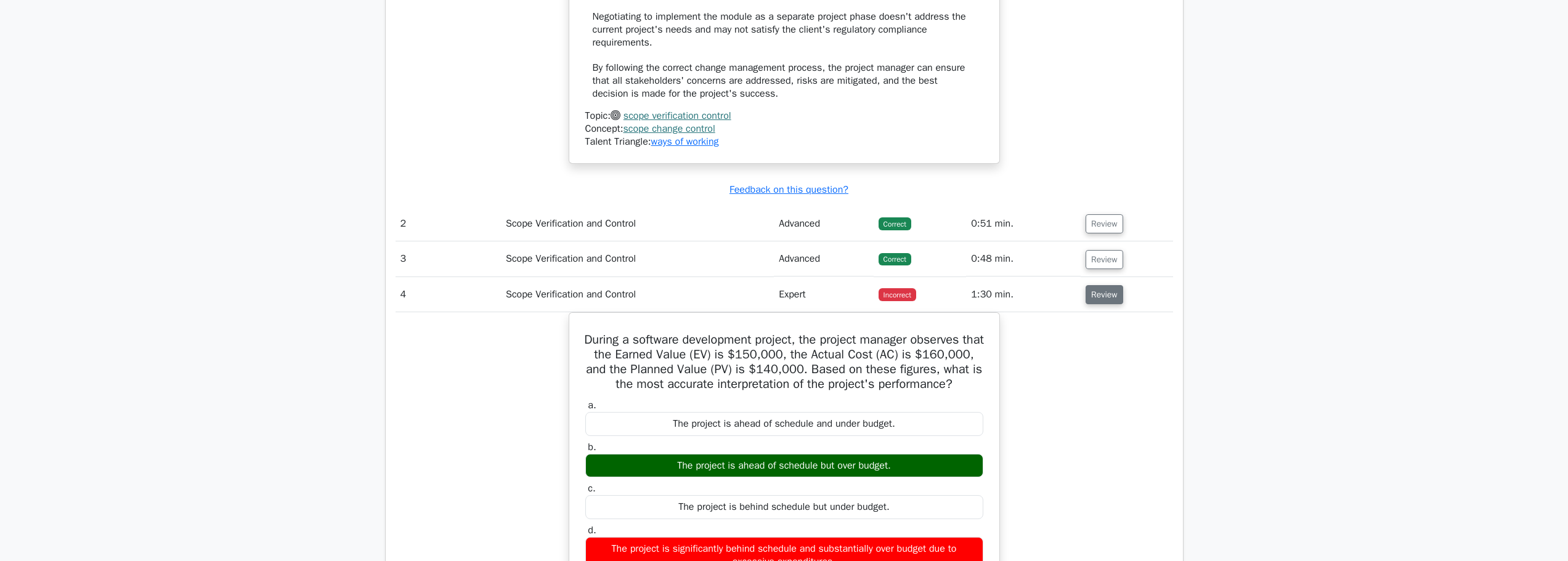 click on "Review" at bounding box center (1104, 294) 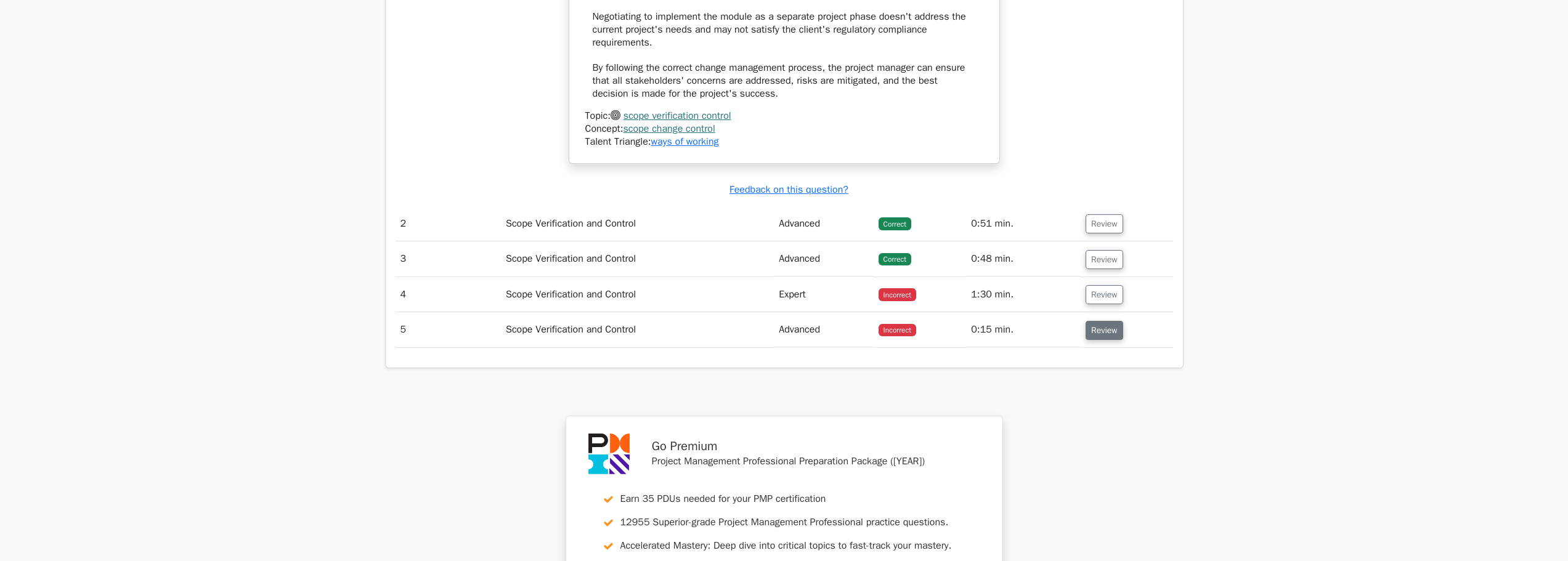 click on "Review" at bounding box center (1104, 330) 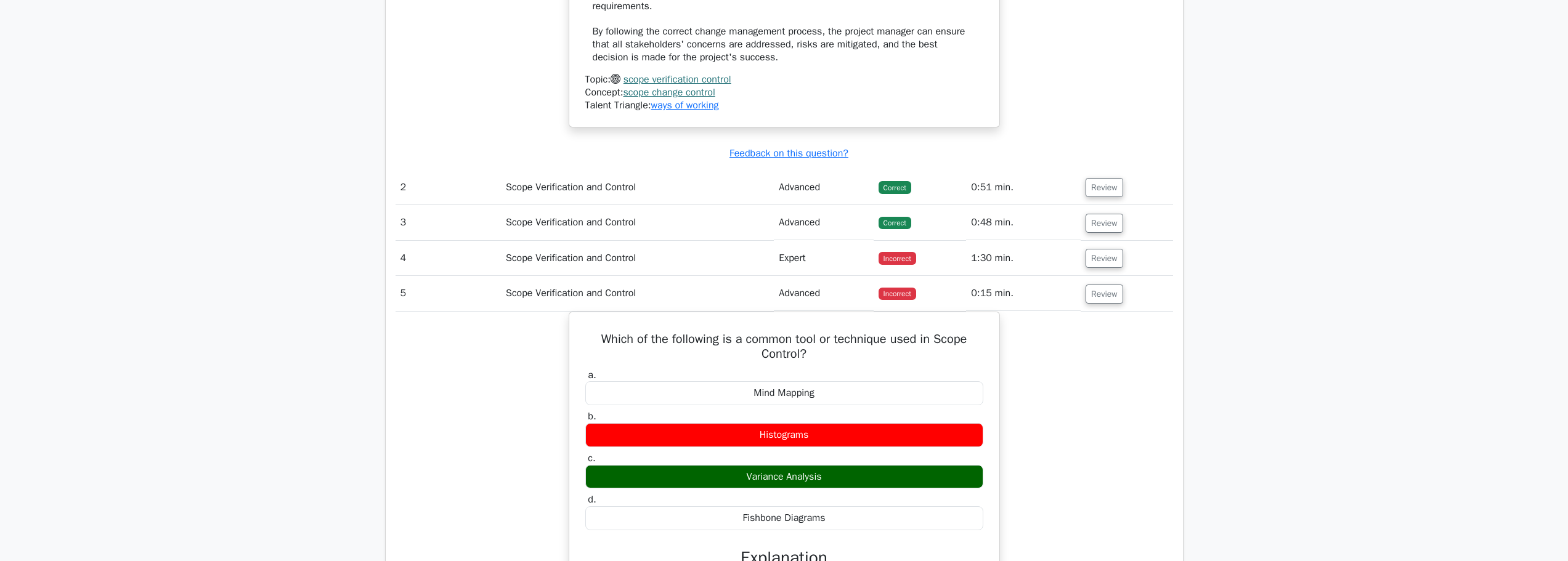 scroll, scrollTop: 1847, scrollLeft: 0, axis: vertical 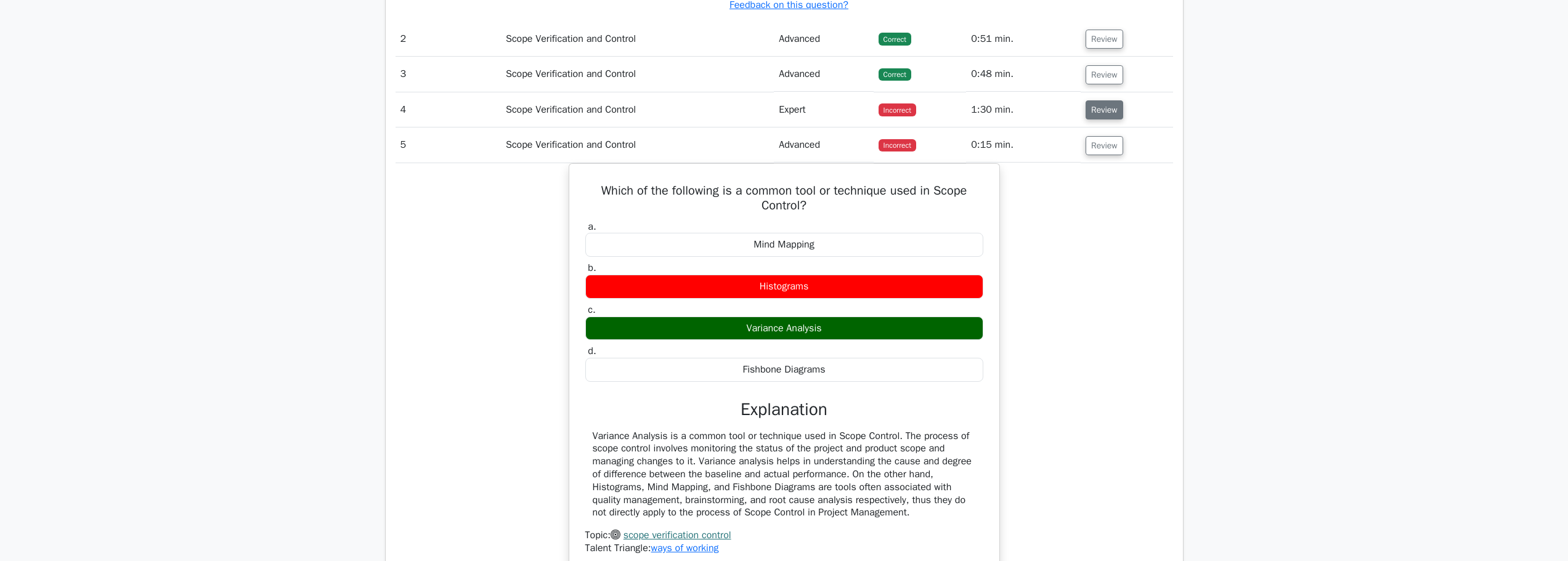 click on "Review" at bounding box center [1104, 110] 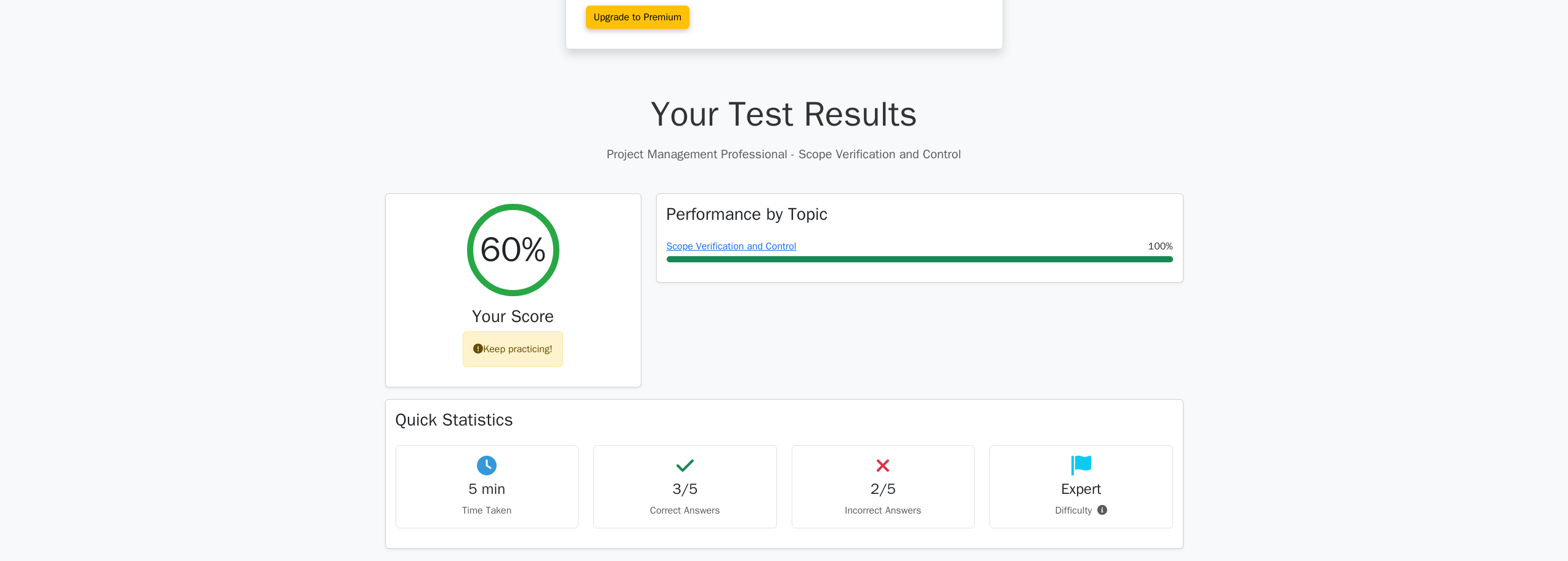scroll, scrollTop: 308, scrollLeft: 0, axis: vertical 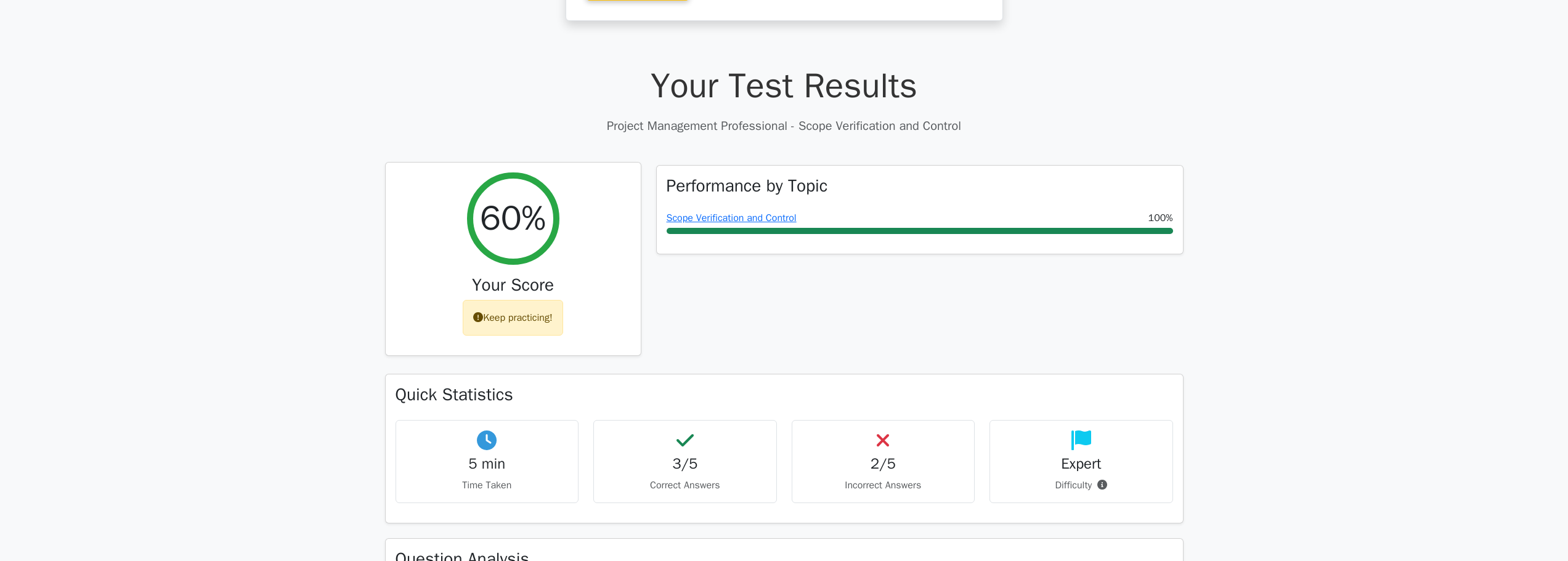 click on "Keep practicing!" at bounding box center (513, 318) 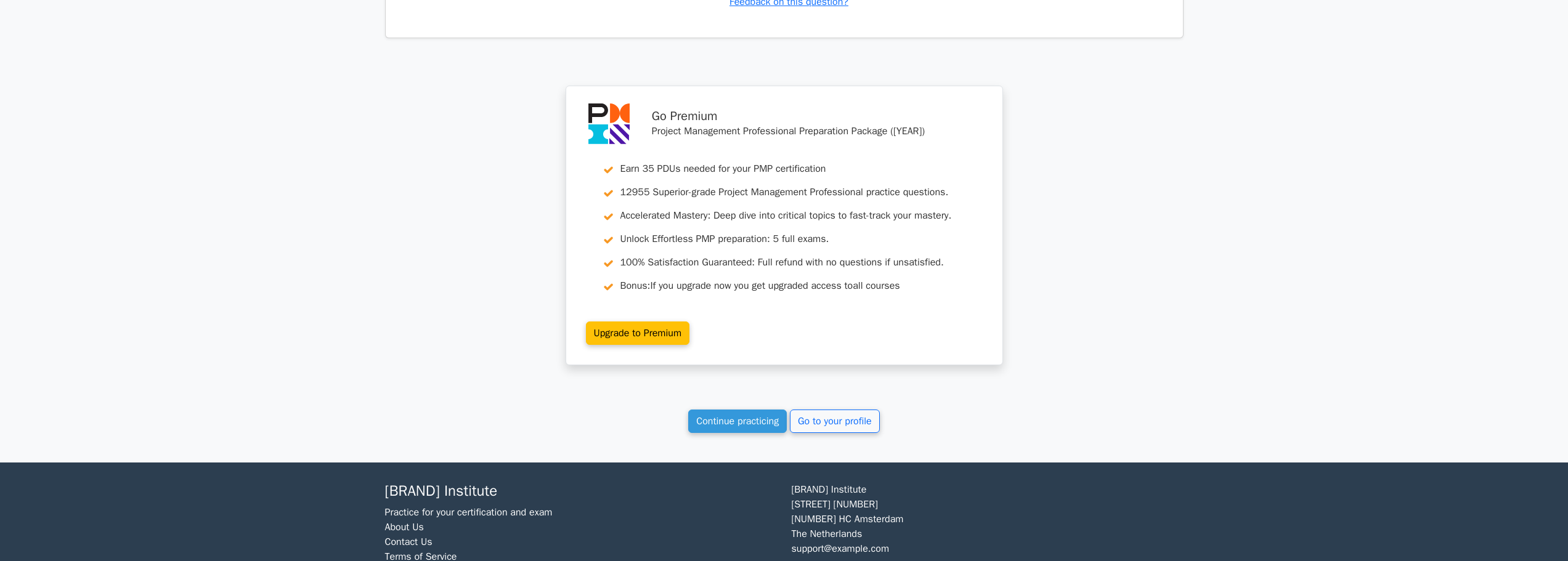 scroll, scrollTop: 3017, scrollLeft: 0, axis: vertical 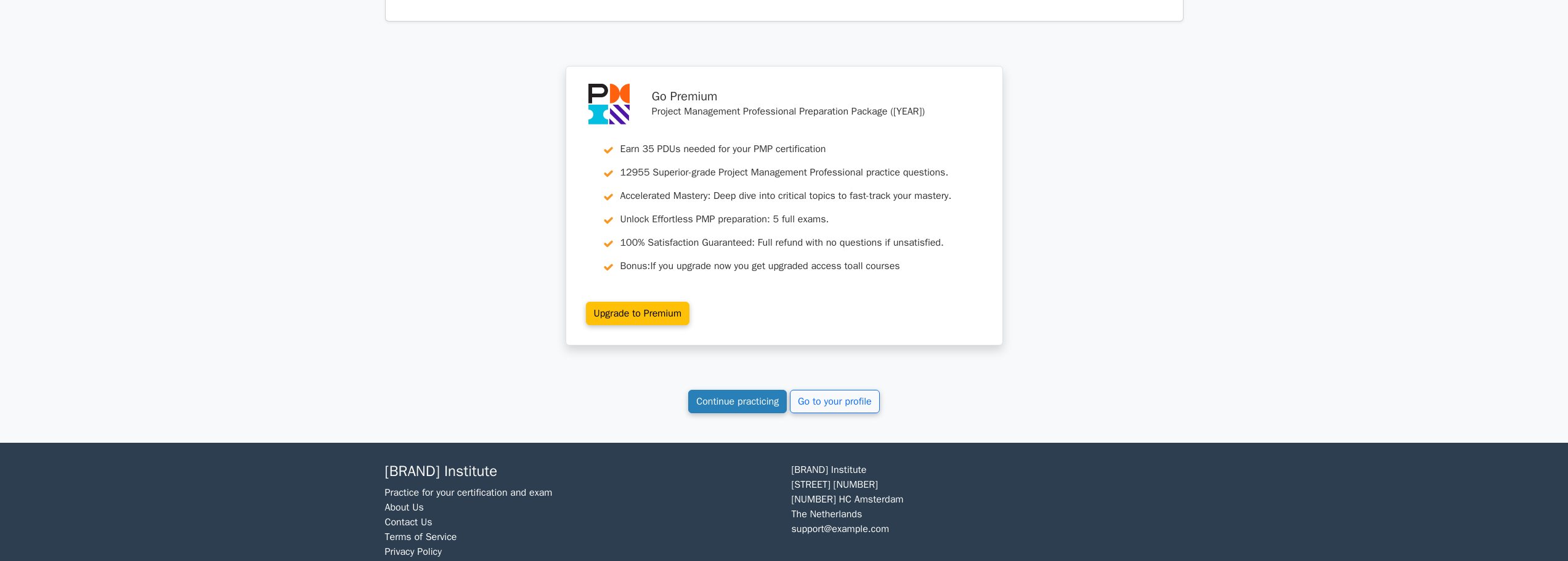 click on "Continue practicing" at bounding box center [737, 402] 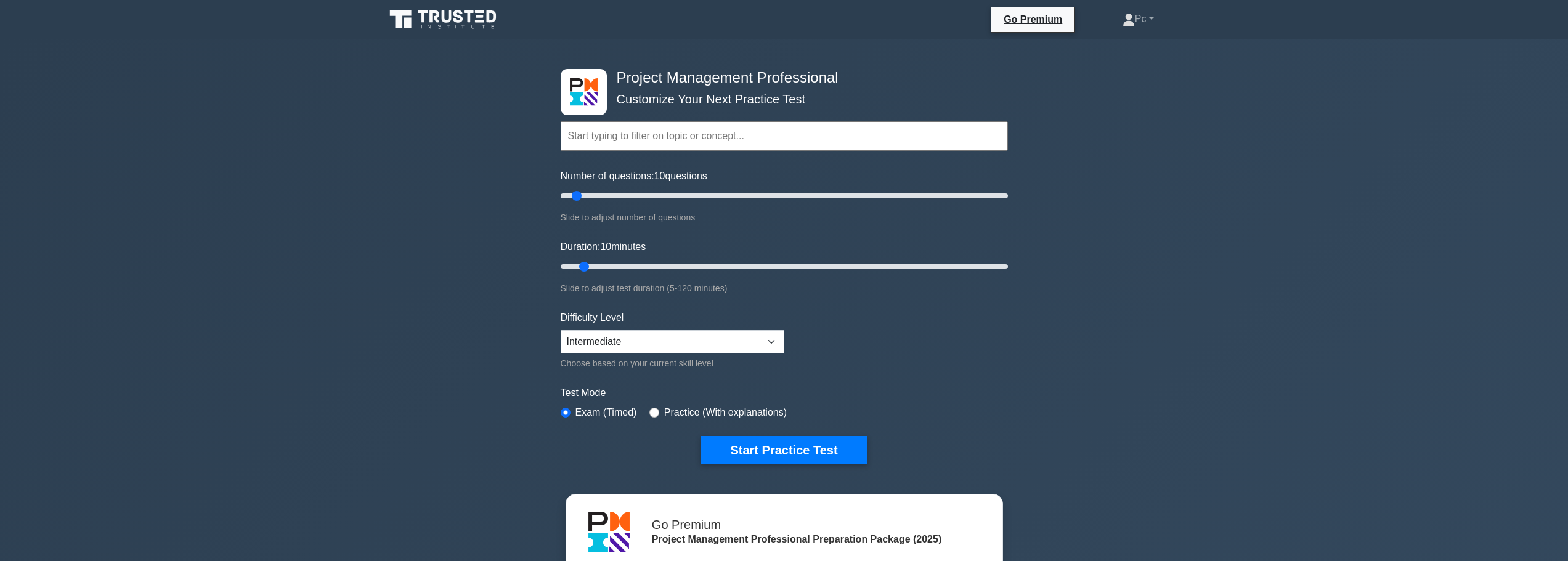 scroll, scrollTop: 0, scrollLeft: 0, axis: both 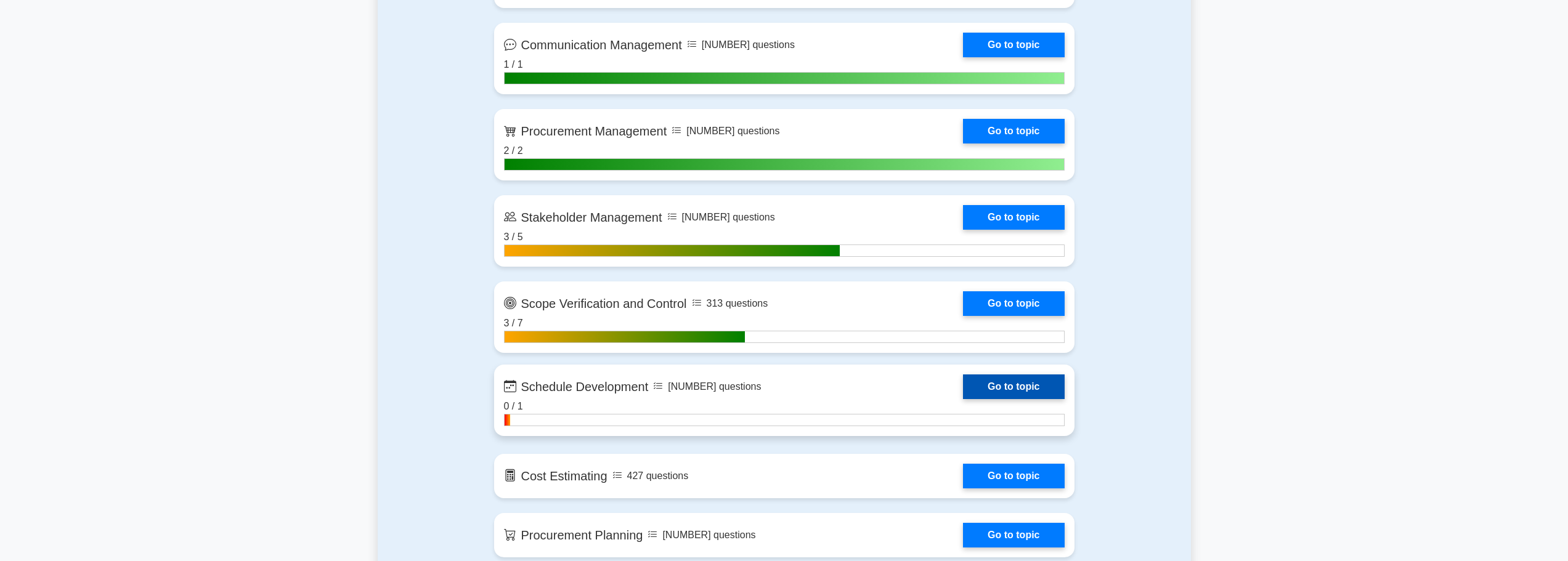 drag, startPoint x: 1014, startPoint y: 384, endPoint x: 1007, endPoint y: 388, distance: 8.062258 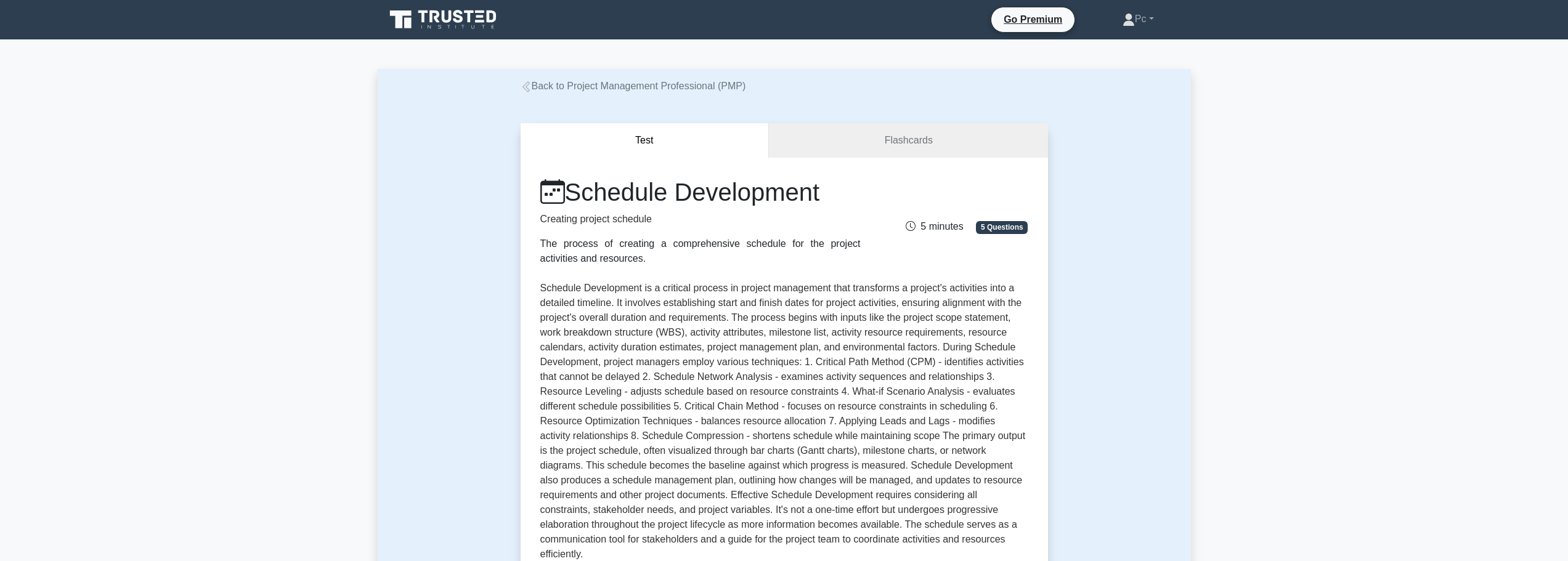 scroll, scrollTop: 0, scrollLeft: 0, axis: both 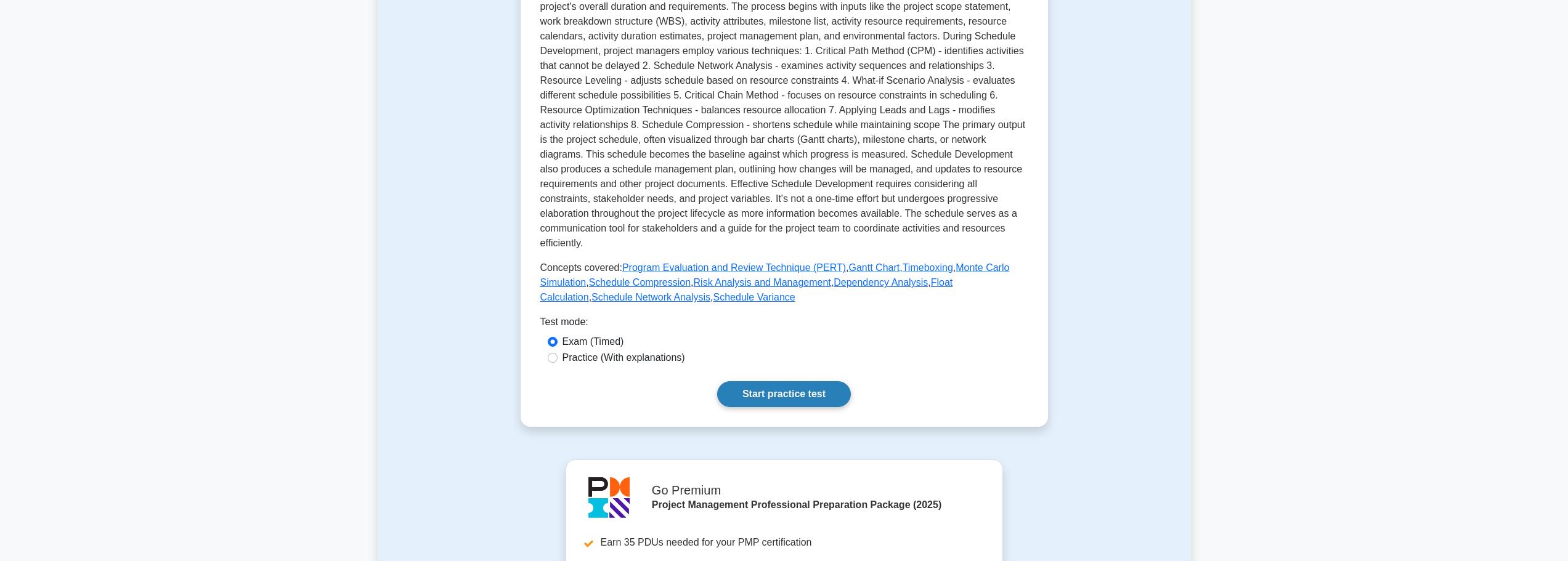 click on "Start practice test" at bounding box center [784, 394] 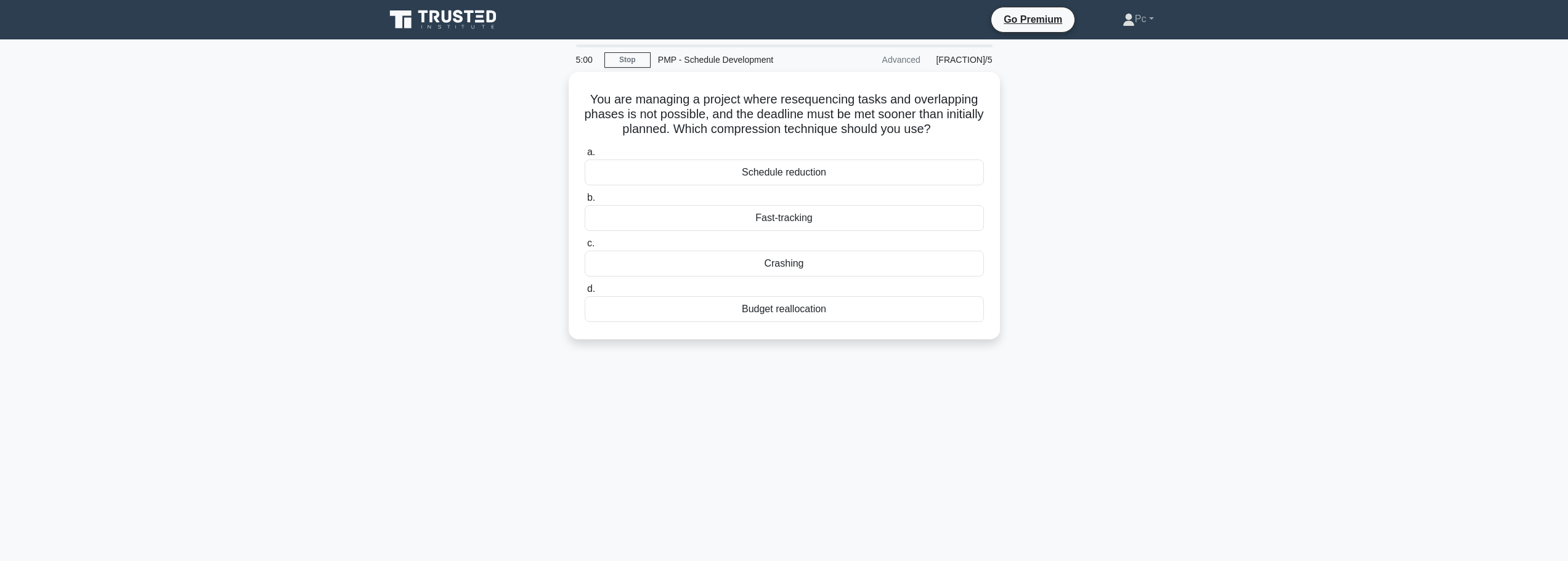 scroll, scrollTop: 0, scrollLeft: 0, axis: both 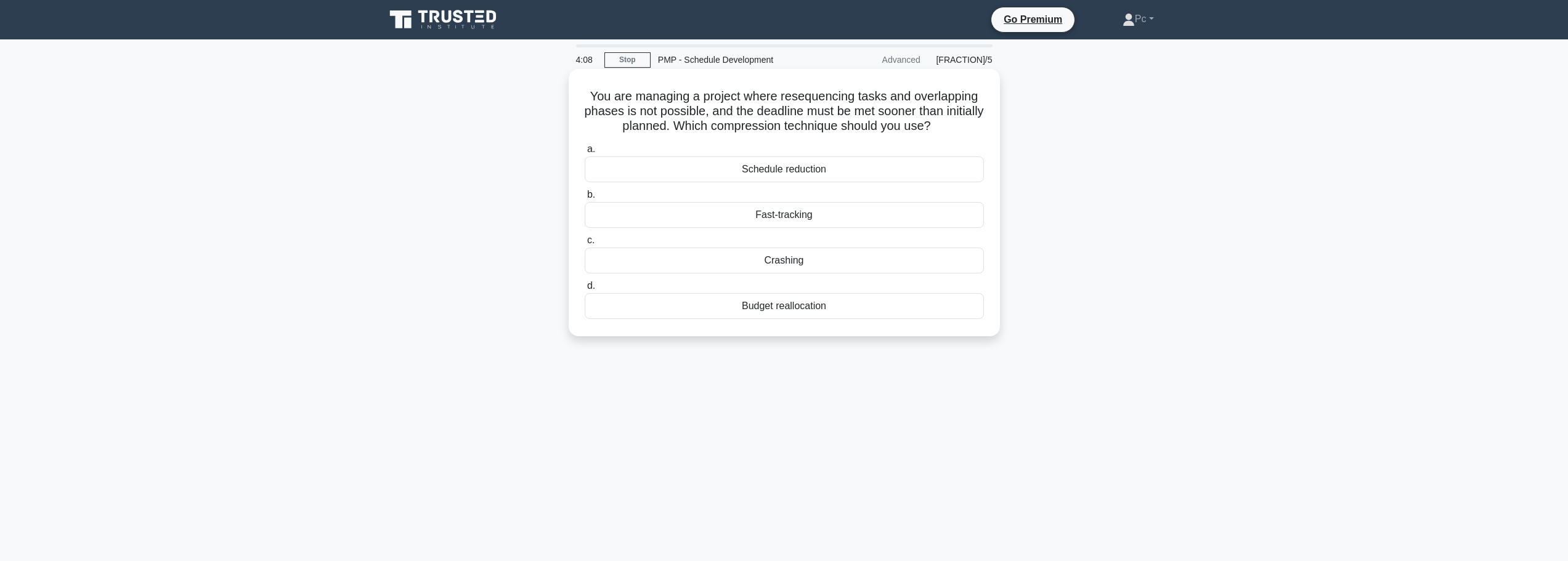 click on "Crashing" at bounding box center [784, 260] 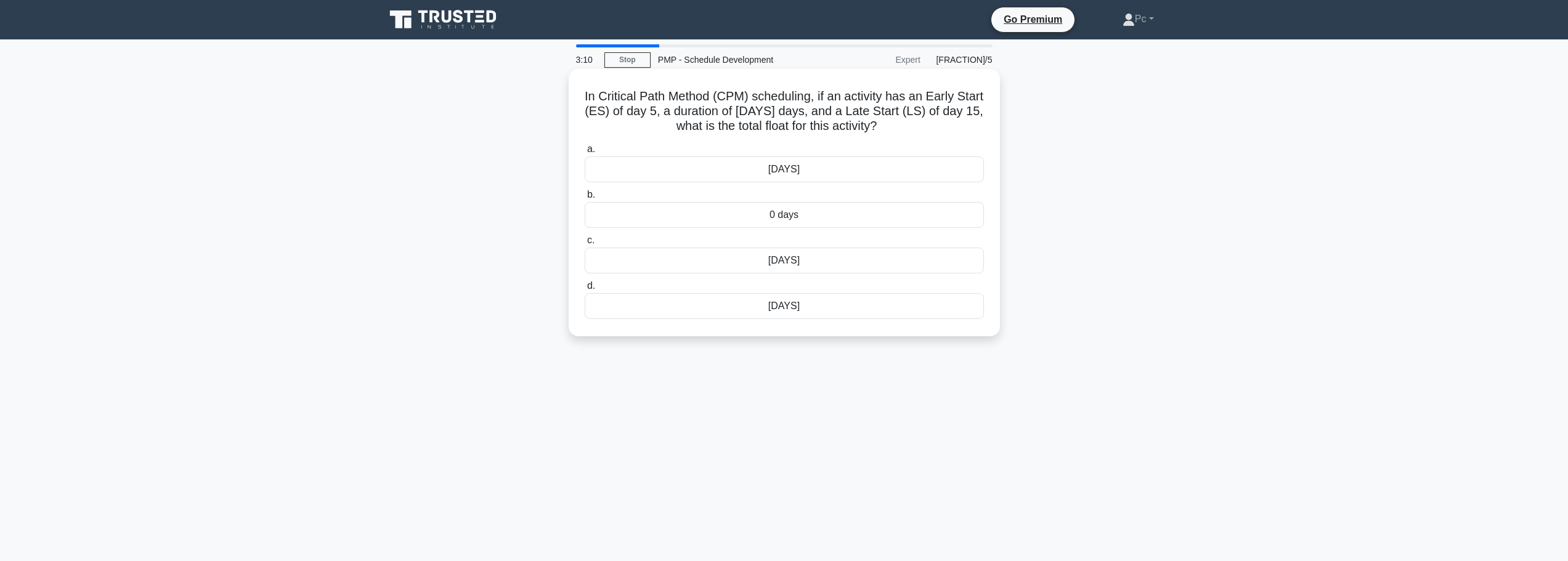 click on "10 days" at bounding box center [784, 169] 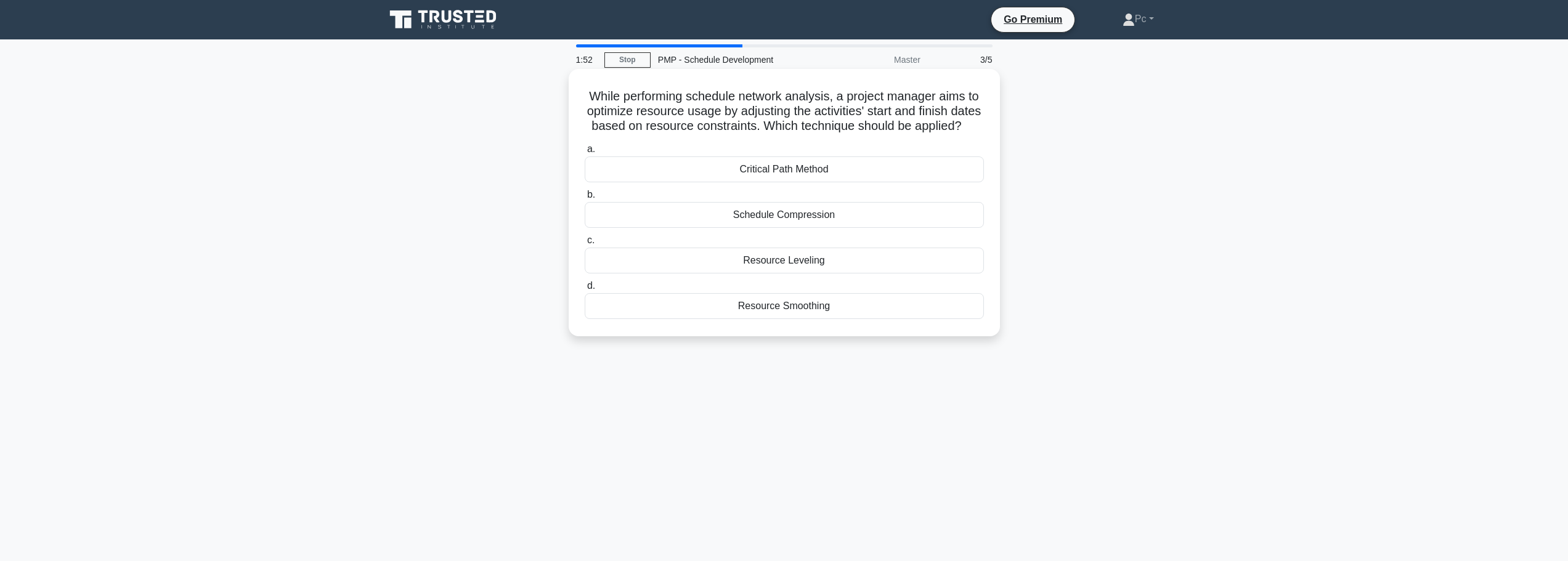 click on "Schedule Compression" at bounding box center (784, 215) 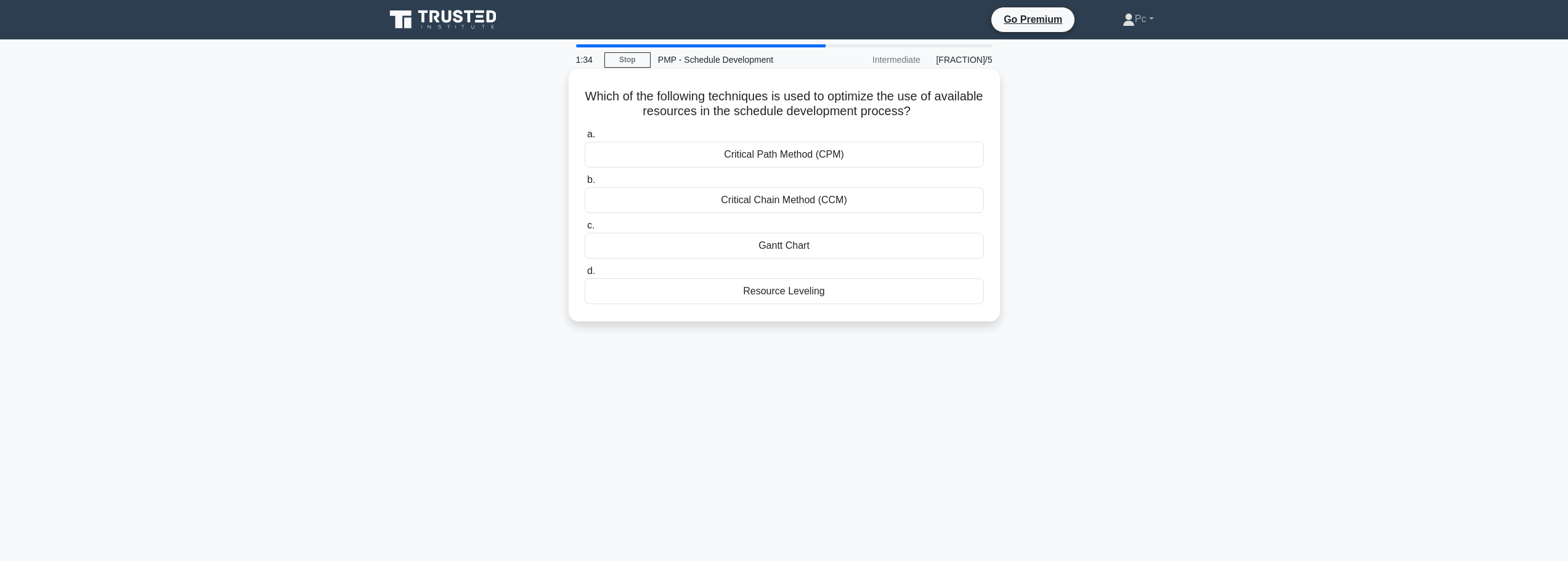 click on "Resource Leveling" at bounding box center [784, 291] 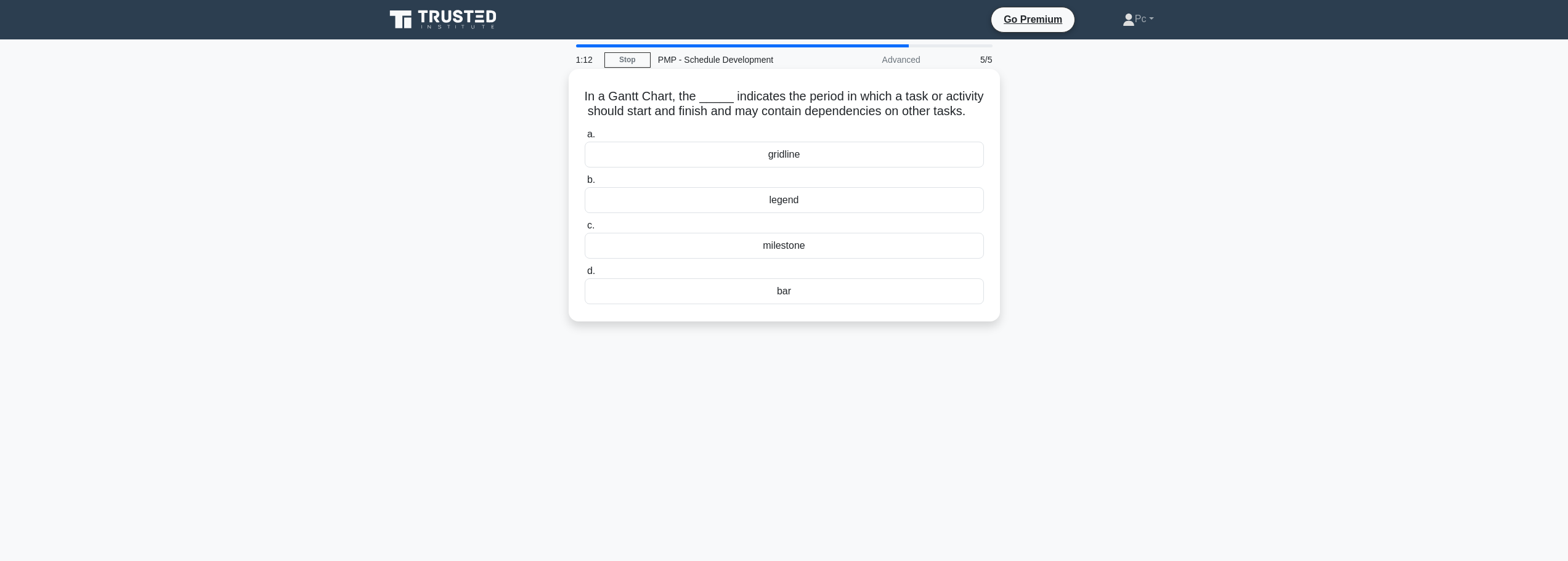 click on "gridline" at bounding box center (784, 155) 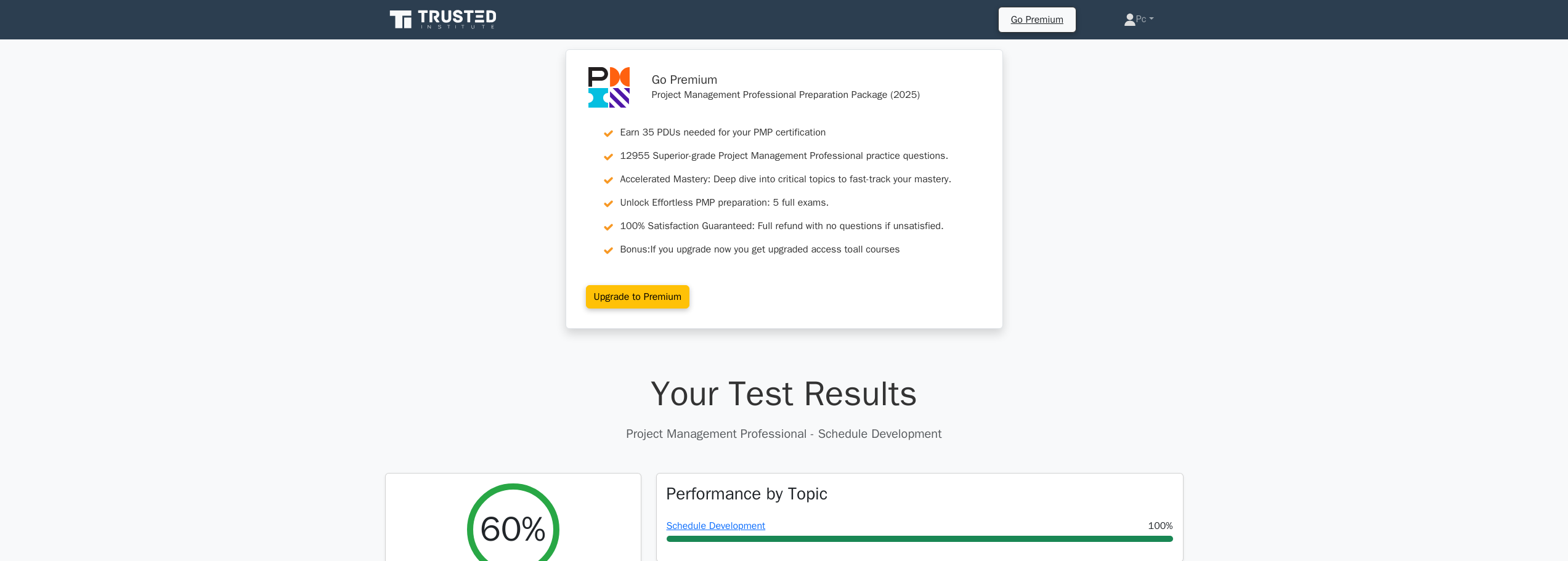 scroll, scrollTop: 0, scrollLeft: 0, axis: both 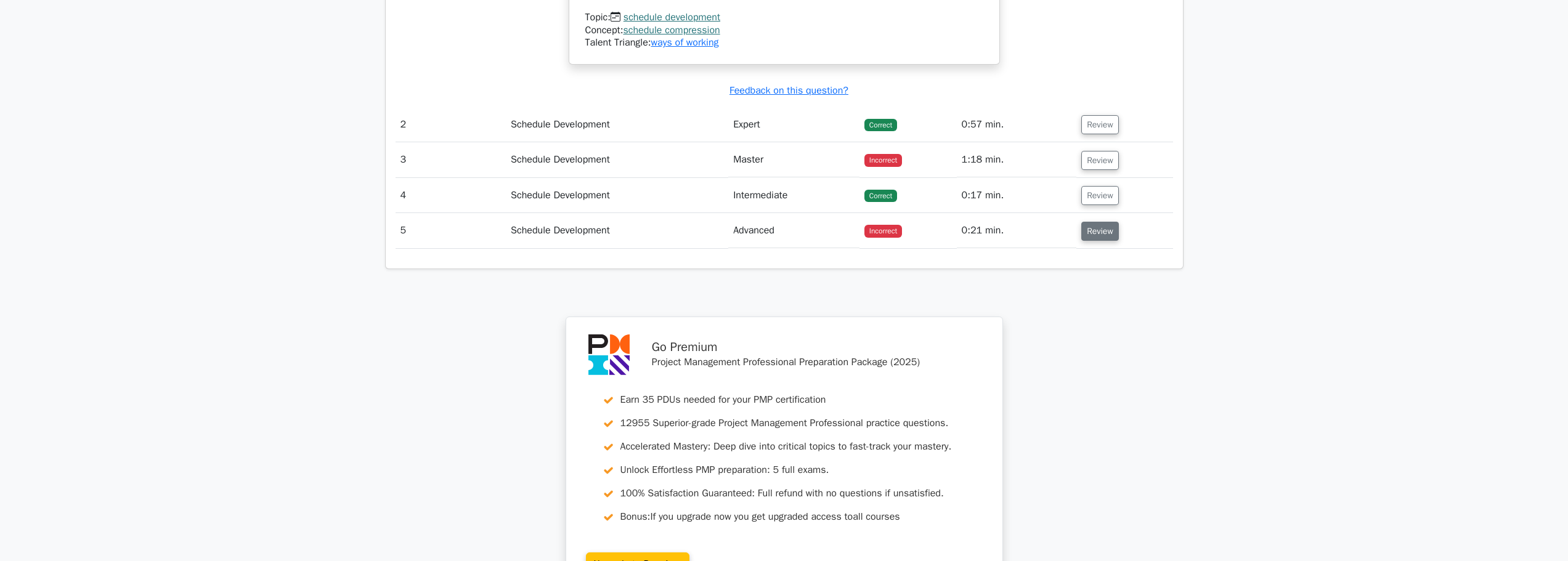 click on "Review" at bounding box center (1100, 231) 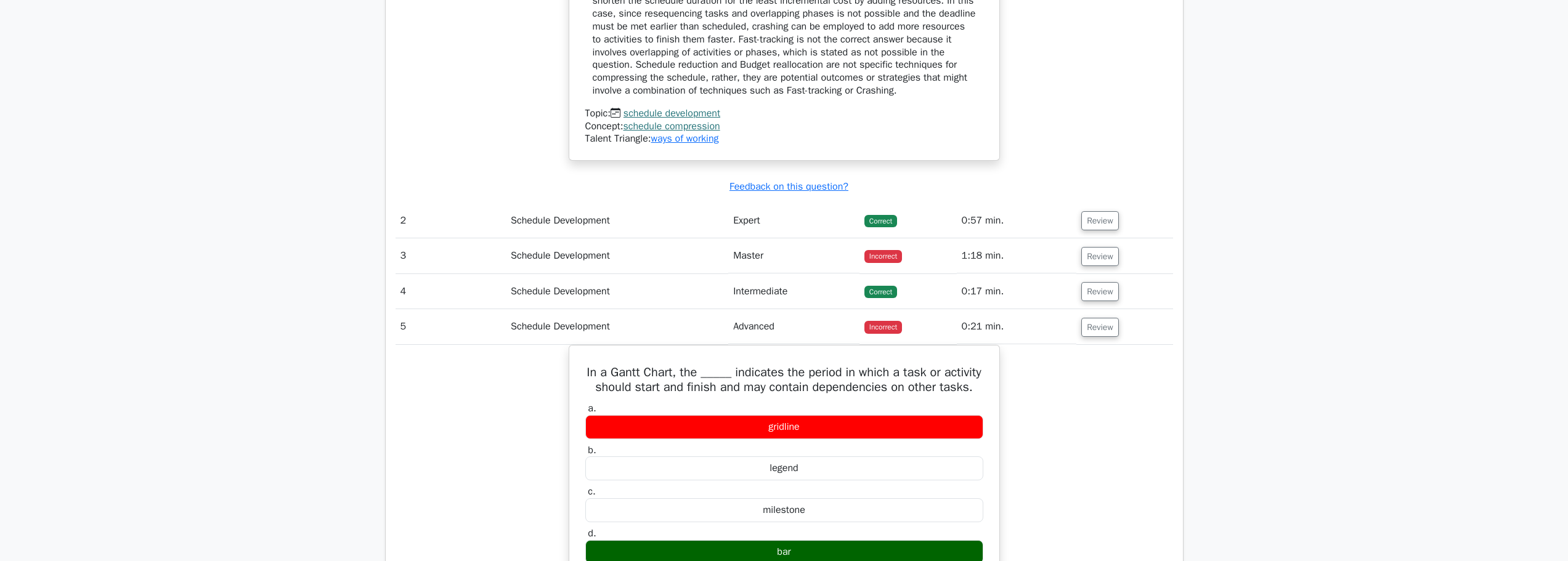 scroll, scrollTop: 1232, scrollLeft: 0, axis: vertical 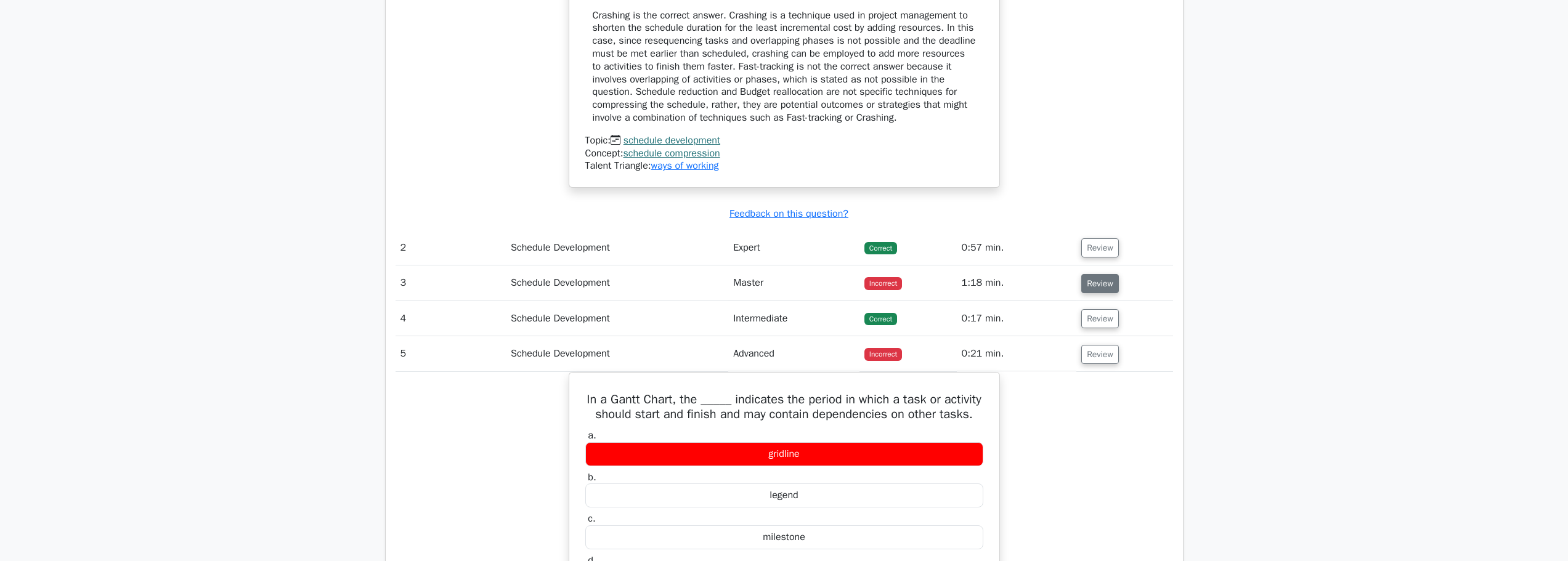 click on "Review" at bounding box center [1100, 283] 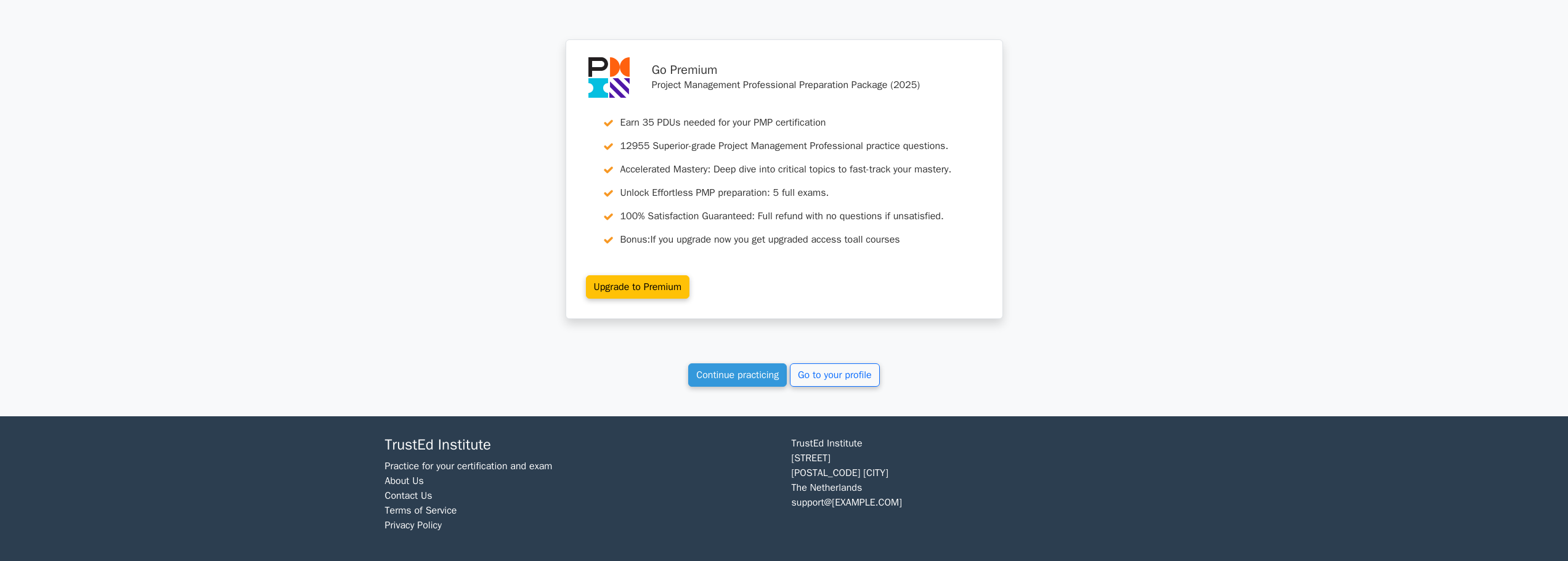 scroll, scrollTop: 2623, scrollLeft: 0, axis: vertical 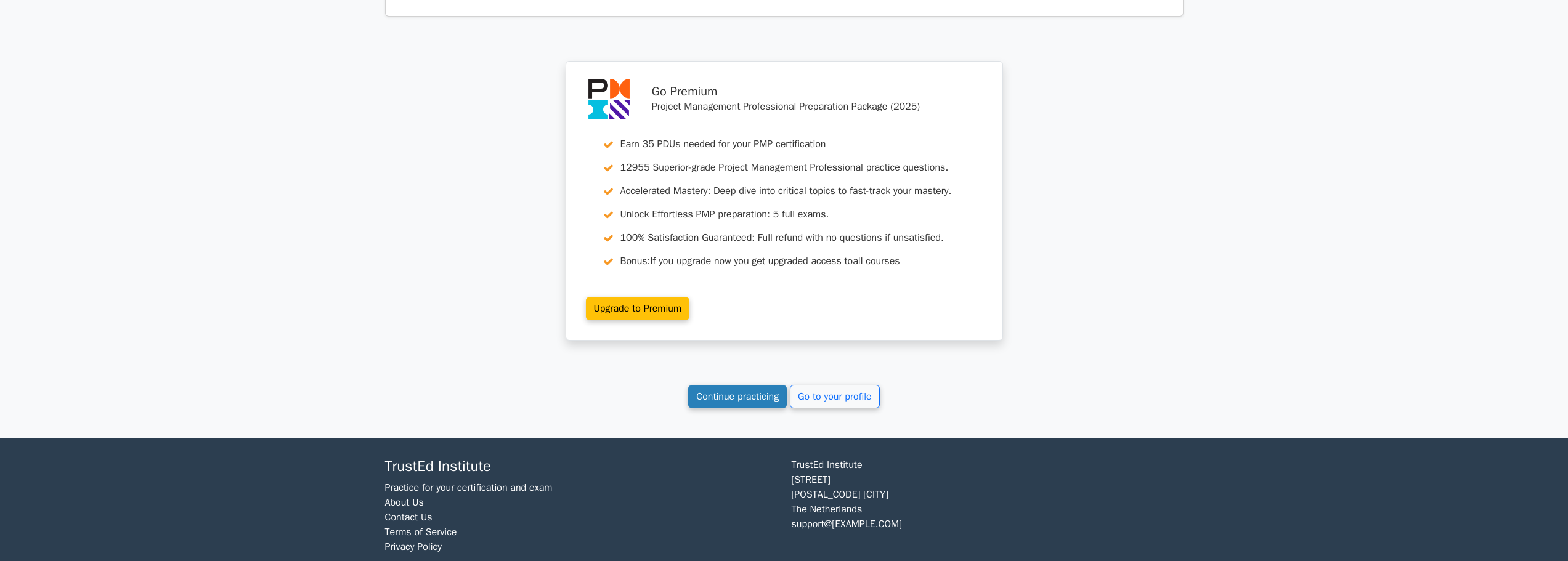click on "Continue practicing" at bounding box center (737, 397) 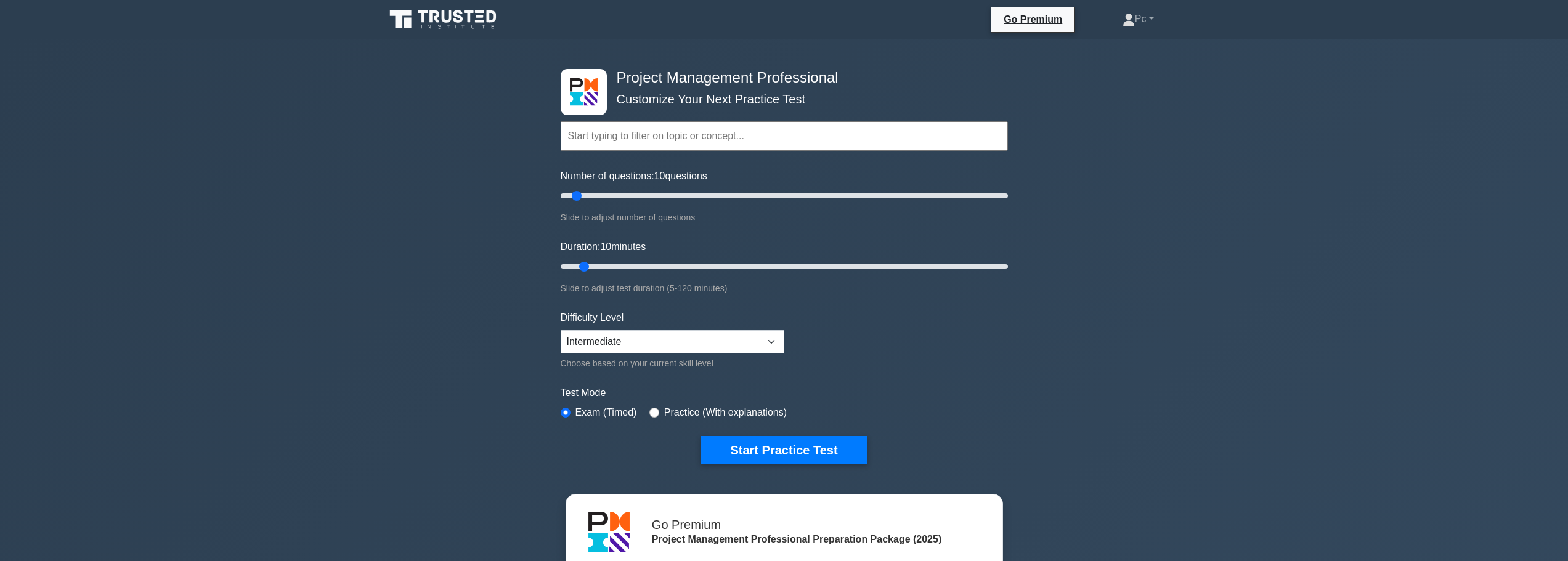scroll, scrollTop: 0, scrollLeft: 0, axis: both 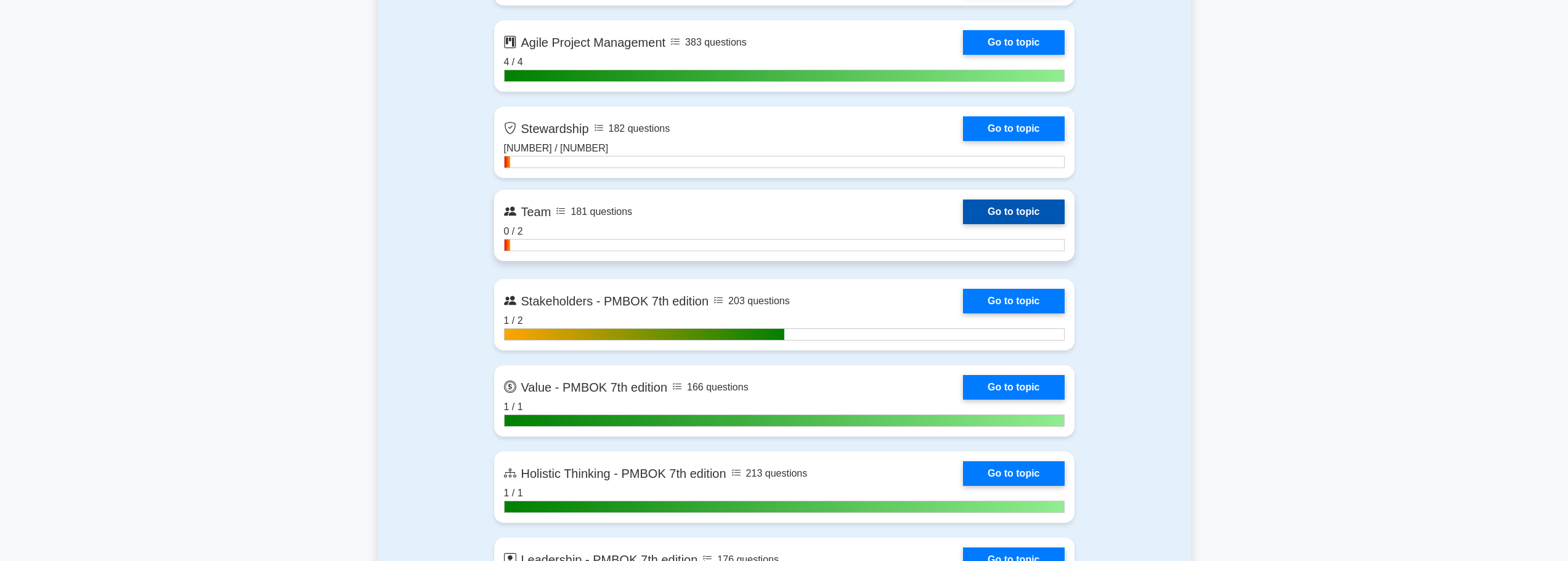 click on "Go to topic" at bounding box center (1014, 212) 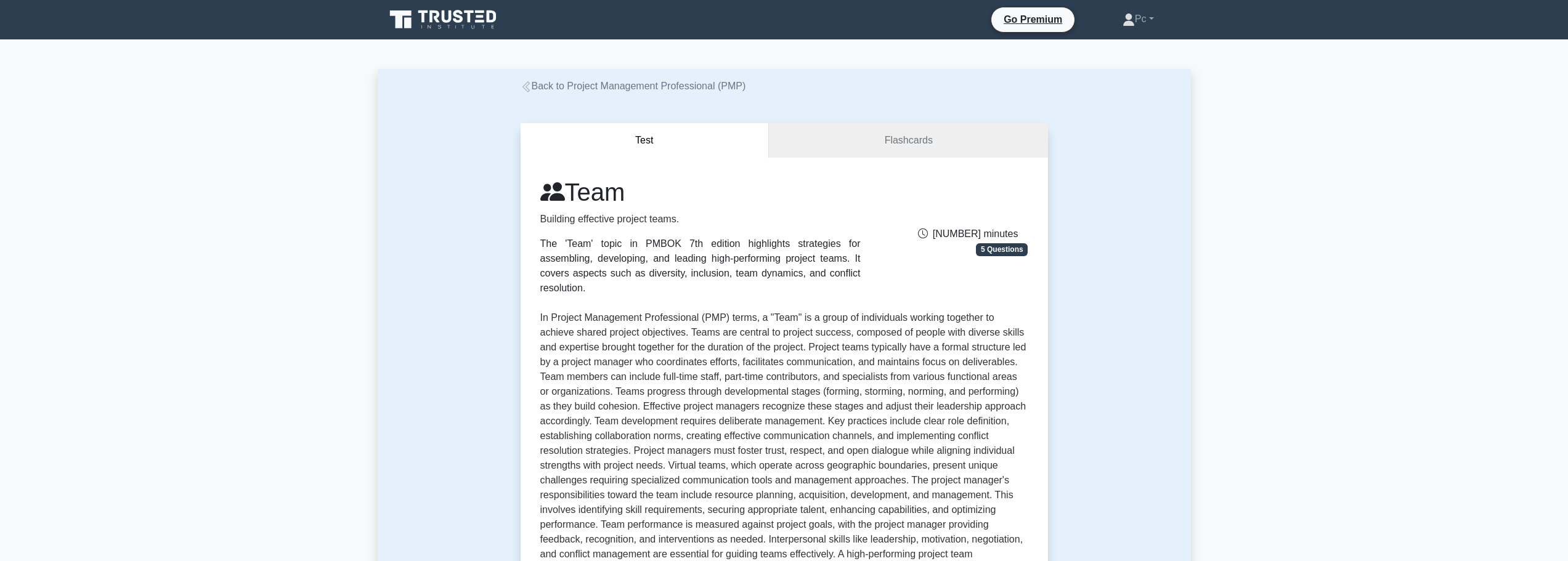 scroll, scrollTop: 0, scrollLeft: 0, axis: both 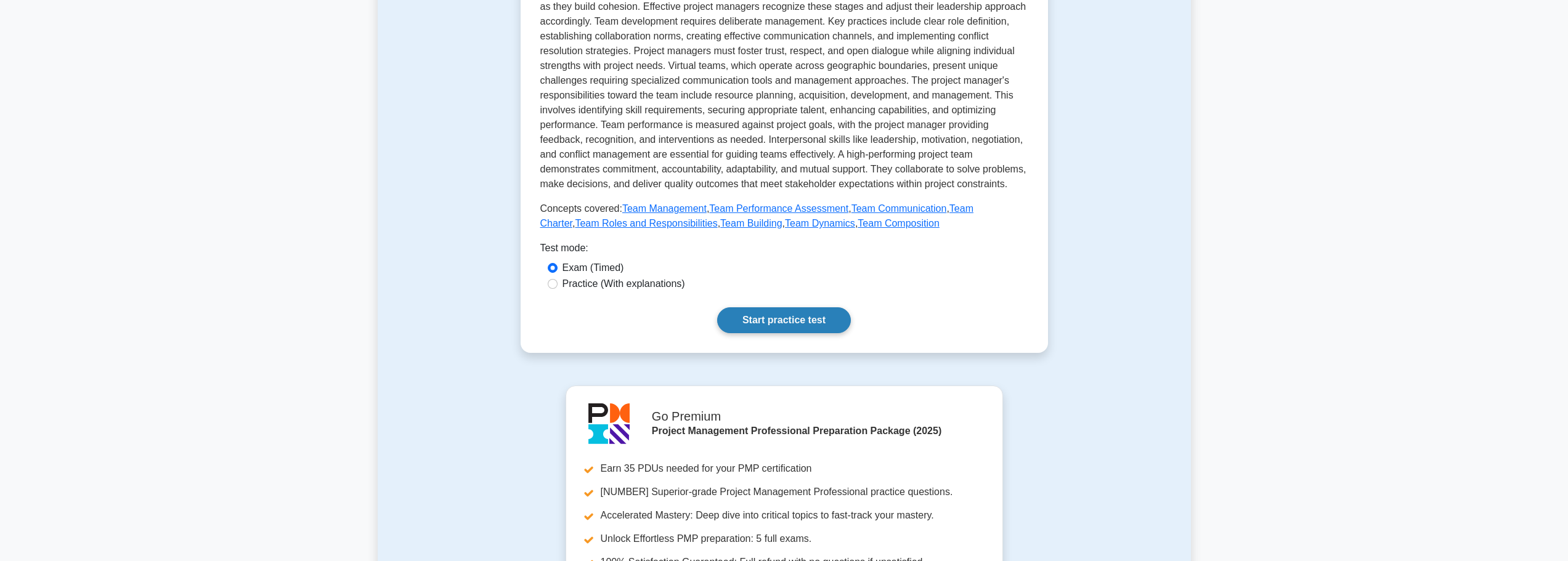 click on "Start practice test" at bounding box center (784, 320) 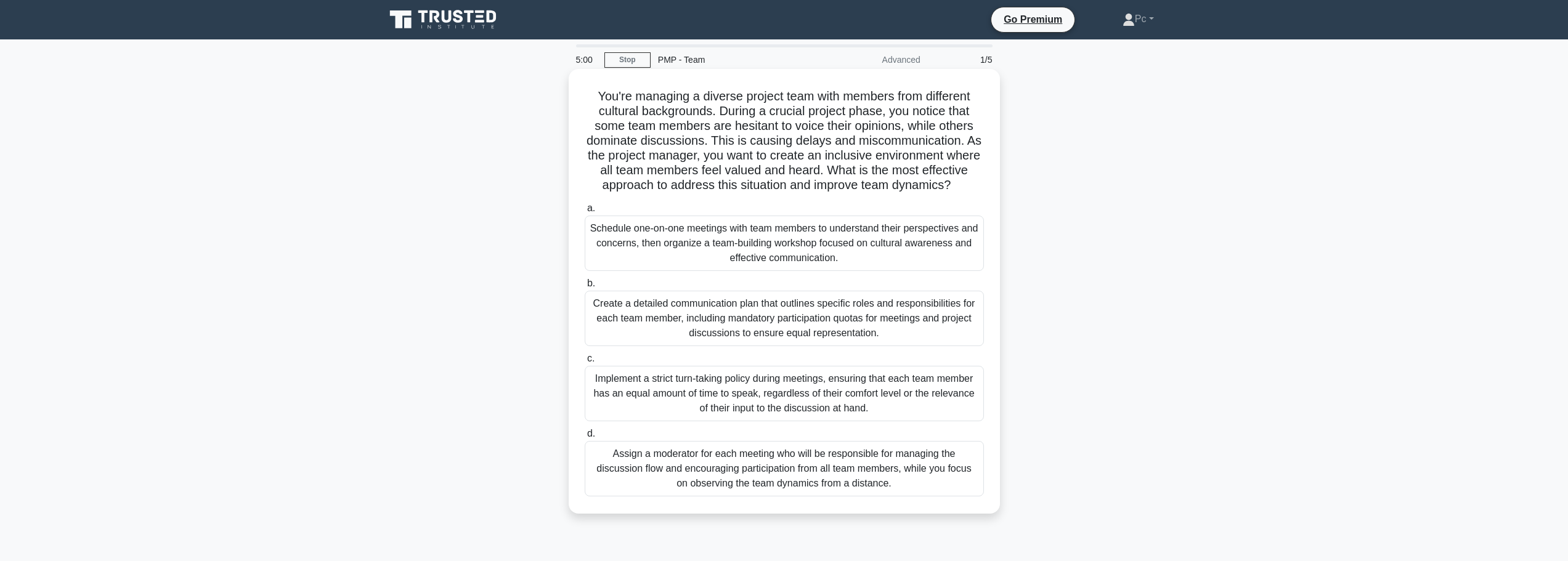 scroll, scrollTop: 0, scrollLeft: 0, axis: both 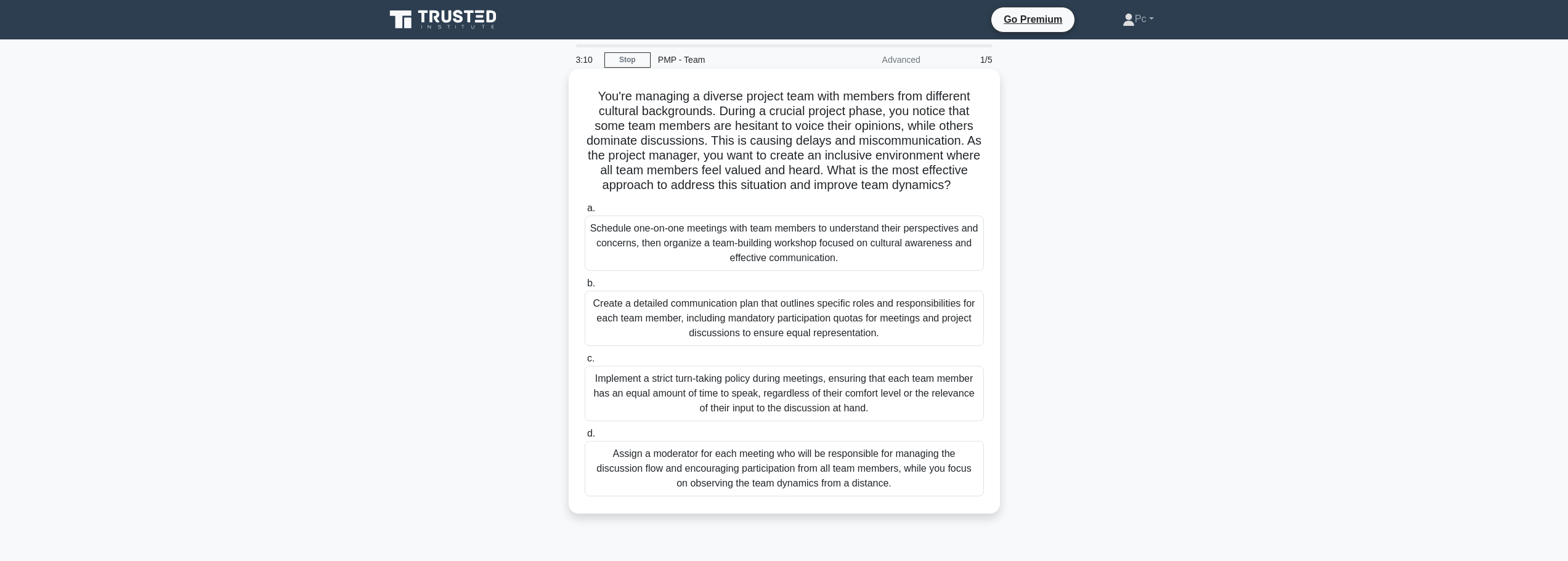 click on "Create a detailed communication plan that outlines specific roles and responsibilities for each team member, including mandatory participation quotas for meetings and project discussions to ensure equal representation." at bounding box center [784, 318] 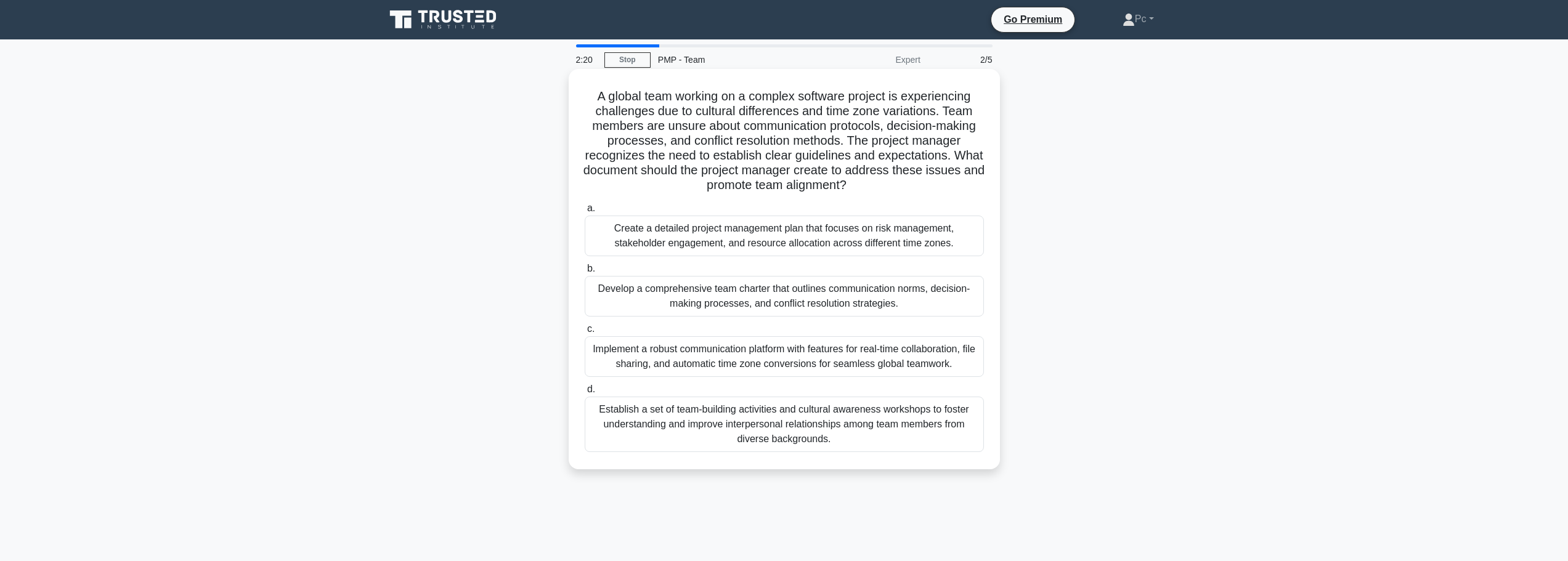 click on "Create a detailed project management plan that focuses on risk management, stakeholder engagement, and resource allocation across different time zones." at bounding box center (784, 236) 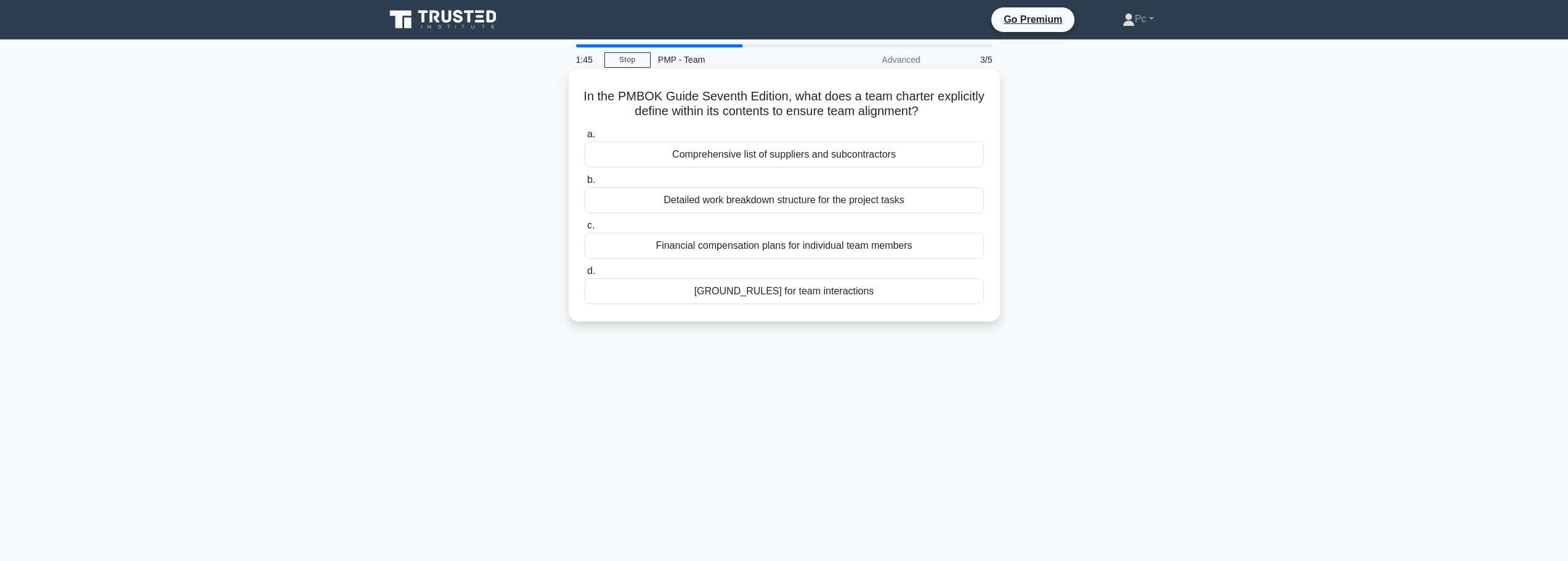 click on "Ground rules for team interactions" at bounding box center [784, 291] 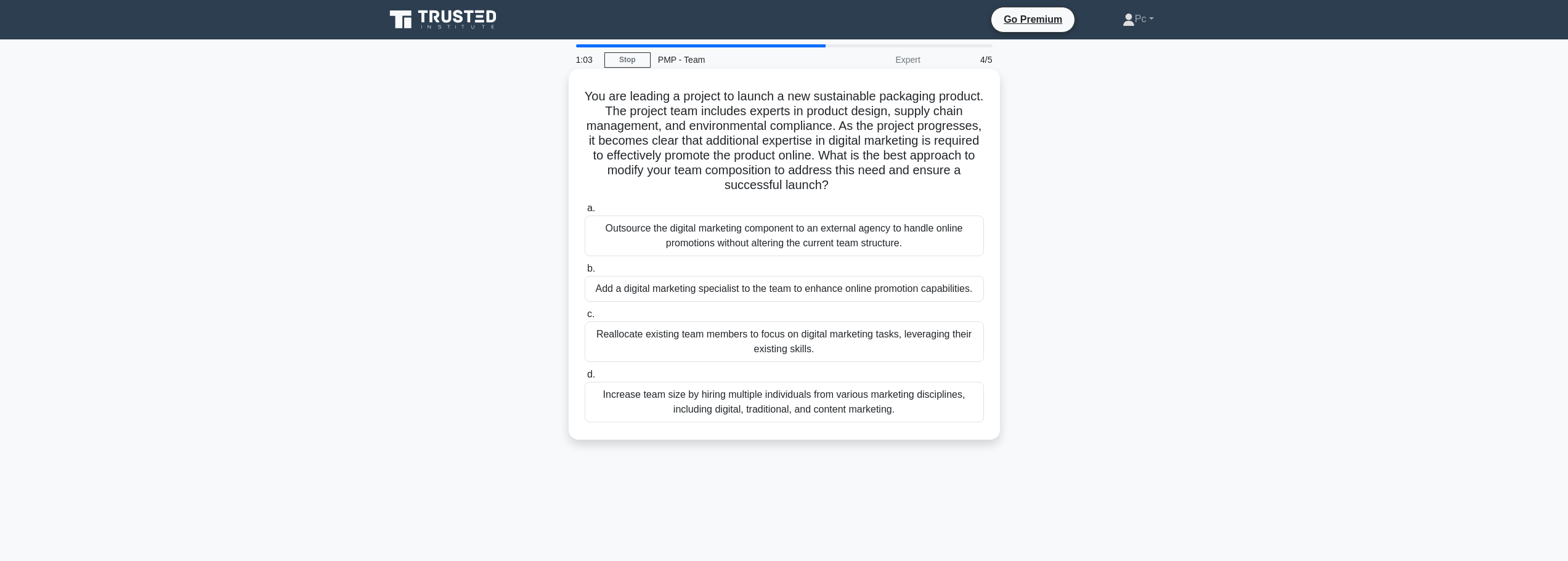 click on "Outsource the digital marketing component to an external agency to handle online promotions without altering the current team structure." at bounding box center [784, 236] 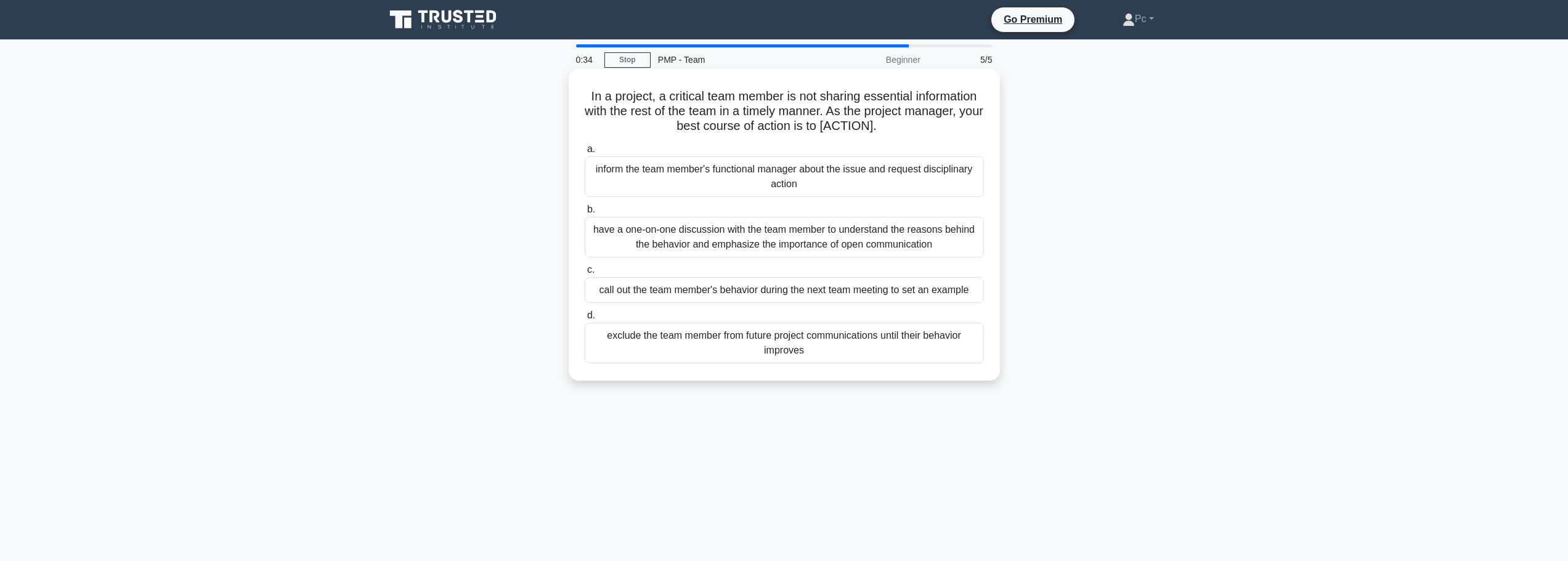 click on "have a one-on-one discussion with the team member to understand the reasons behind the behavior and emphasize the importance of open communication" at bounding box center [784, 237] 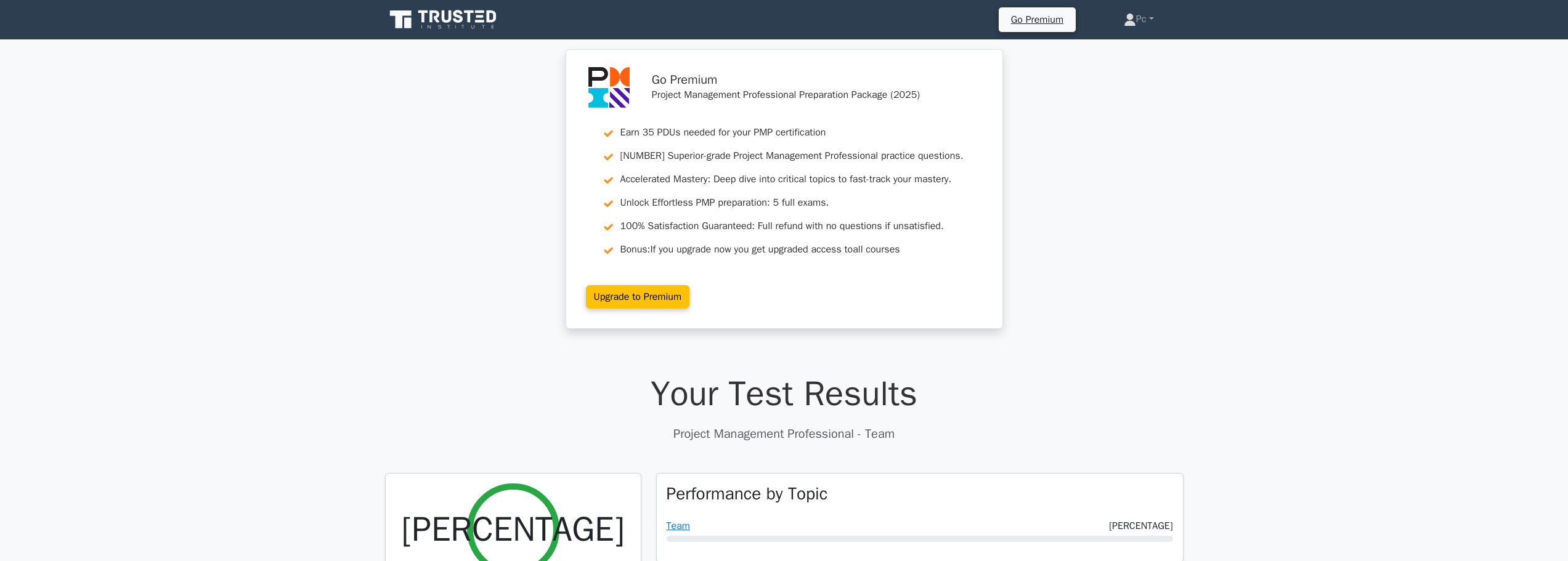 scroll, scrollTop: 140, scrollLeft: 0, axis: vertical 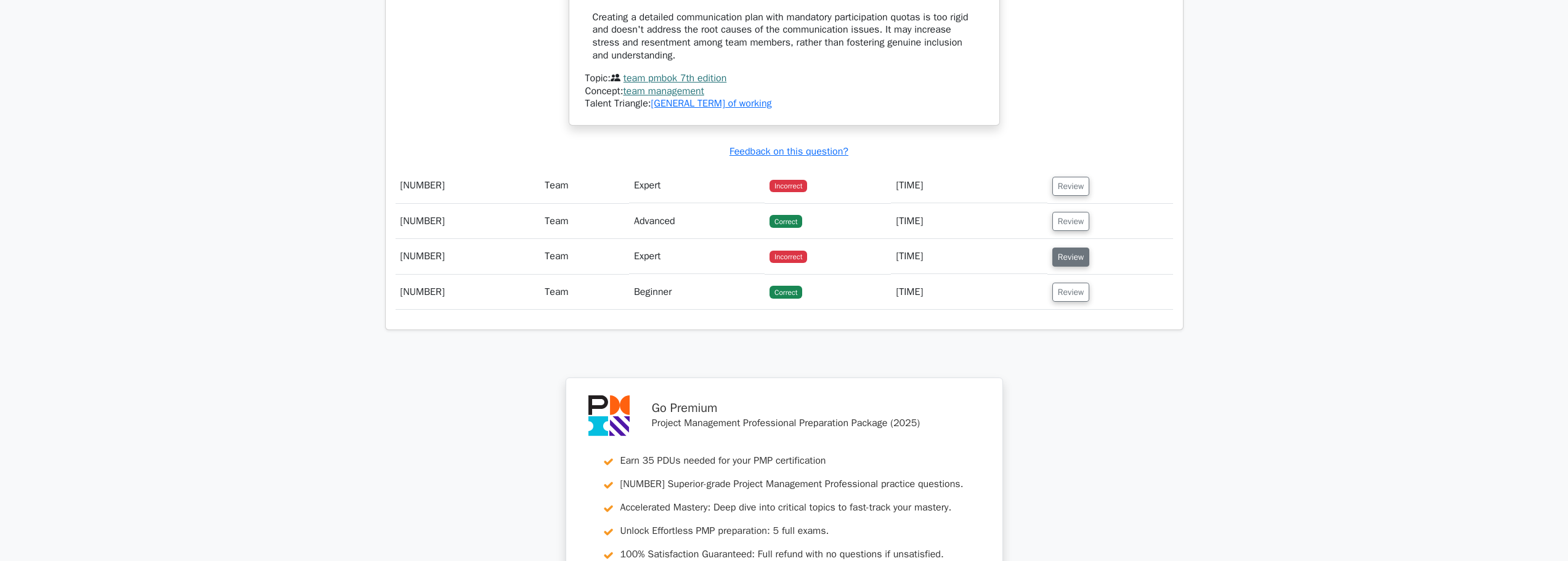 click on "Review" at bounding box center [1071, 257] 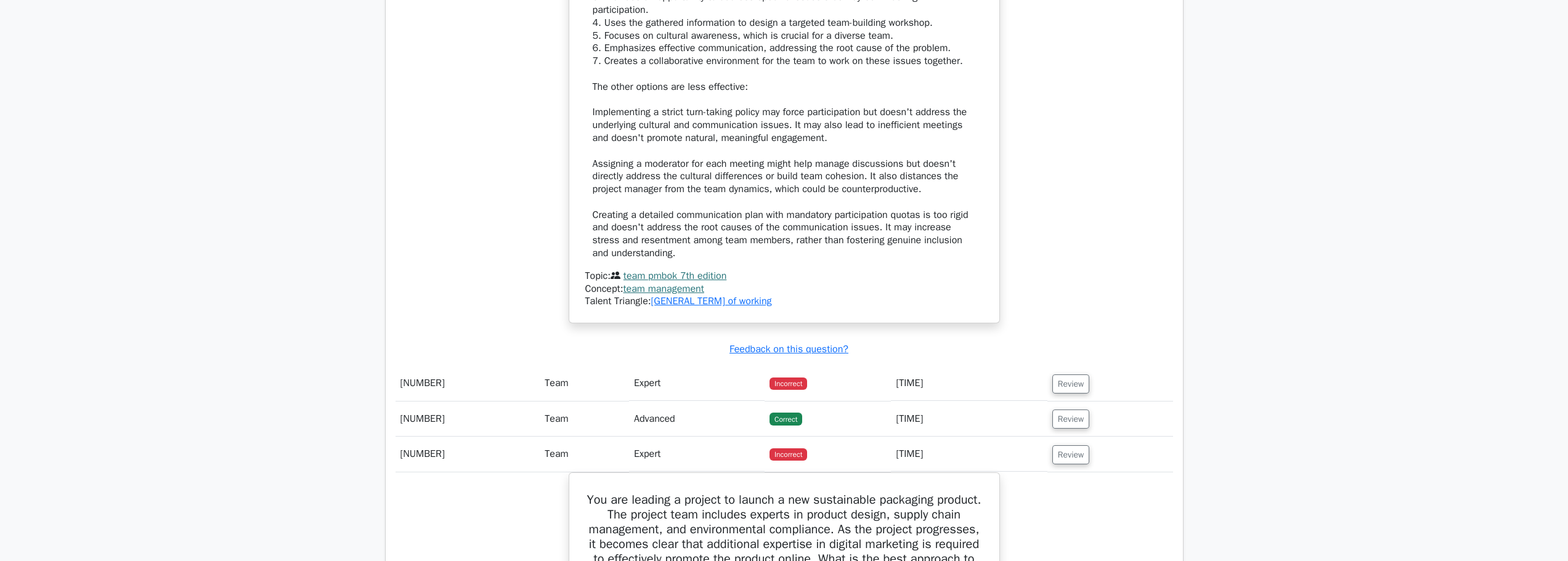 scroll, scrollTop: 1601, scrollLeft: 0, axis: vertical 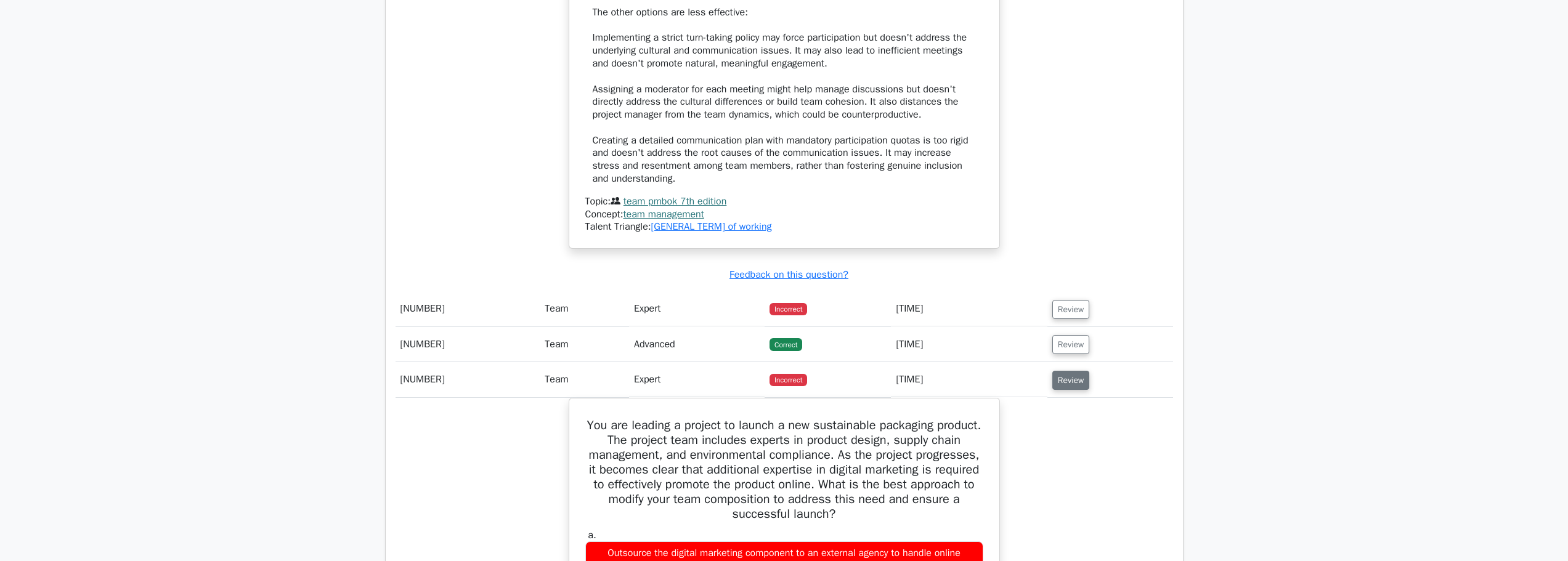 click on "Review" at bounding box center (1071, 380) 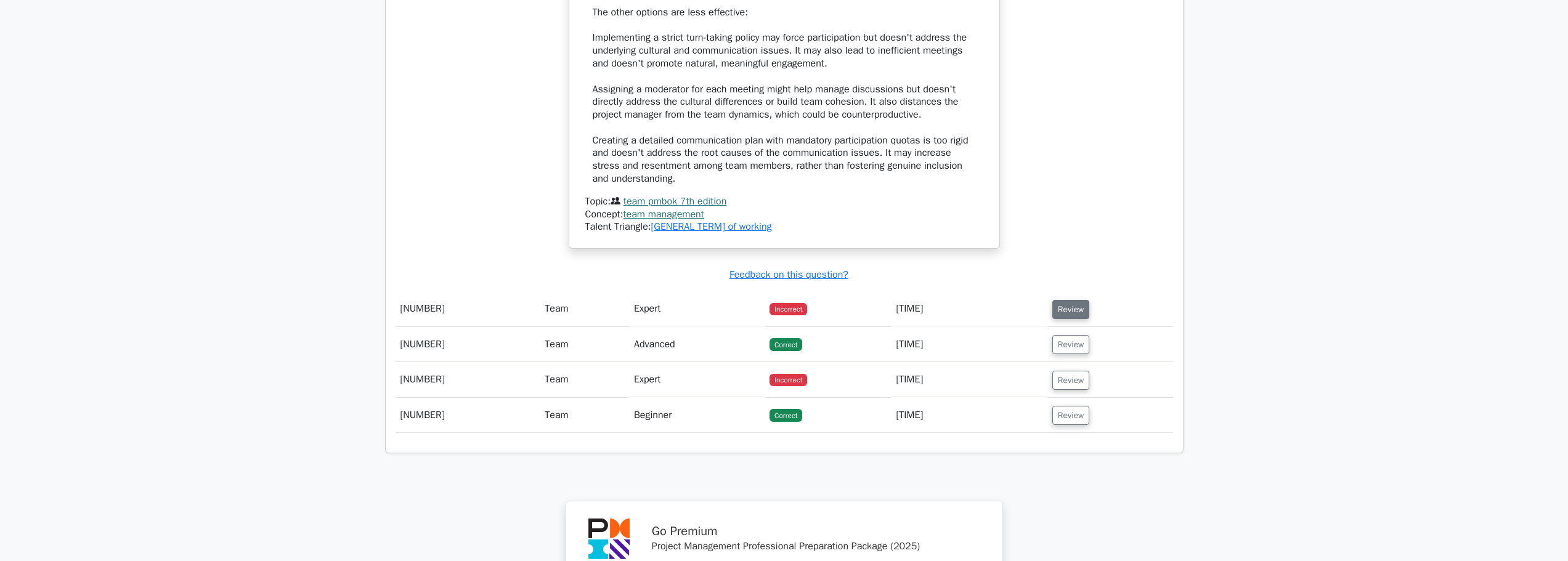 click on "Review" at bounding box center (1071, 309) 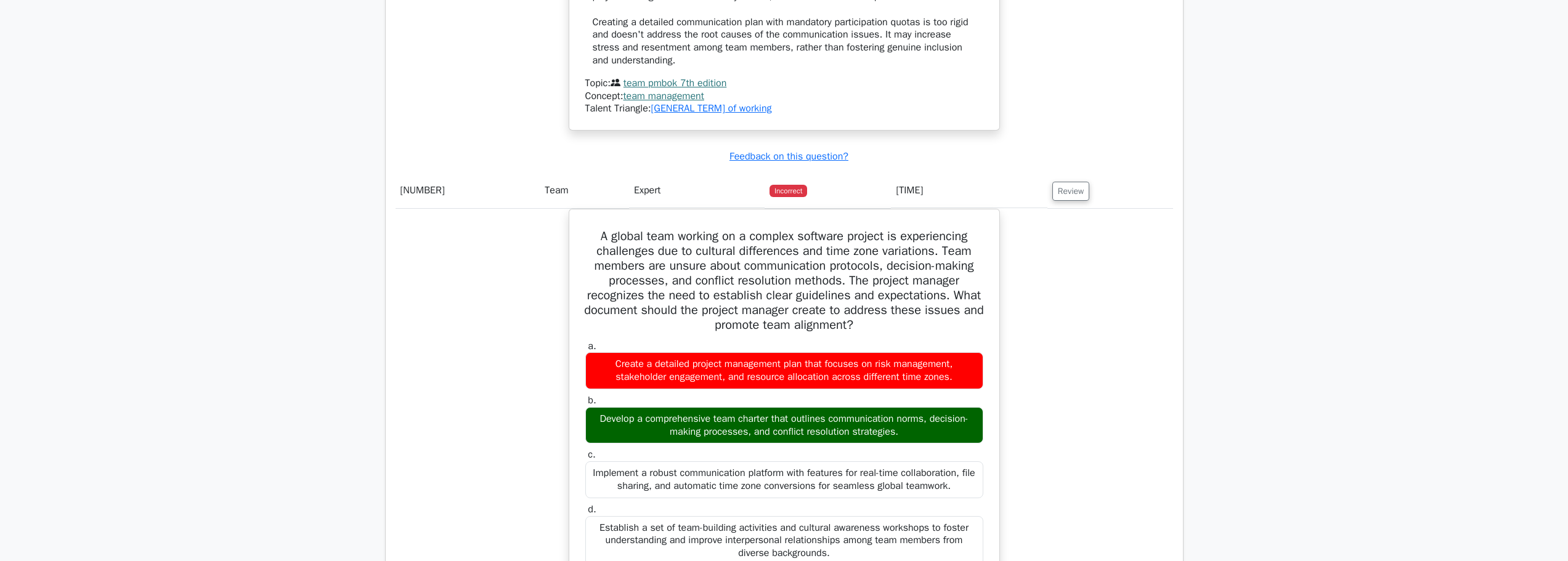 scroll, scrollTop: 1724, scrollLeft: 0, axis: vertical 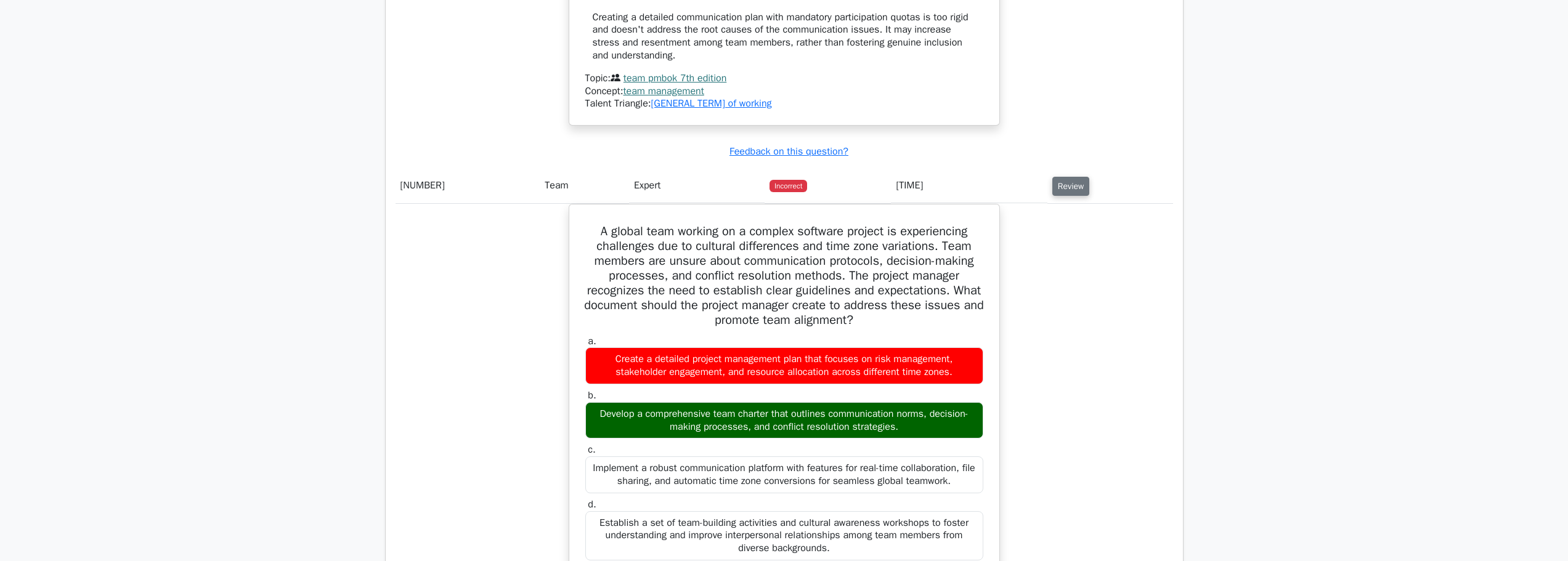 click on "Review" at bounding box center [1071, 186] 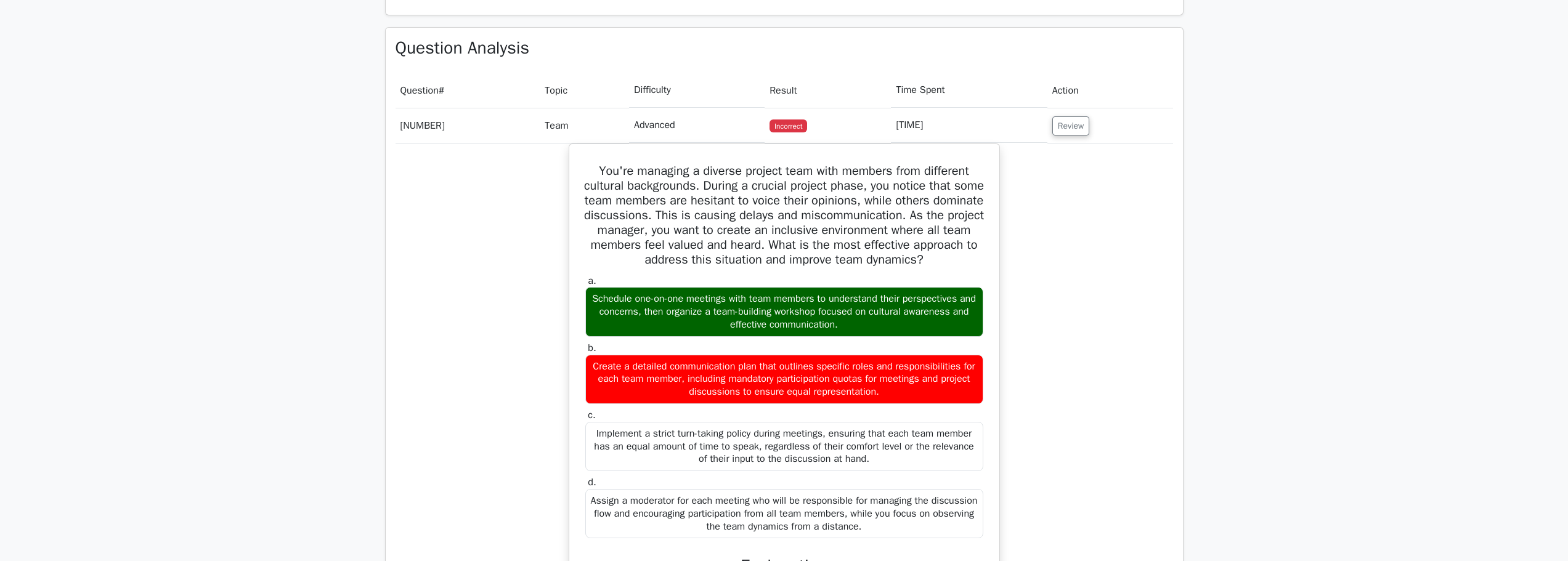 scroll, scrollTop: 801, scrollLeft: 0, axis: vertical 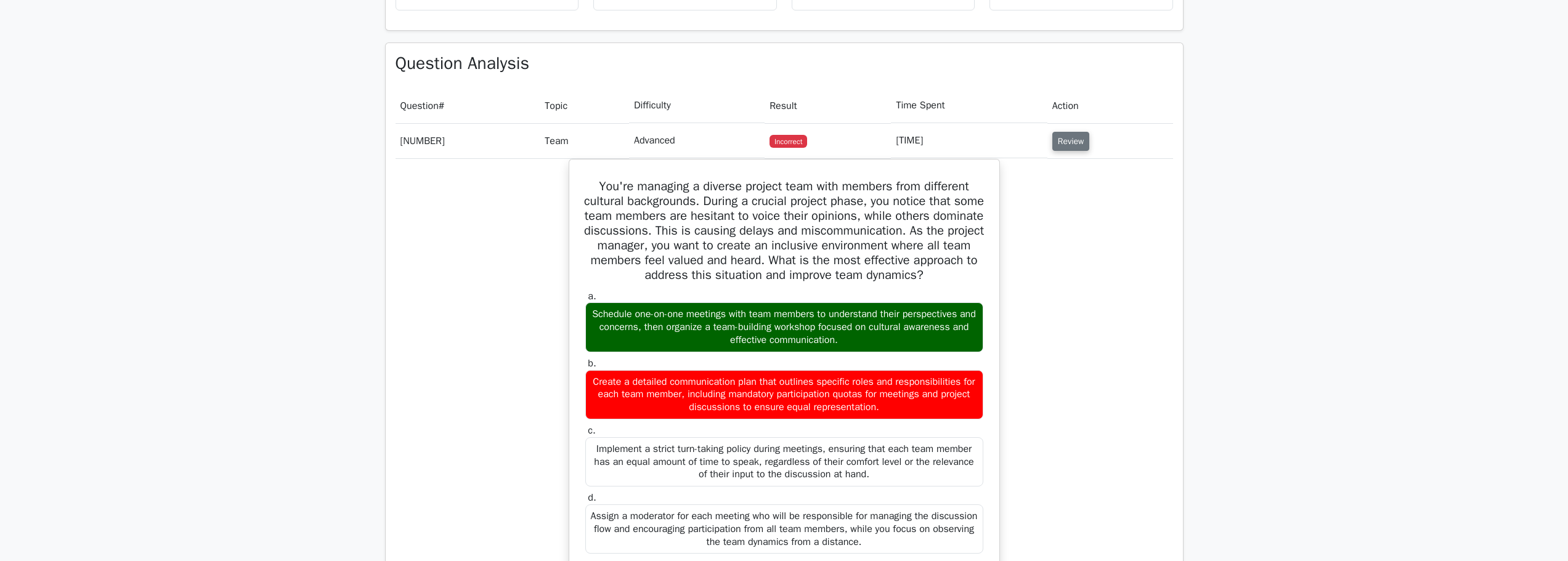 click on "Review" at bounding box center [1071, 141] 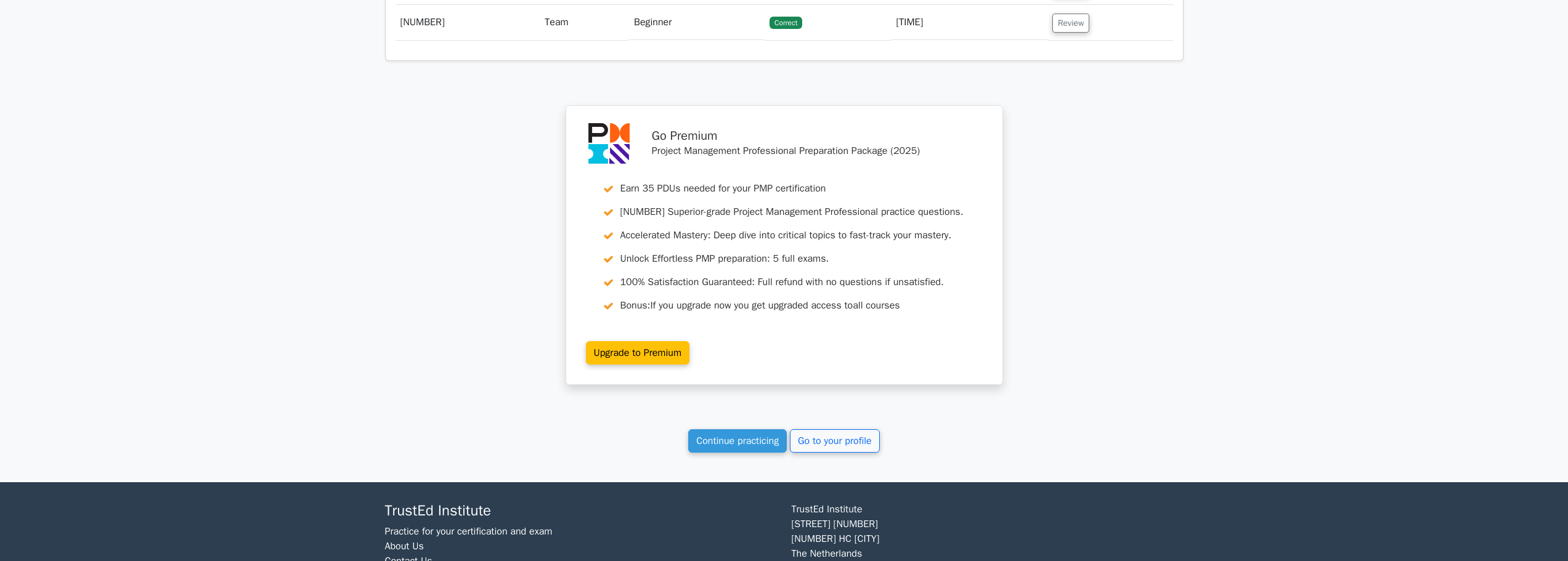 scroll, scrollTop: 1130, scrollLeft: 0, axis: vertical 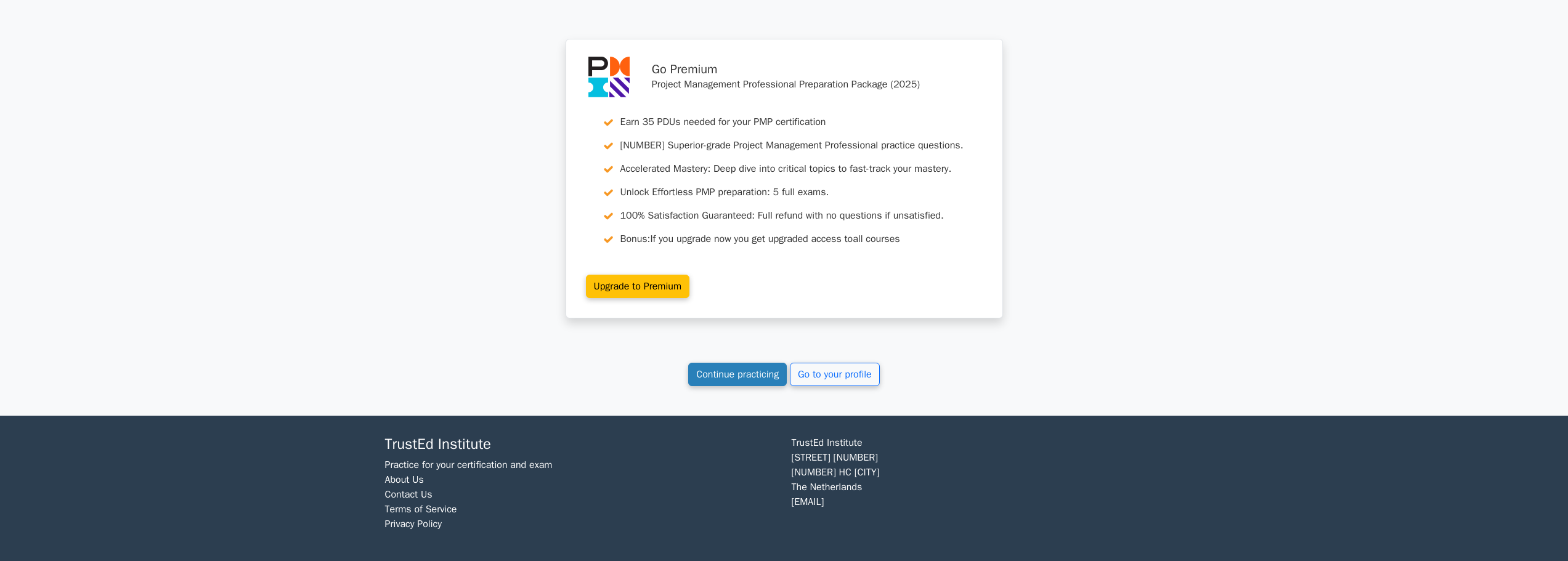 click on "Continue practicing" at bounding box center [737, 374] 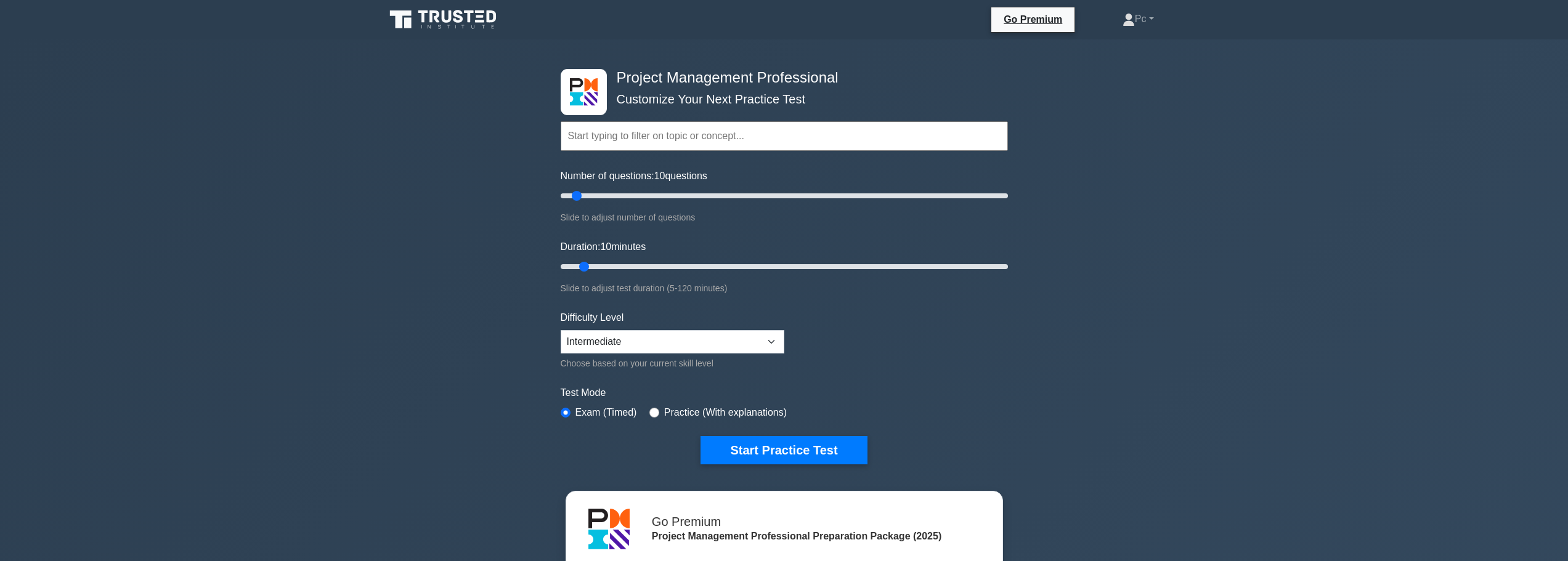 scroll, scrollTop: 0, scrollLeft: 0, axis: both 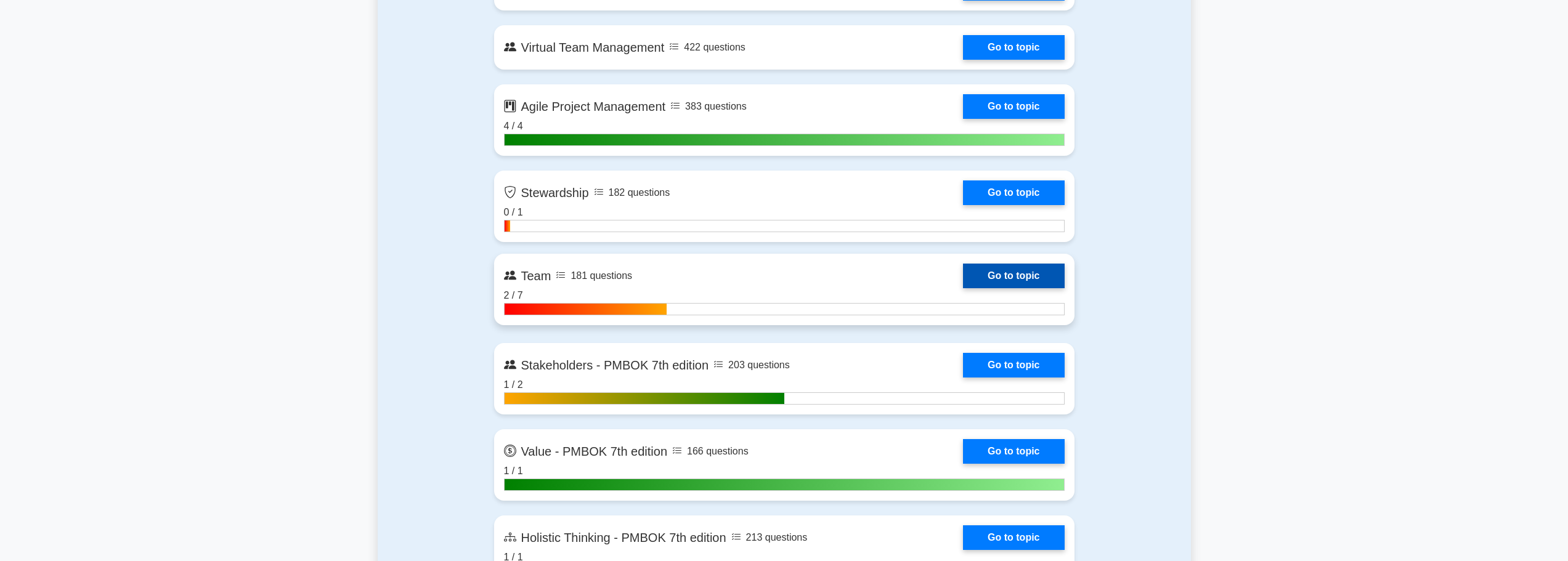 click on "Go to topic" at bounding box center (1014, 276) 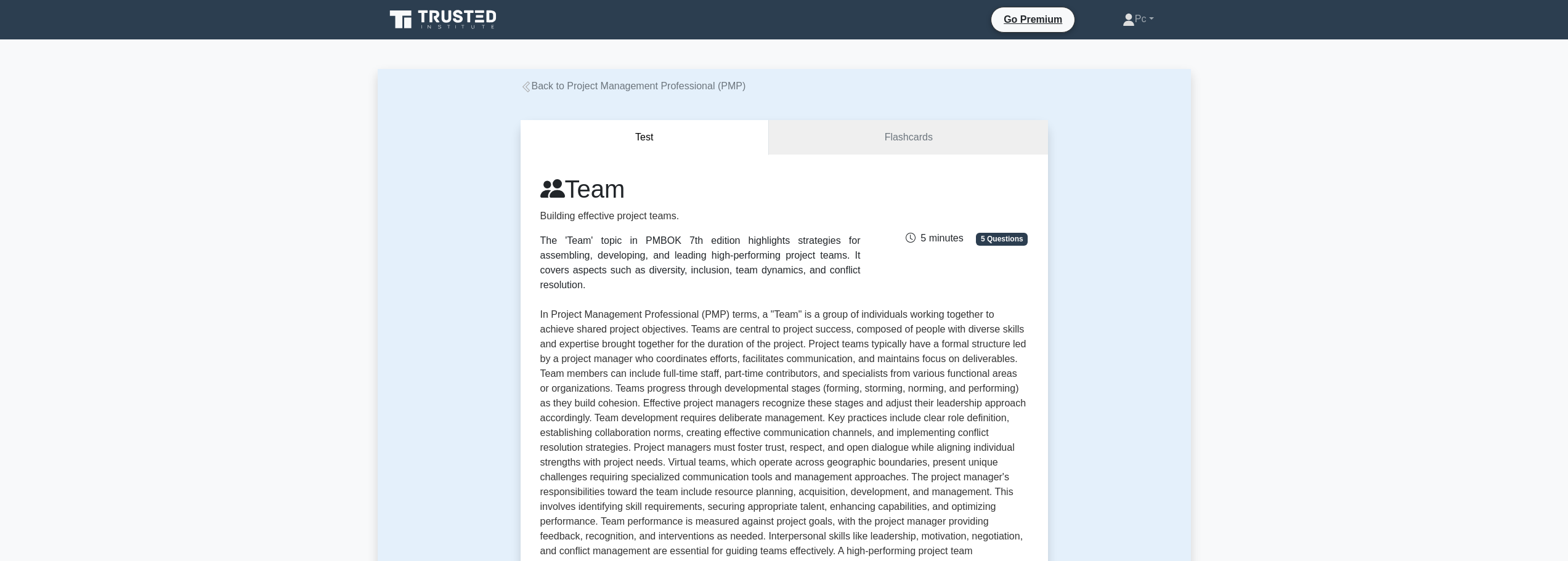 scroll, scrollTop: 0, scrollLeft: 0, axis: both 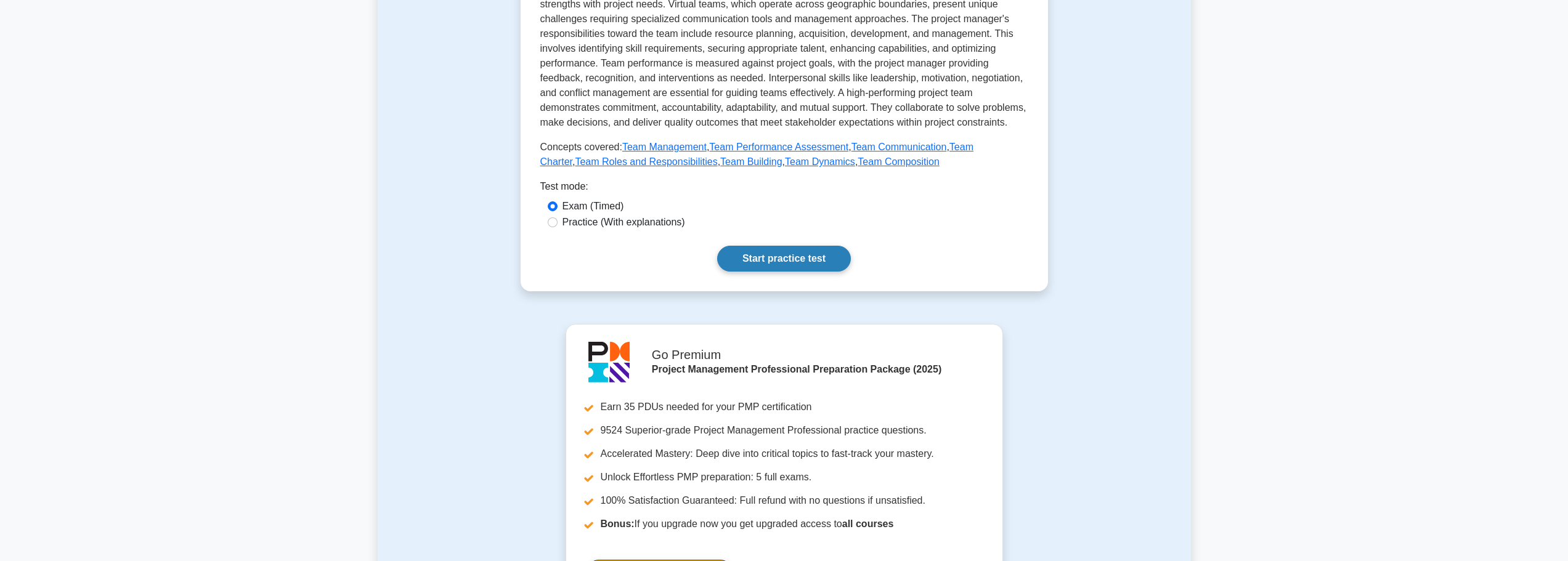 click on "Start practice test" at bounding box center [784, 259] 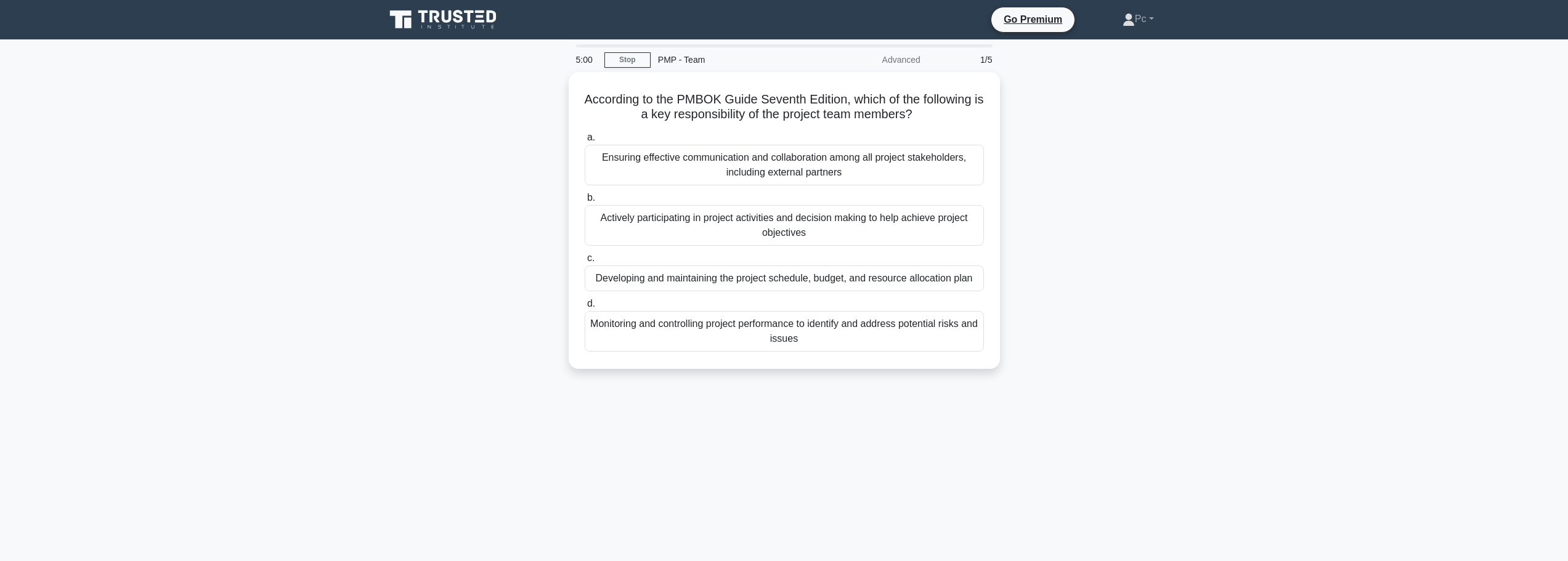scroll, scrollTop: 0, scrollLeft: 0, axis: both 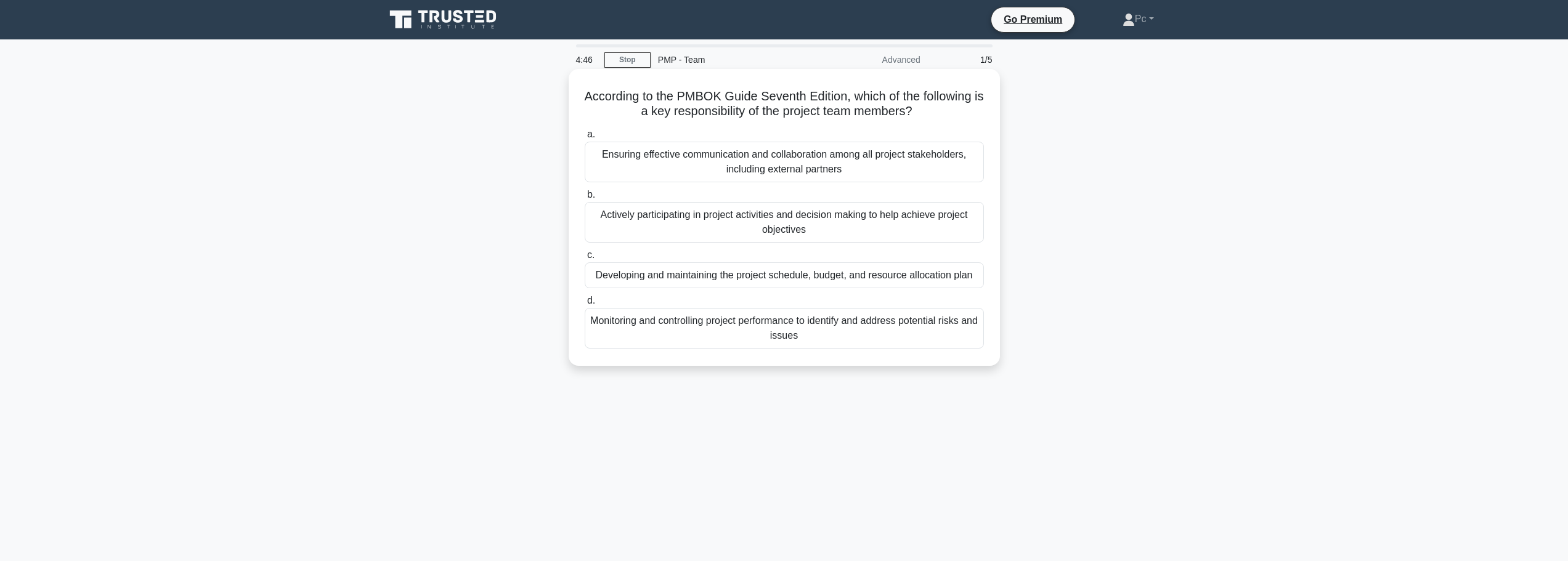 click on "Actively participating in project activities and decision making to help achieve project objectives" at bounding box center [784, 222] 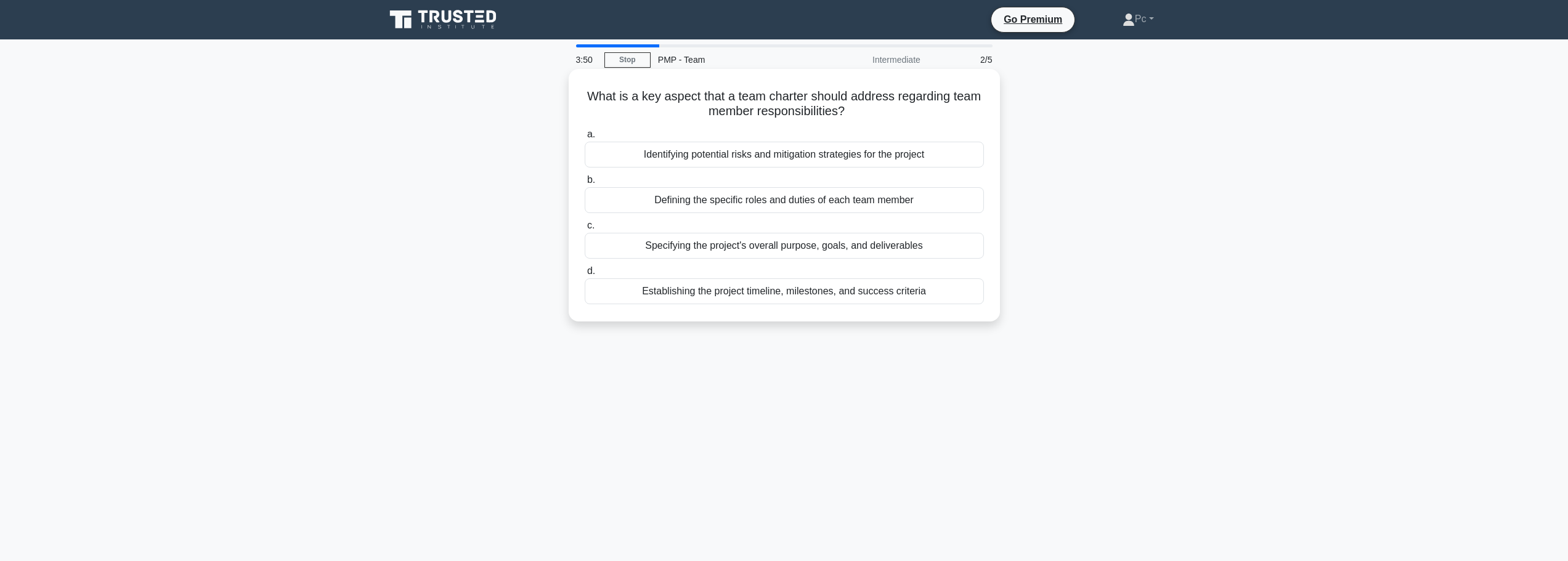 click on "Specifying the project's overall purpose, goals, and deliverables" at bounding box center (784, 246) 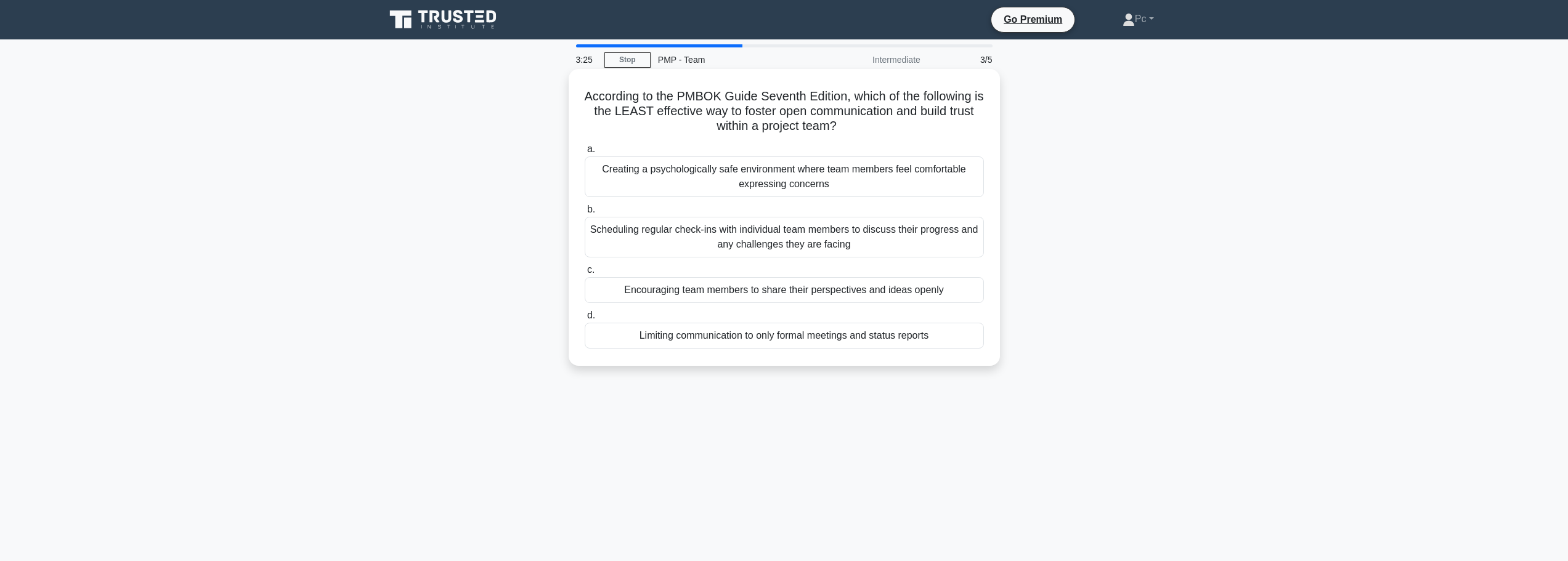 click on "Limiting communication to only formal meetings and status reports" at bounding box center [784, 336] 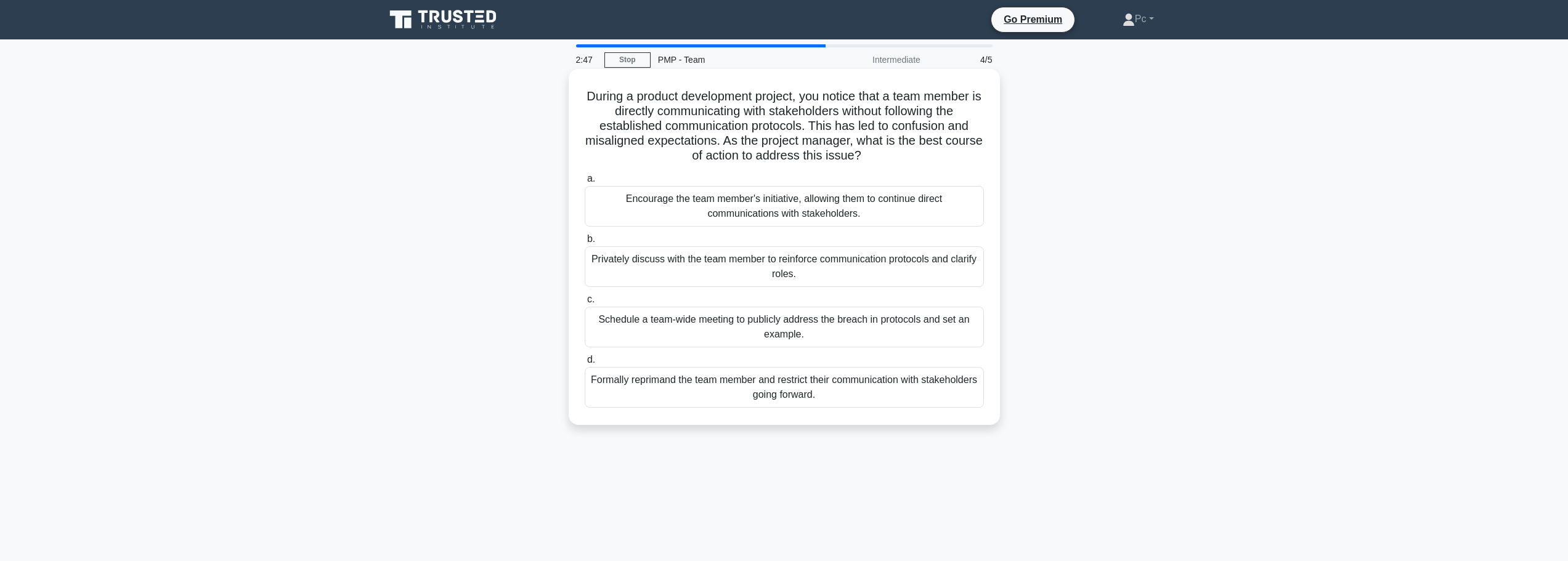 click on "Privately discuss with the team member to reinforce communication protocols and clarify roles." at bounding box center (784, 267) 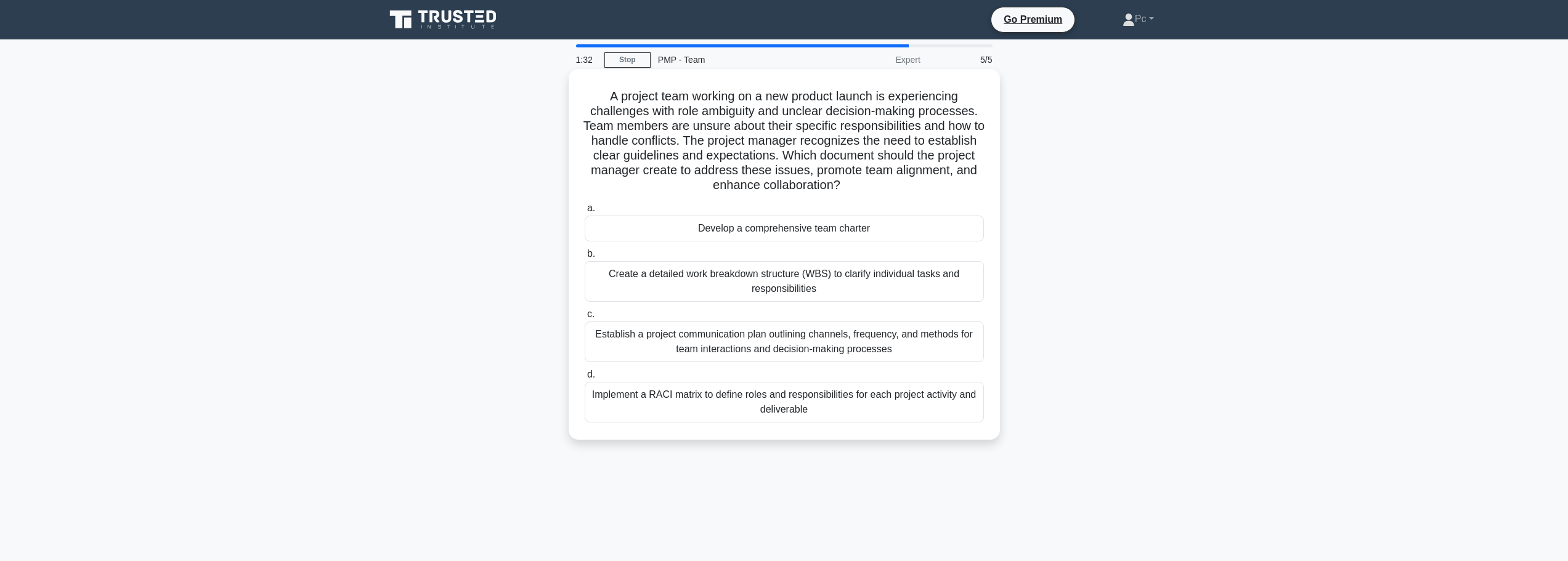 click on "Develop a comprehensive team charter" at bounding box center [784, 228] 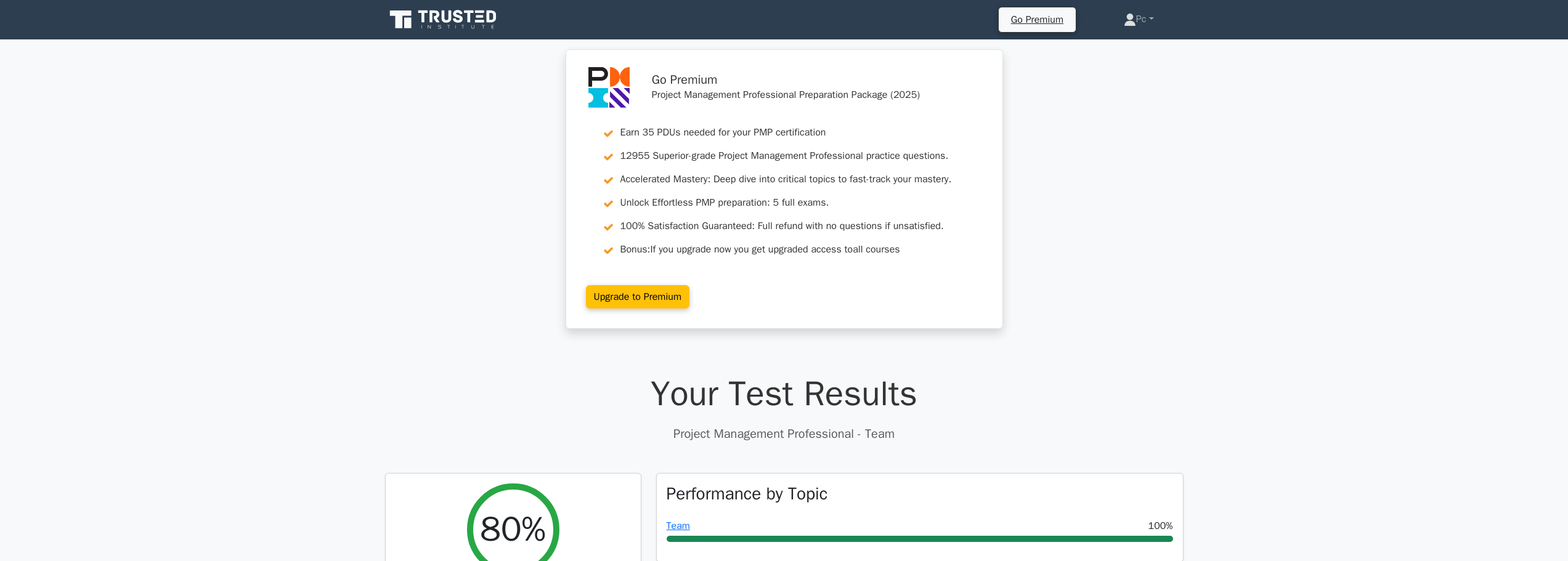 scroll, scrollTop: 0, scrollLeft: 0, axis: both 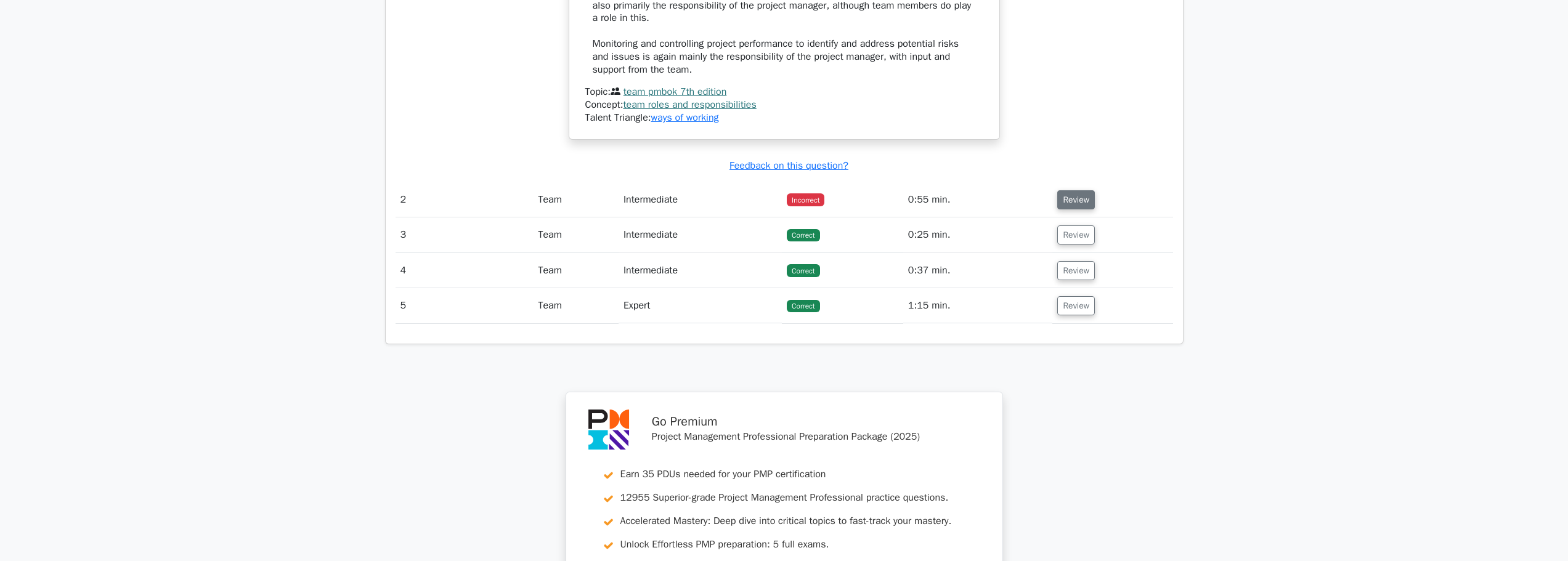click on "Review" at bounding box center [1076, 200] 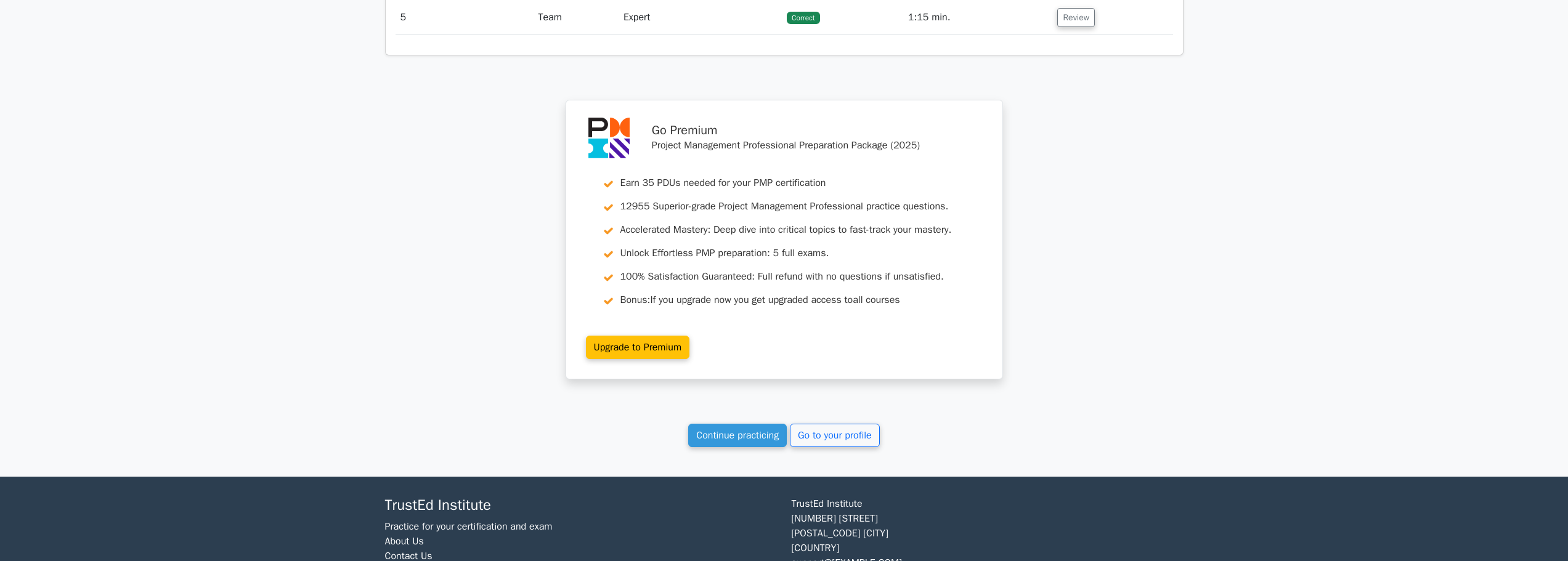 scroll, scrollTop: 2118, scrollLeft: 0, axis: vertical 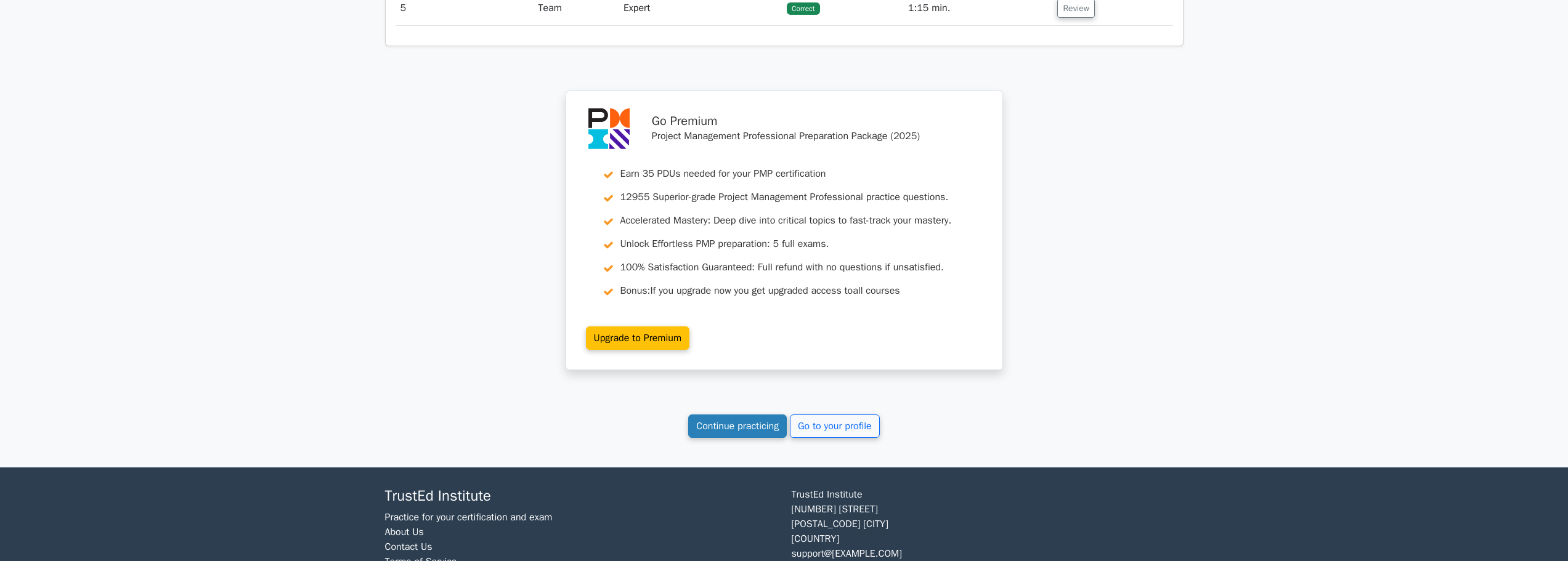 click on "Continue practicing" at bounding box center [737, 426] 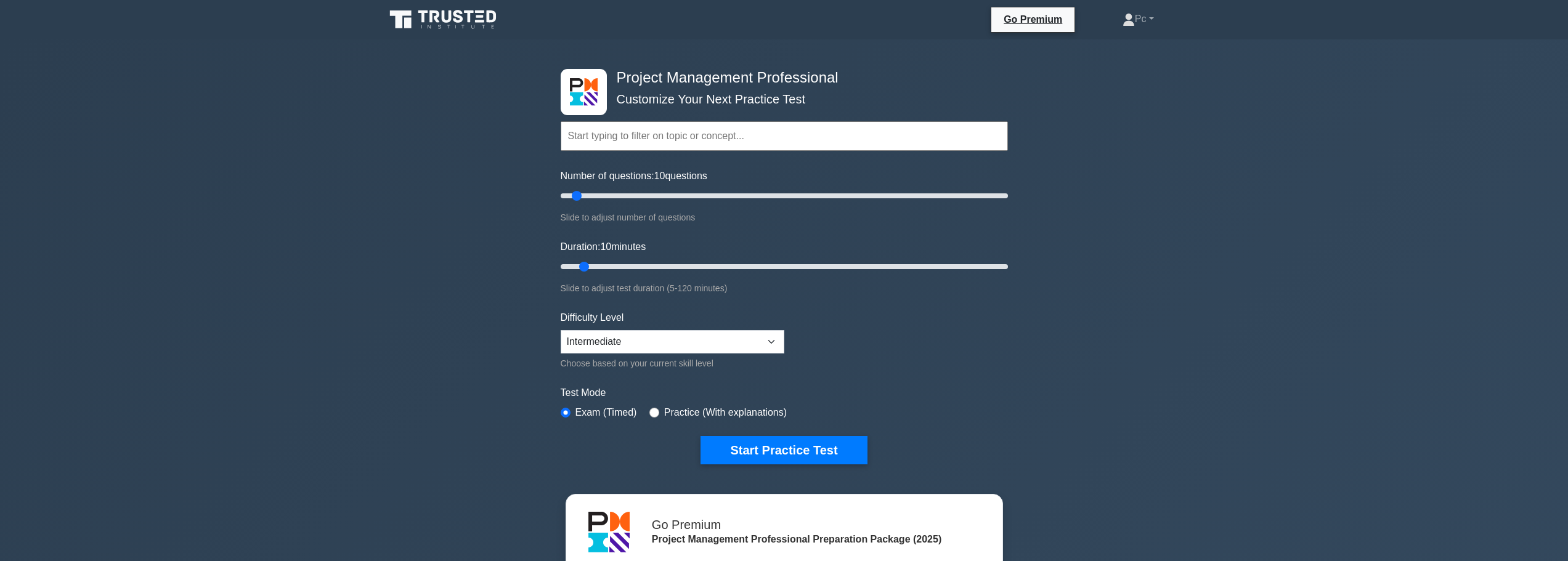 scroll, scrollTop: 0, scrollLeft: 0, axis: both 